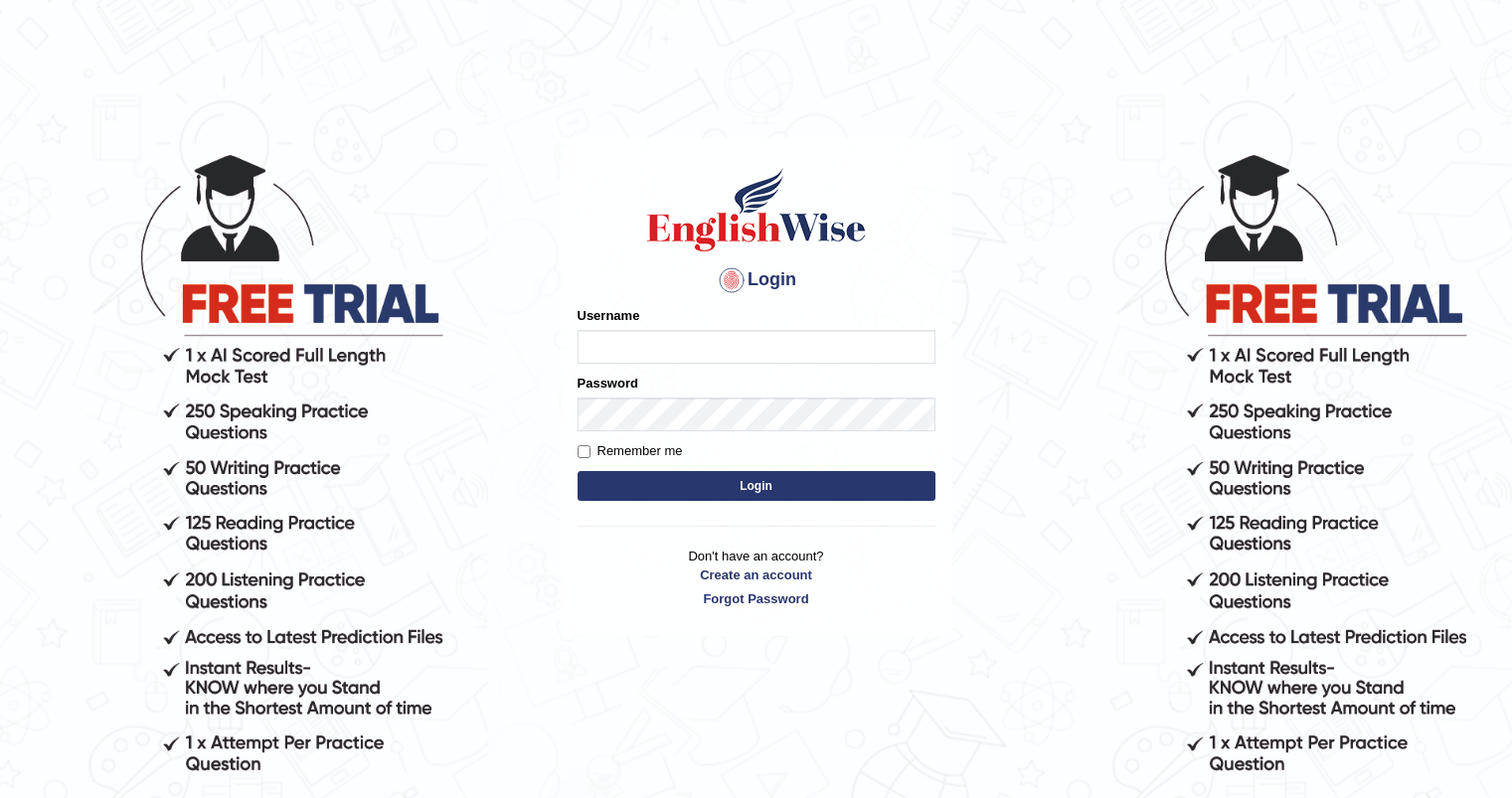 scroll, scrollTop: 0, scrollLeft: 0, axis: both 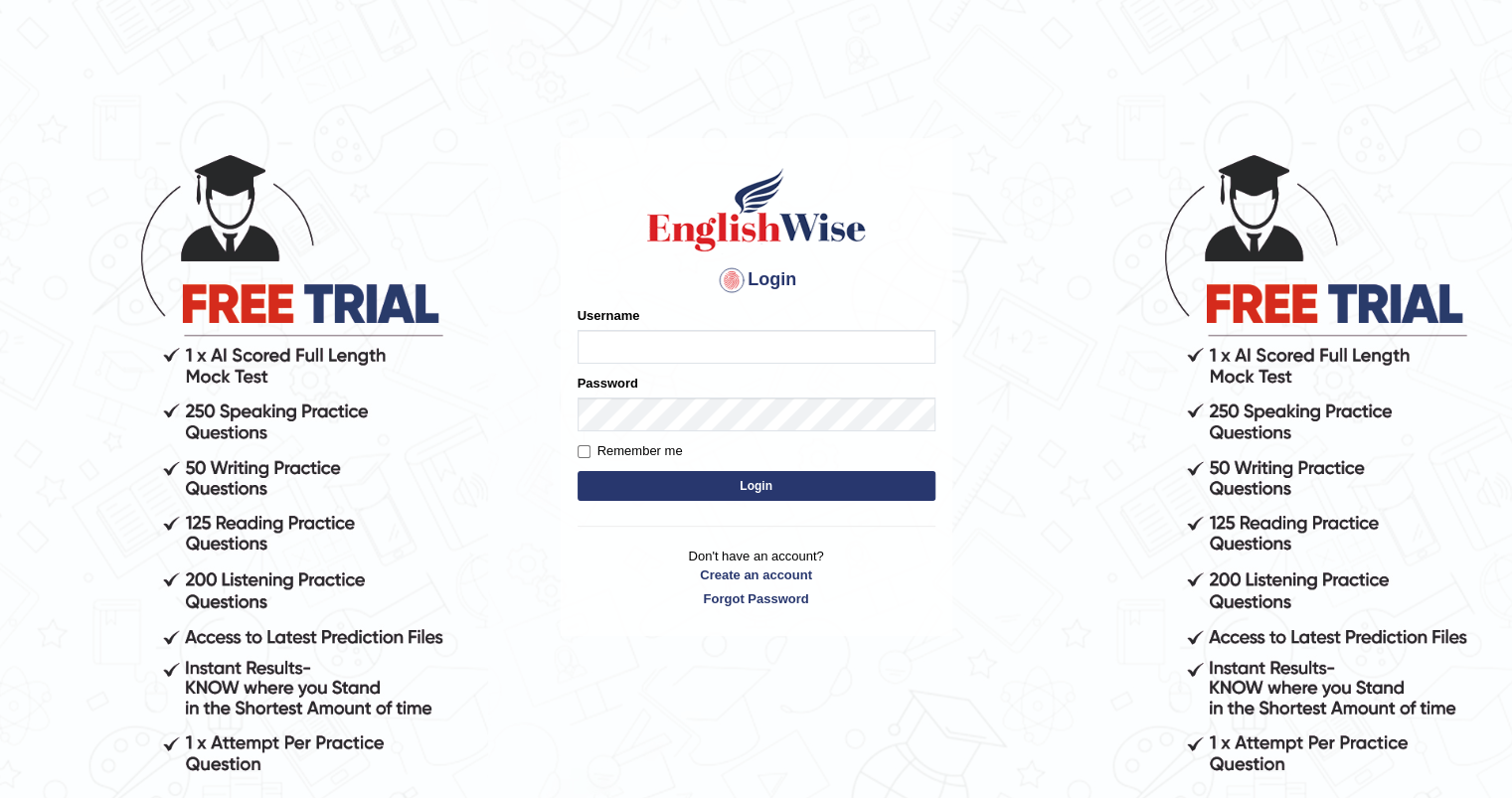 click on "Username" at bounding box center [756, 347] 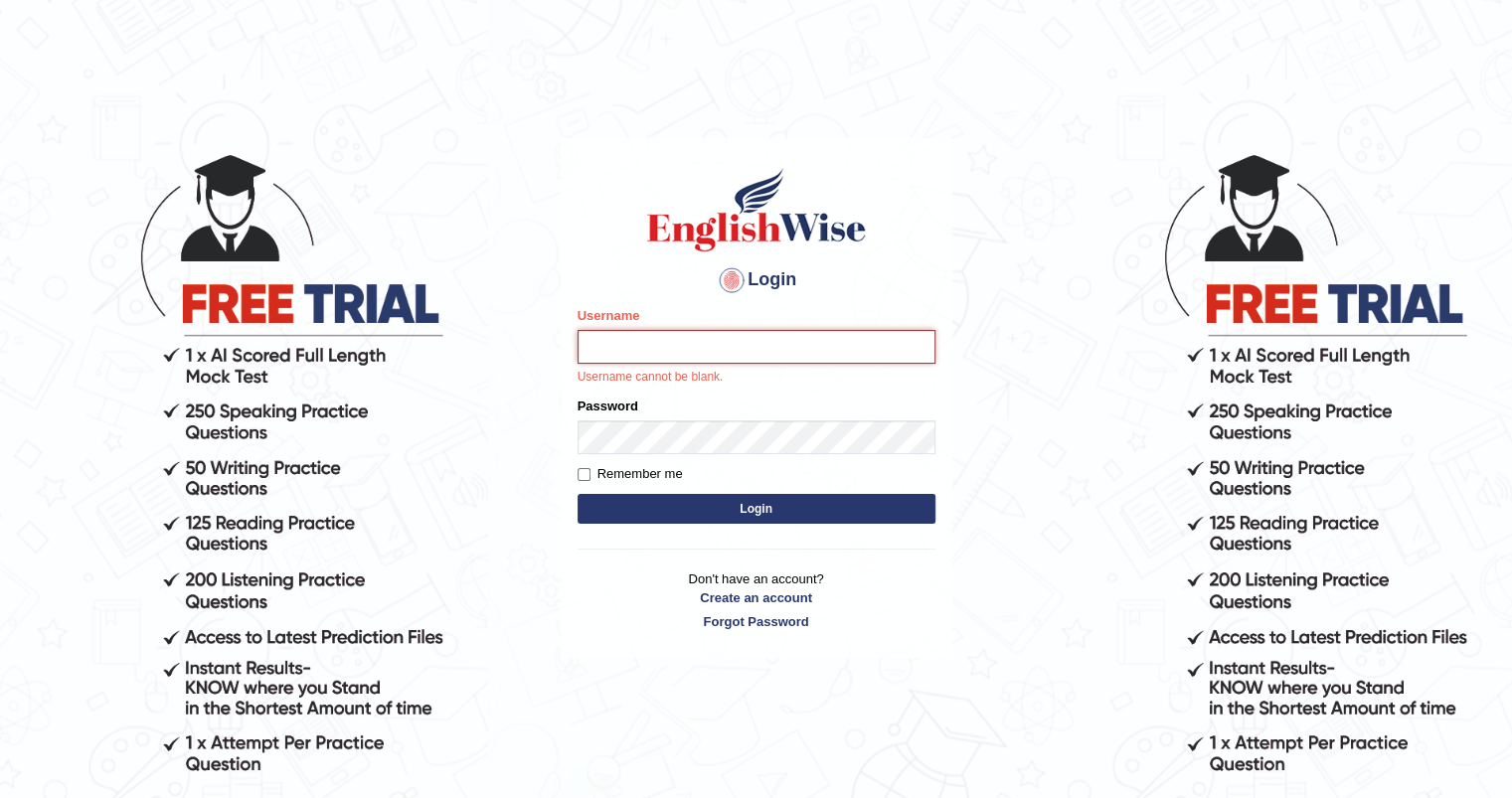 type on "sumanbam_parramatta" 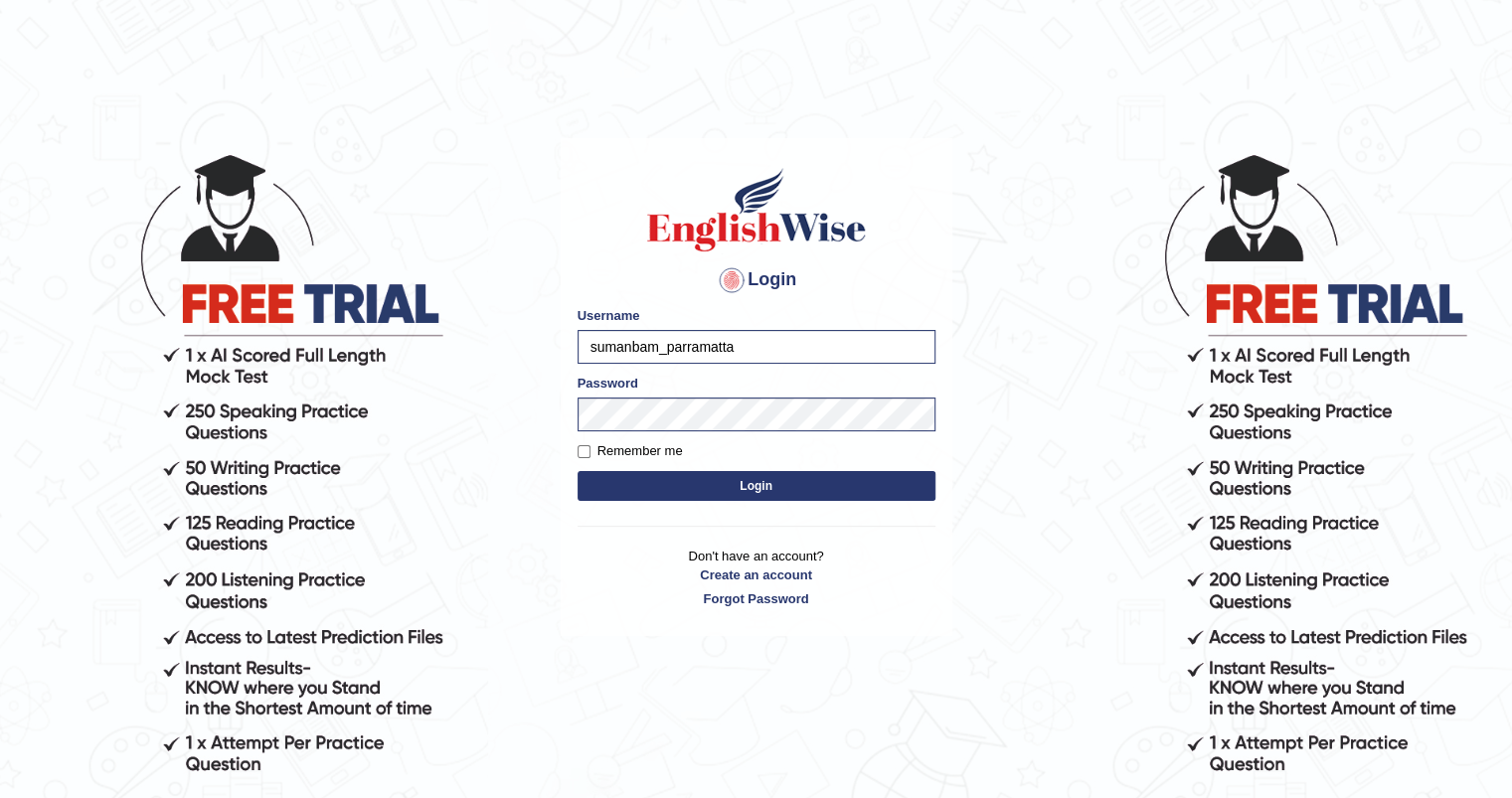 click on "Login" at bounding box center (756, 486) 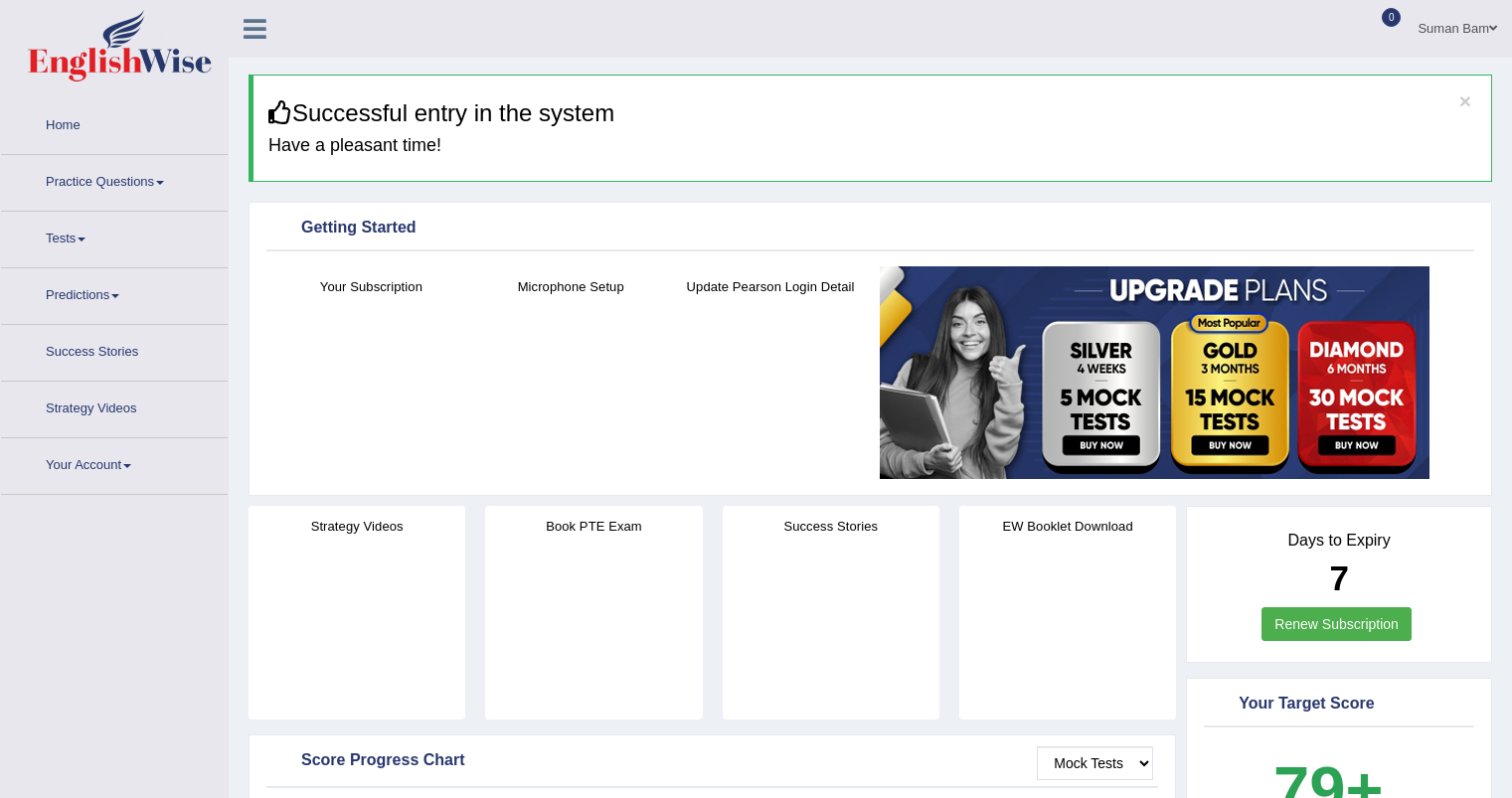 scroll, scrollTop: 0, scrollLeft: 0, axis: both 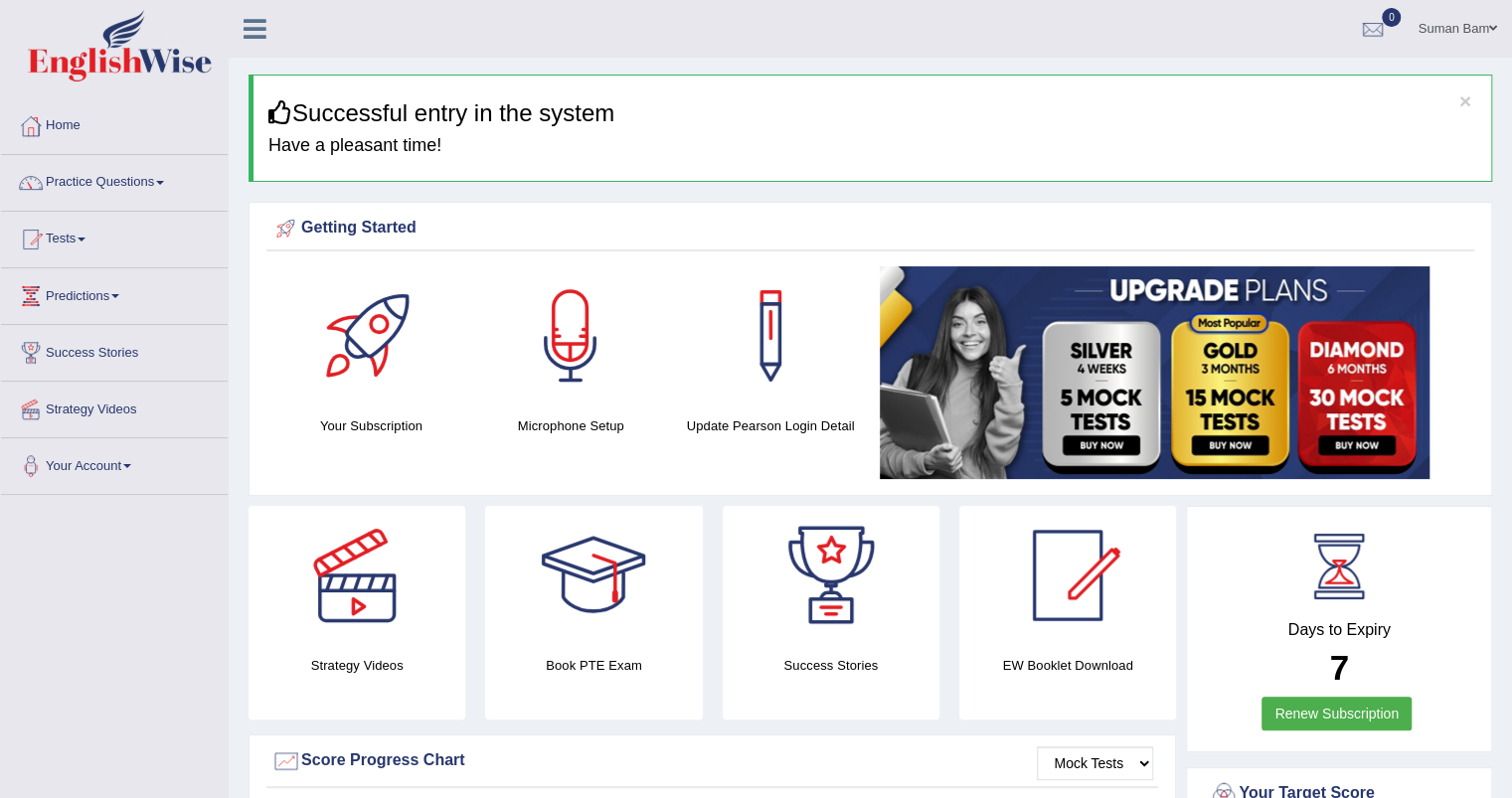 click on "Renew Subscription" at bounding box center [1336, 714] 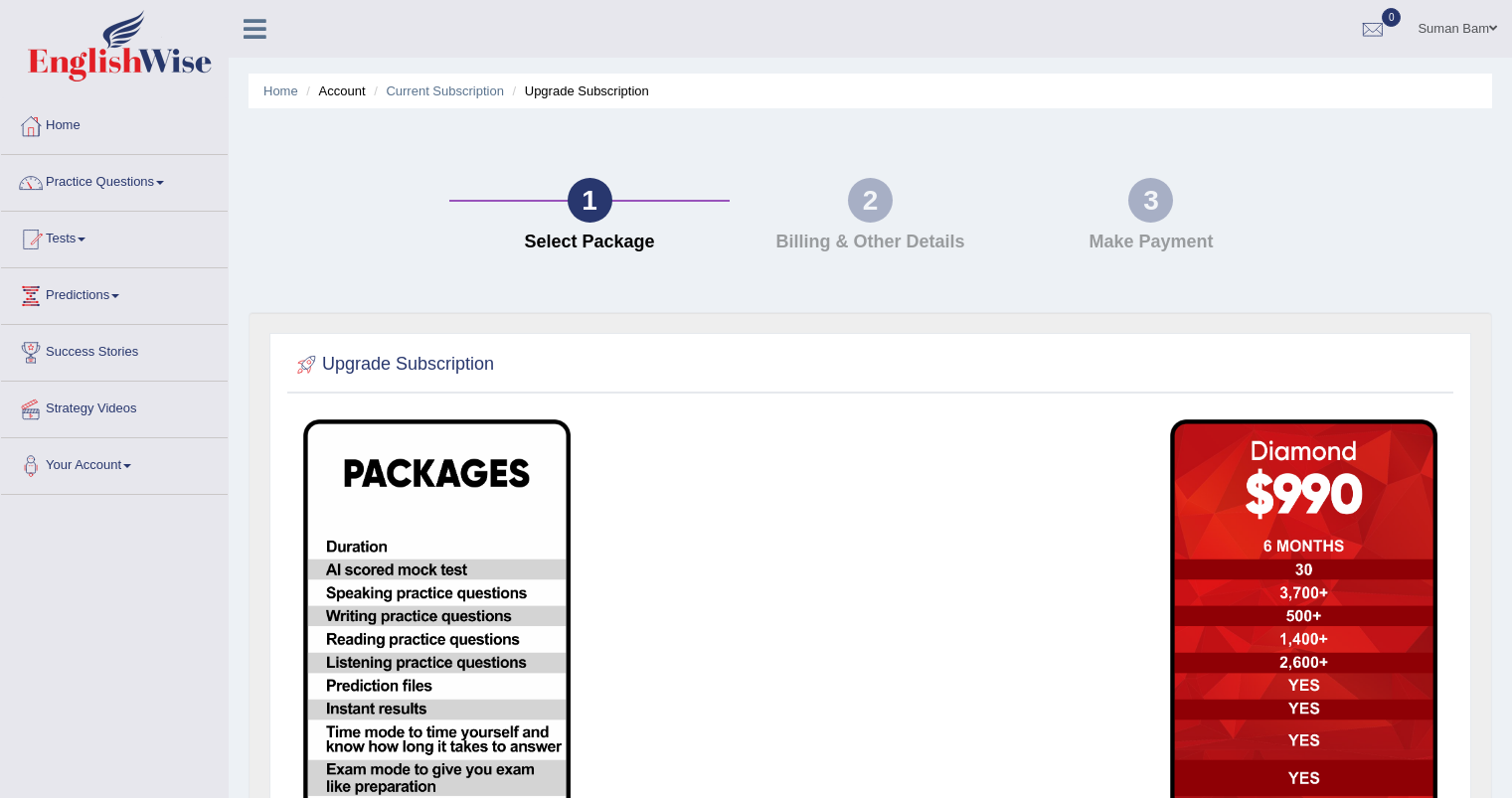 scroll, scrollTop: 0, scrollLeft: 0, axis: both 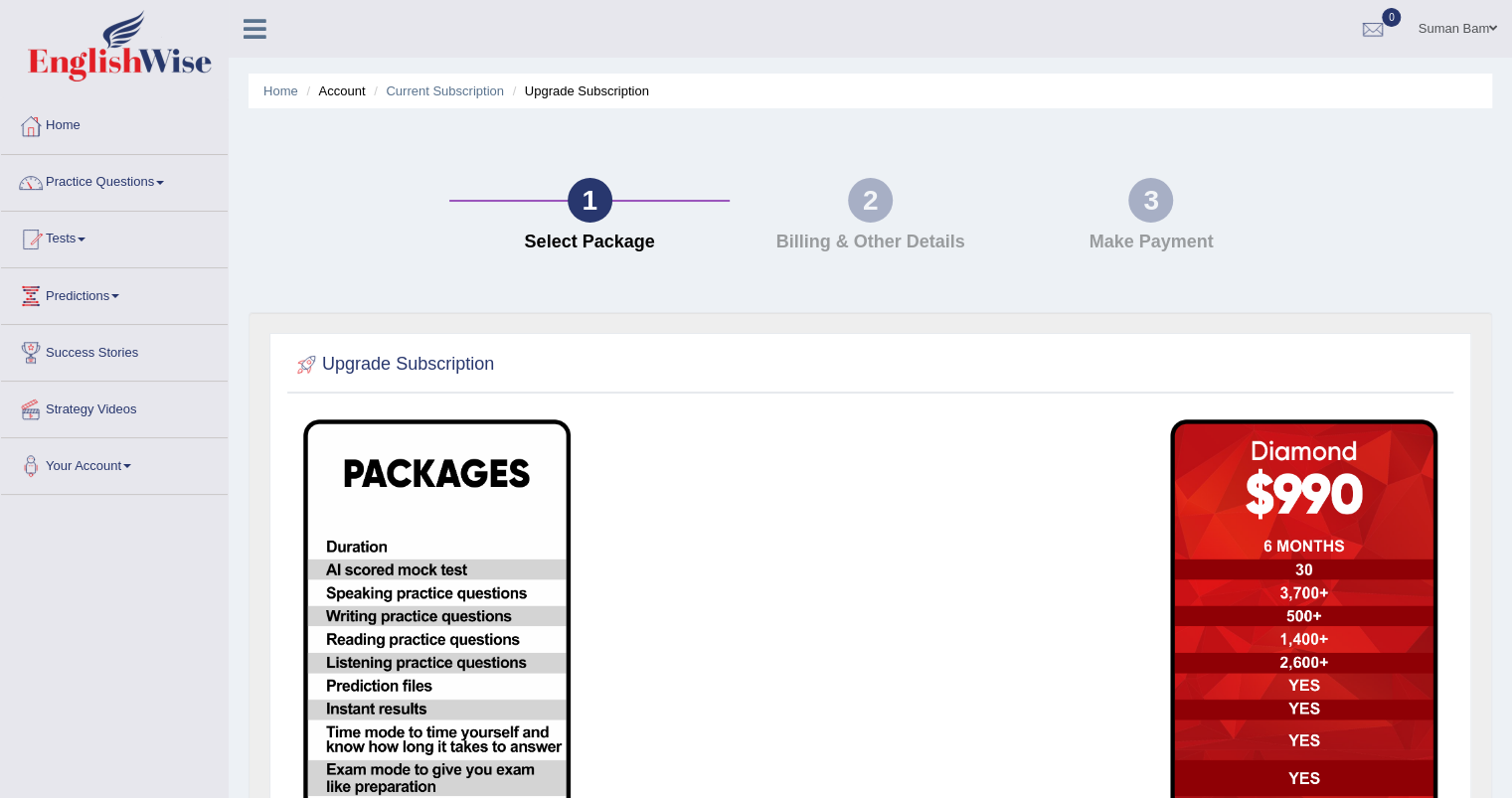 click on "1" at bounding box center [589, 200] 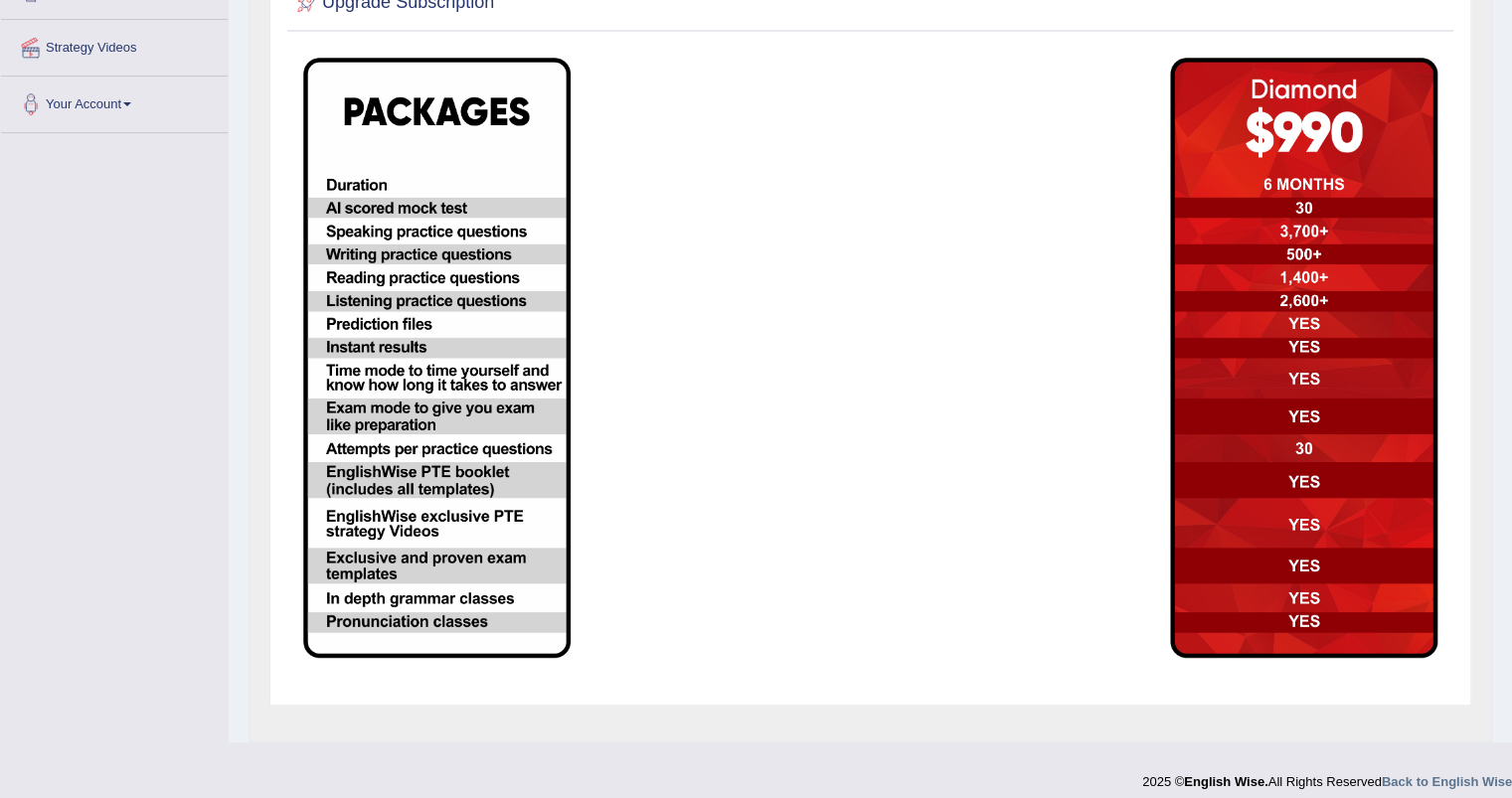 scroll, scrollTop: 363, scrollLeft: 0, axis: vertical 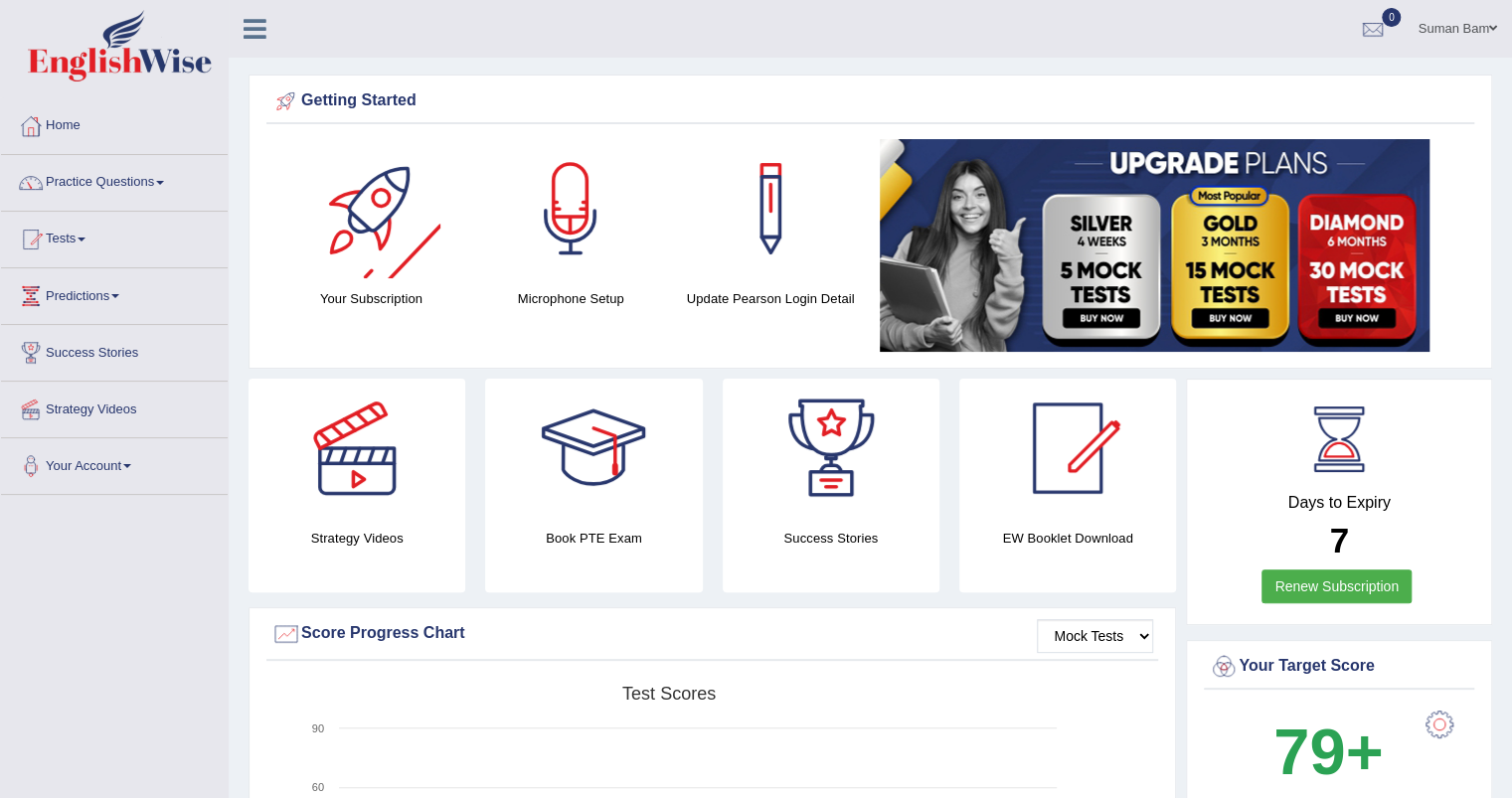 click at bounding box center [371, 209] 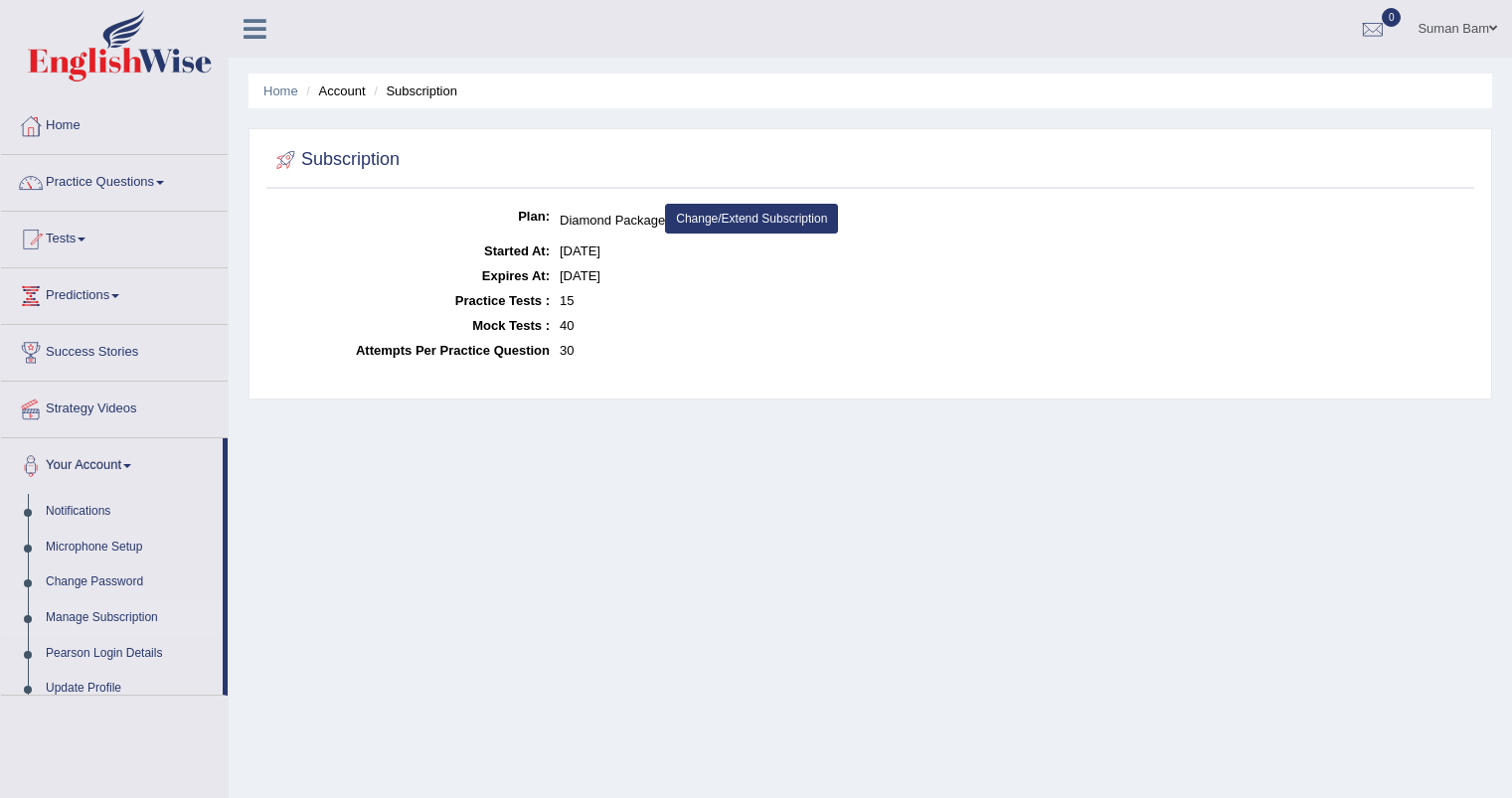 scroll, scrollTop: 0, scrollLeft: 0, axis: both 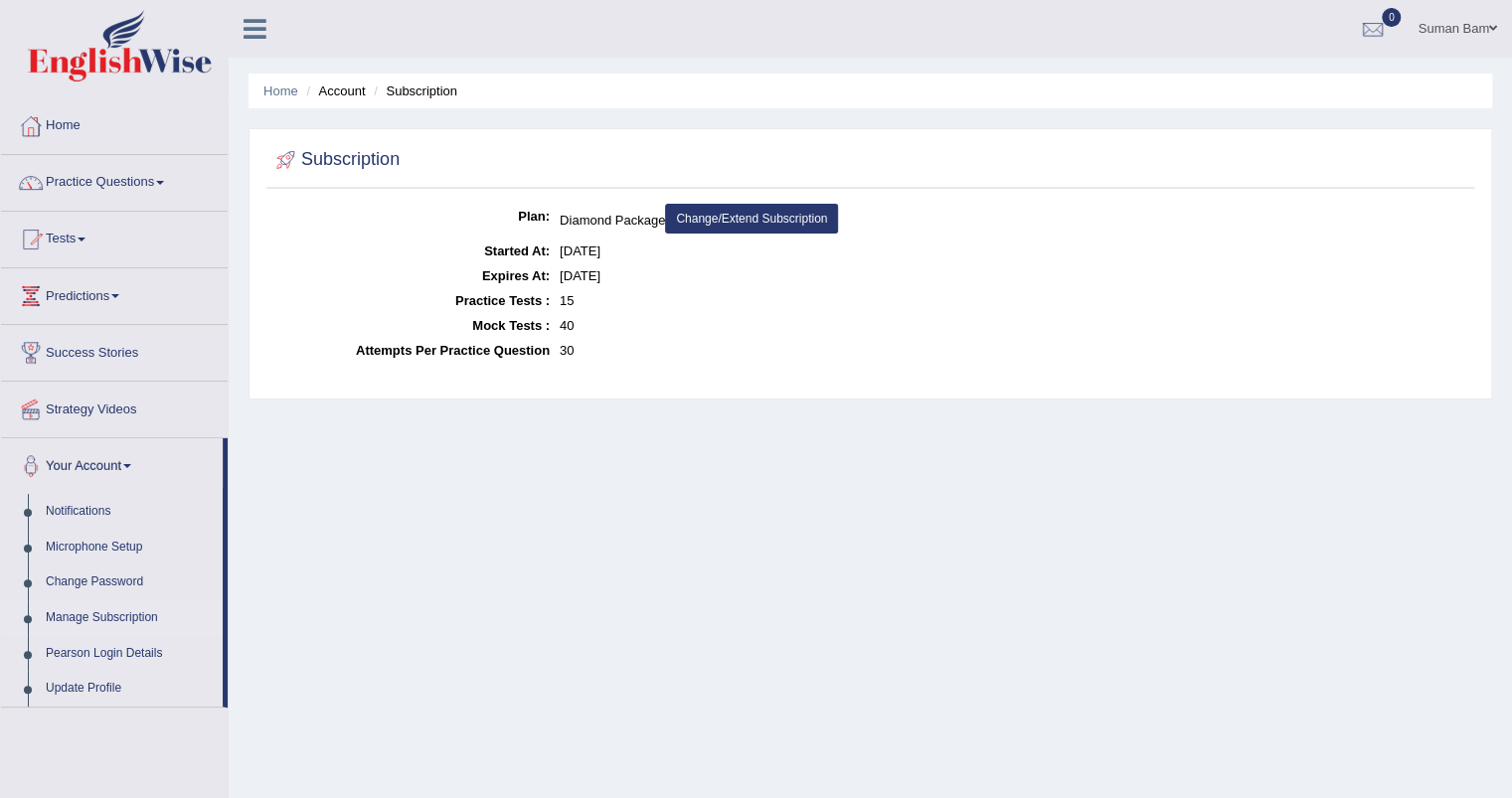 click on "Change/Extend Subscription" at bounding box center (752, 219) 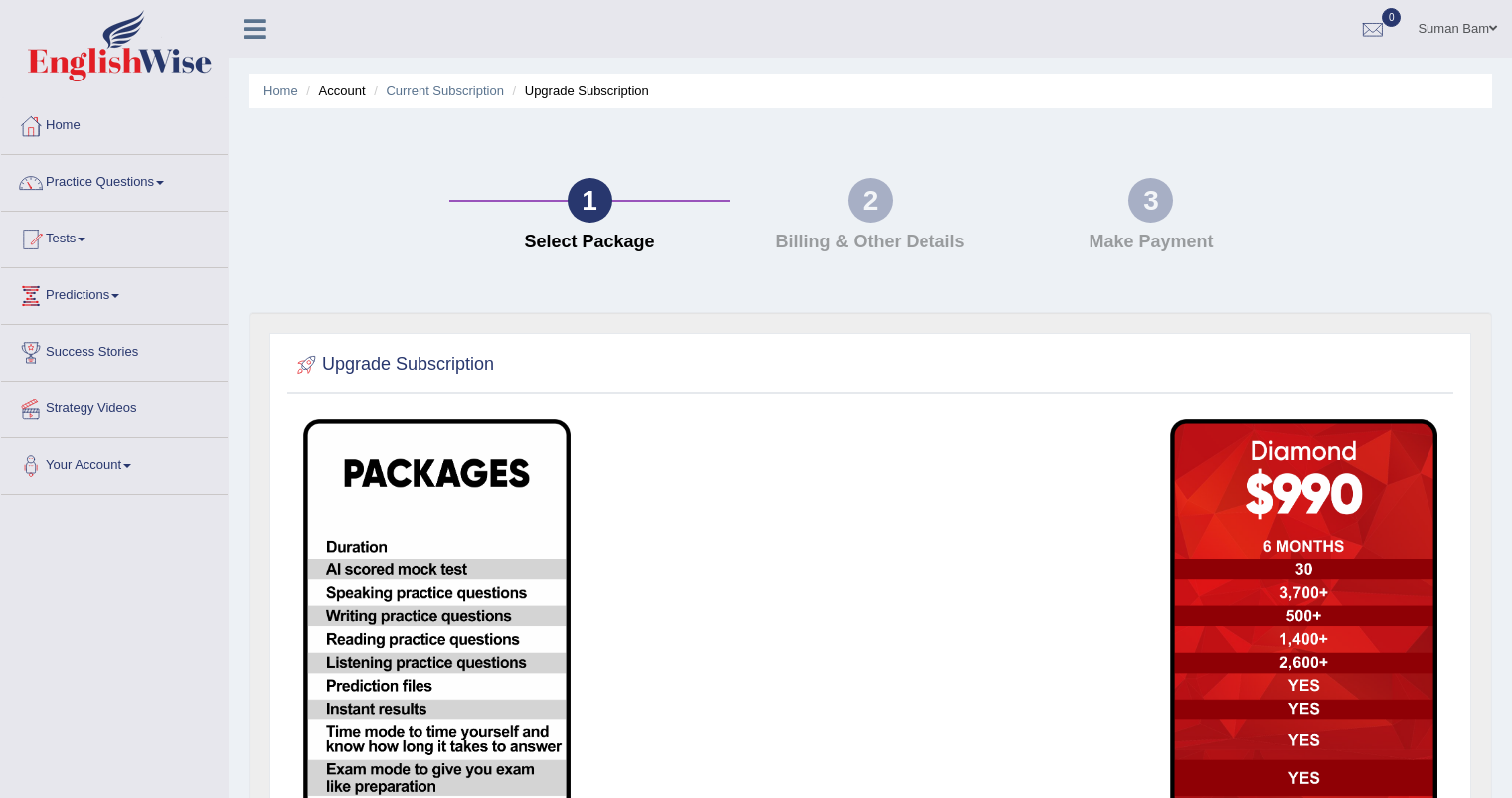 scroll, scrollTop: 0, scrollLeft: 0, axis: both 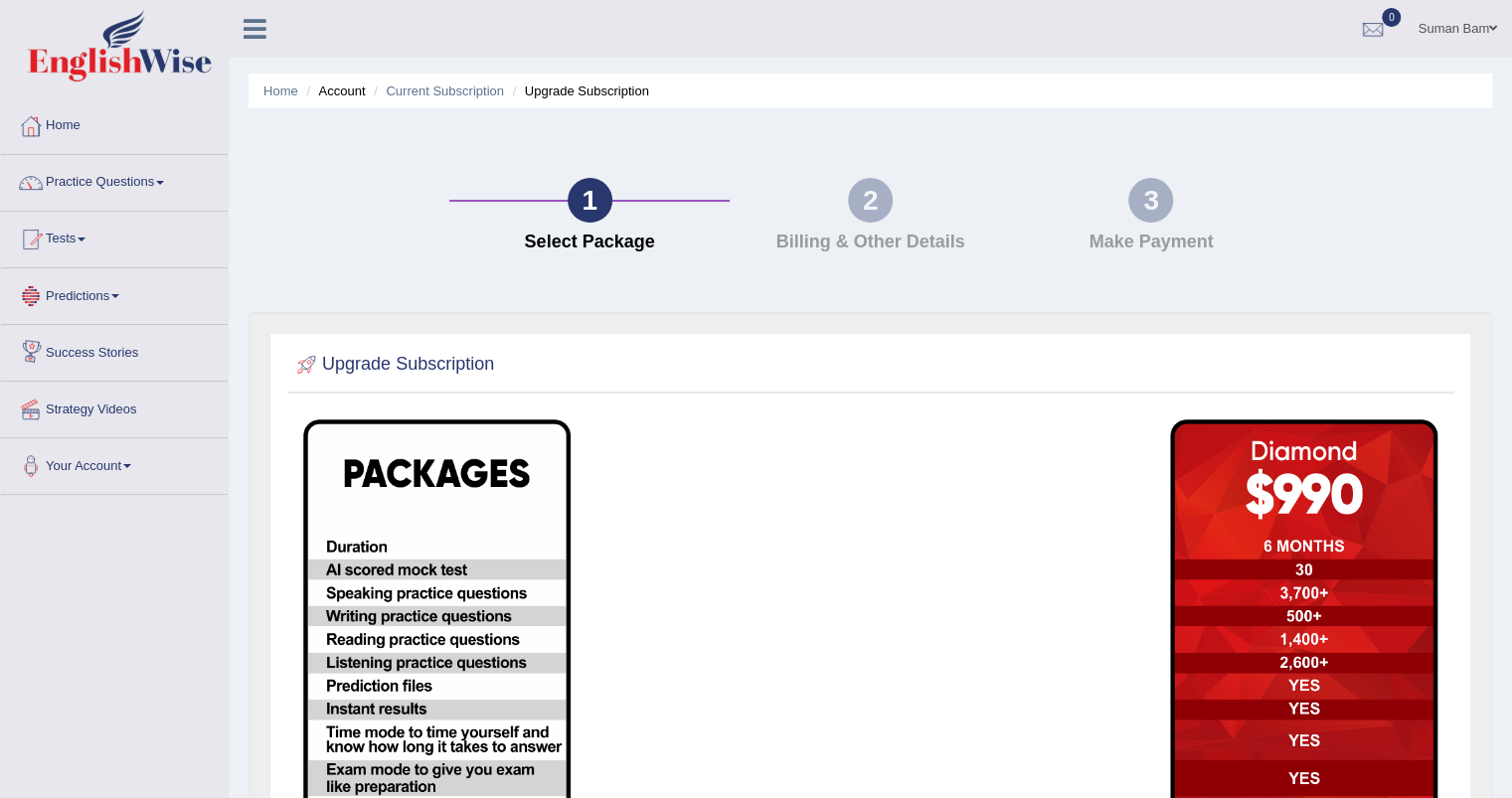 click on "Predictions" at bounding box center (114, 293) 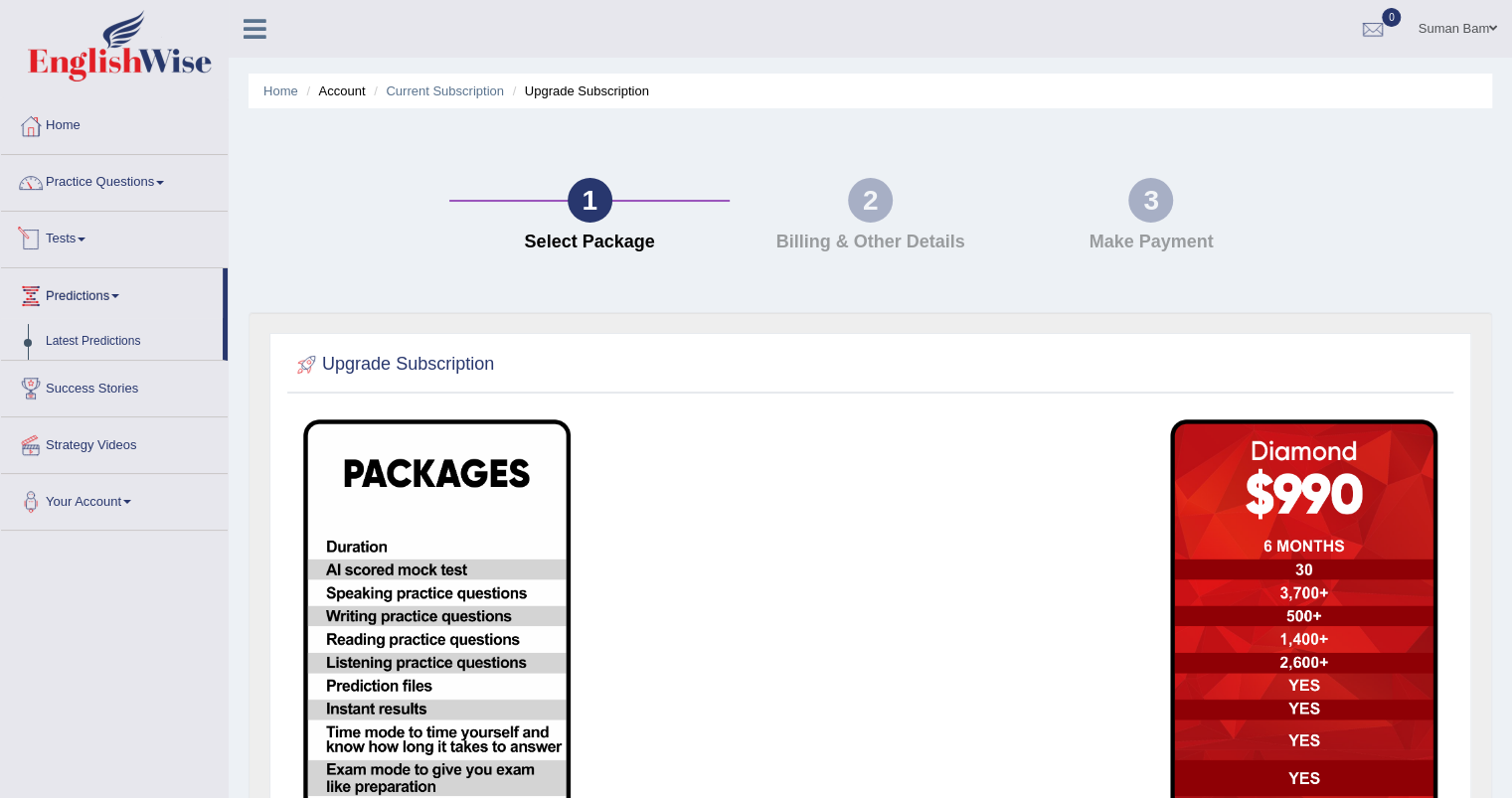 click on "Tests" at bounding box center (114, 237) 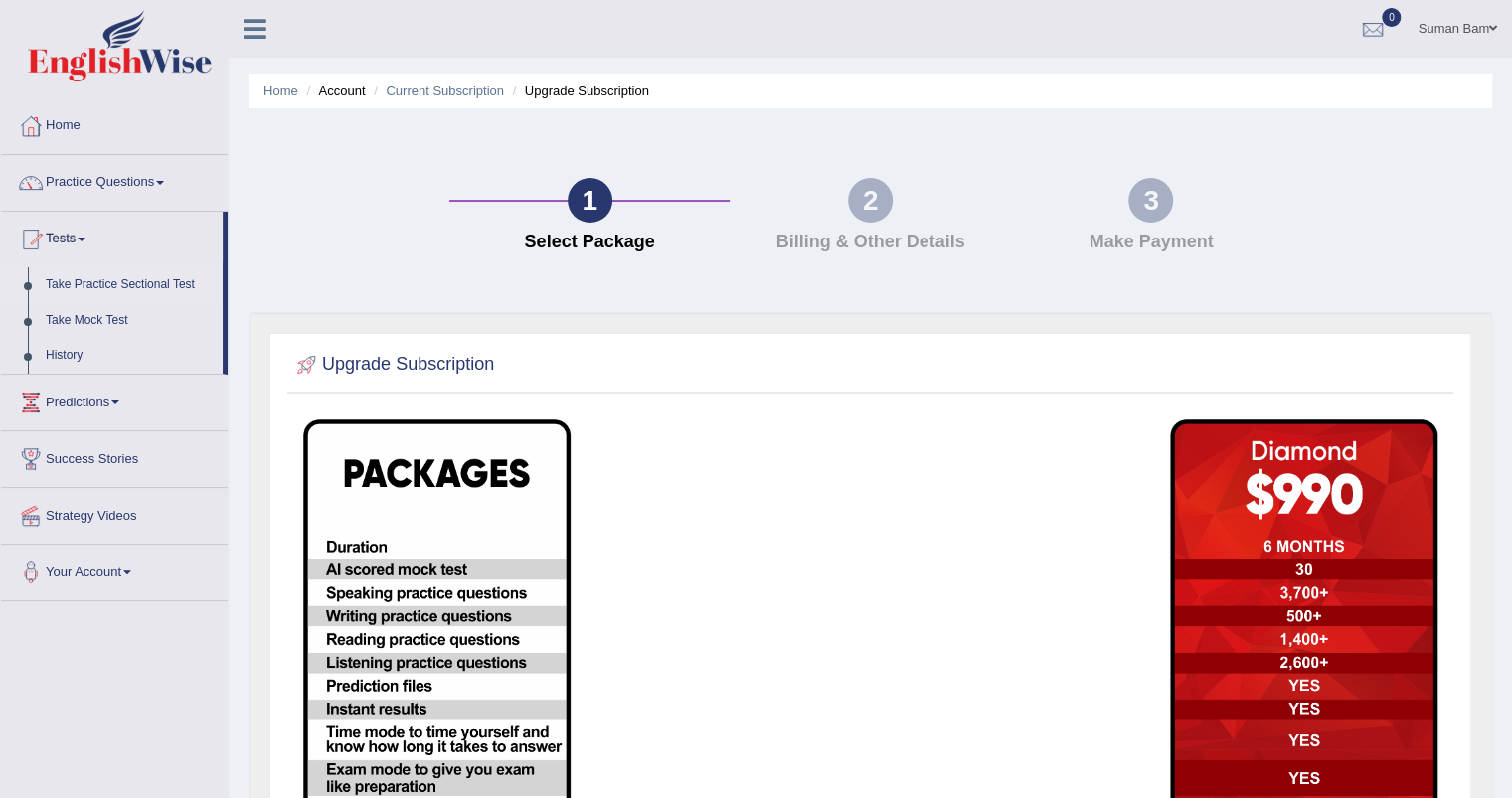 click on "Take Practice Sectional Test" at bounding box center (129, 285) 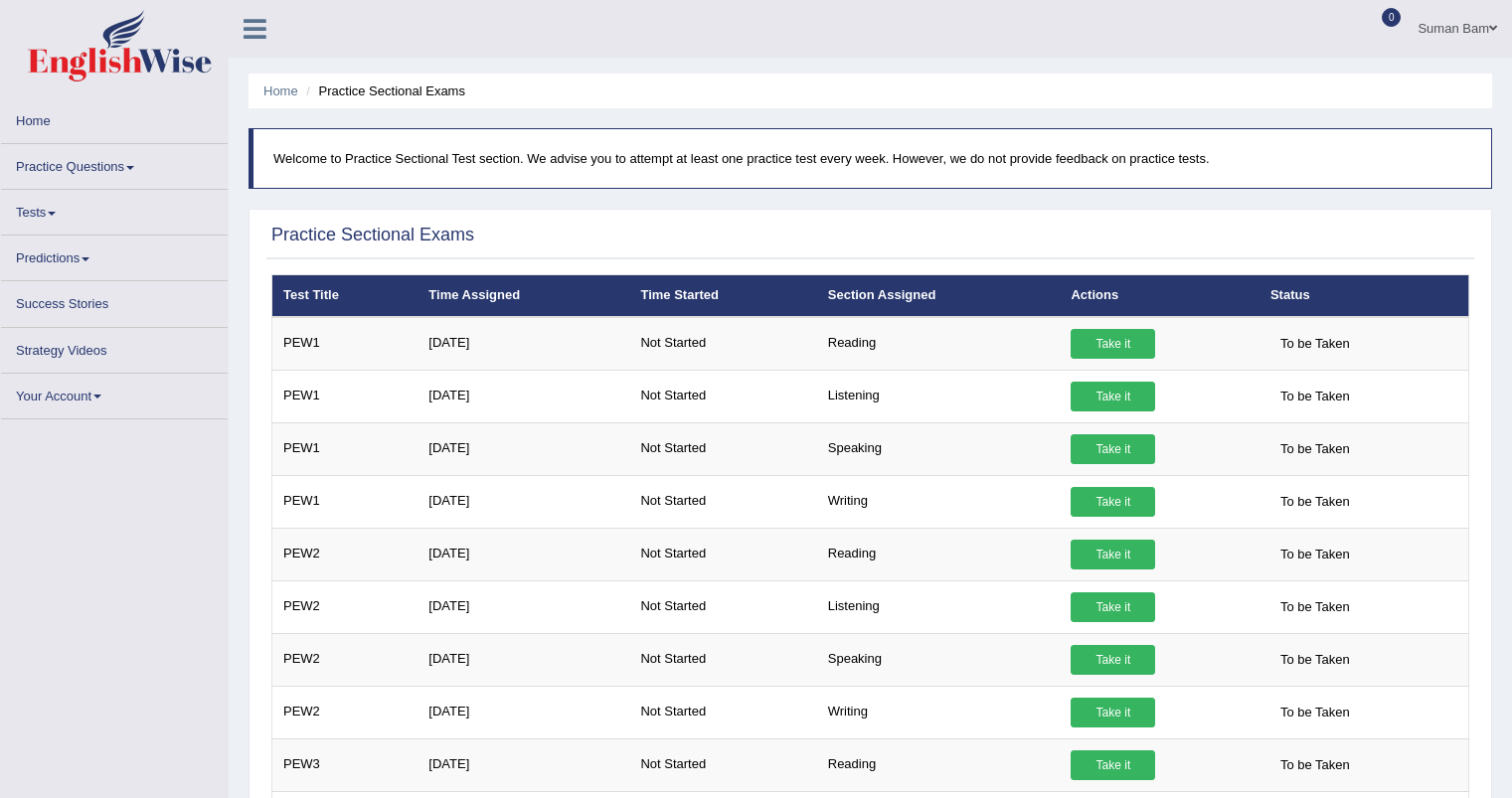 scroll, scrollTop: 0, scrollLeft: 0, axis: both 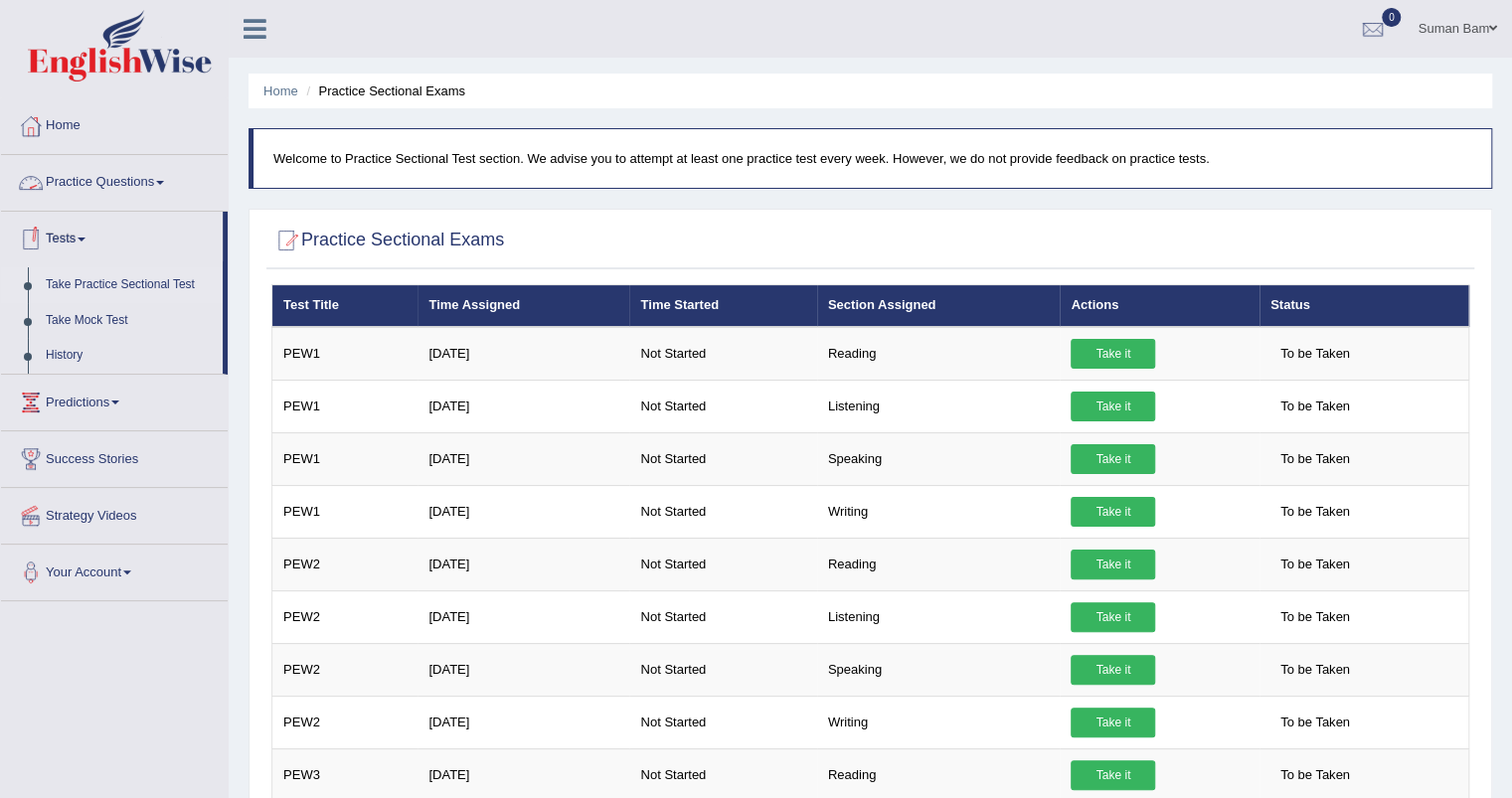 click on "Practice Questions" at bounding box center [114, 180] 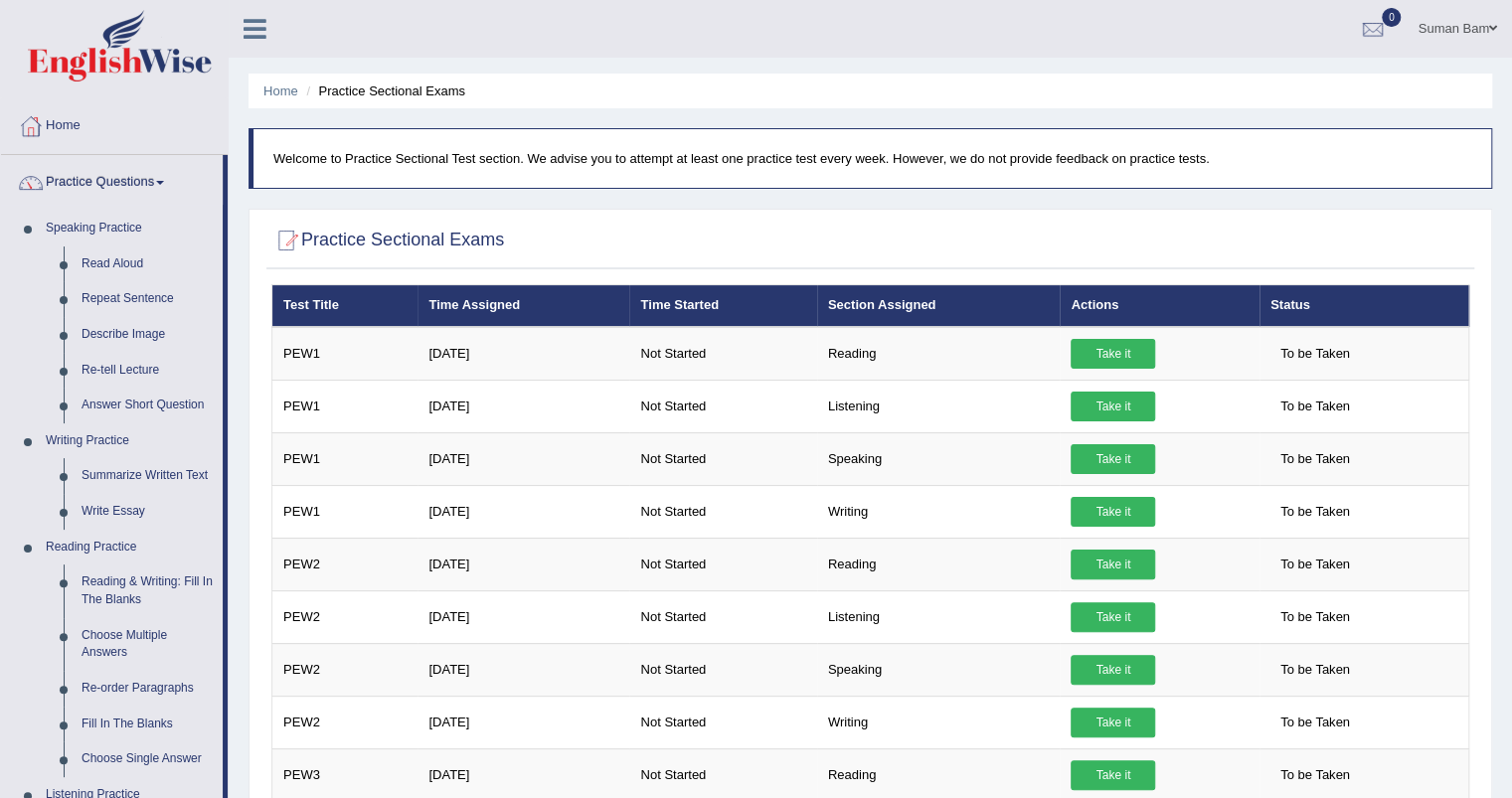drag, startPoint x: 225, startPoint y: 532, endPoint x: 231, endPoint y: 597, distance: 65.27634 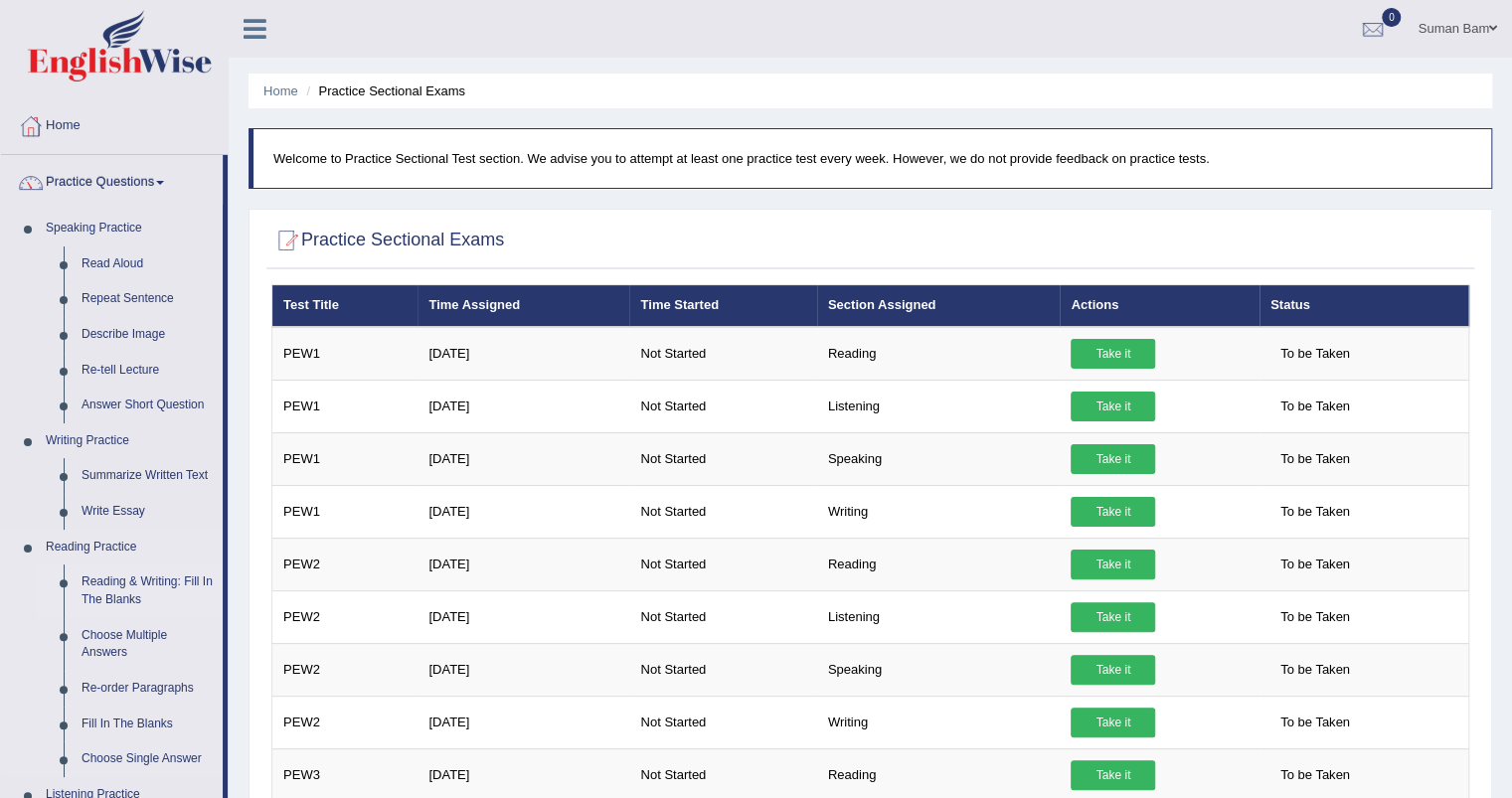 click on "Reading & Writing: Fill In The Blanks" at bounding box center (147, 590) 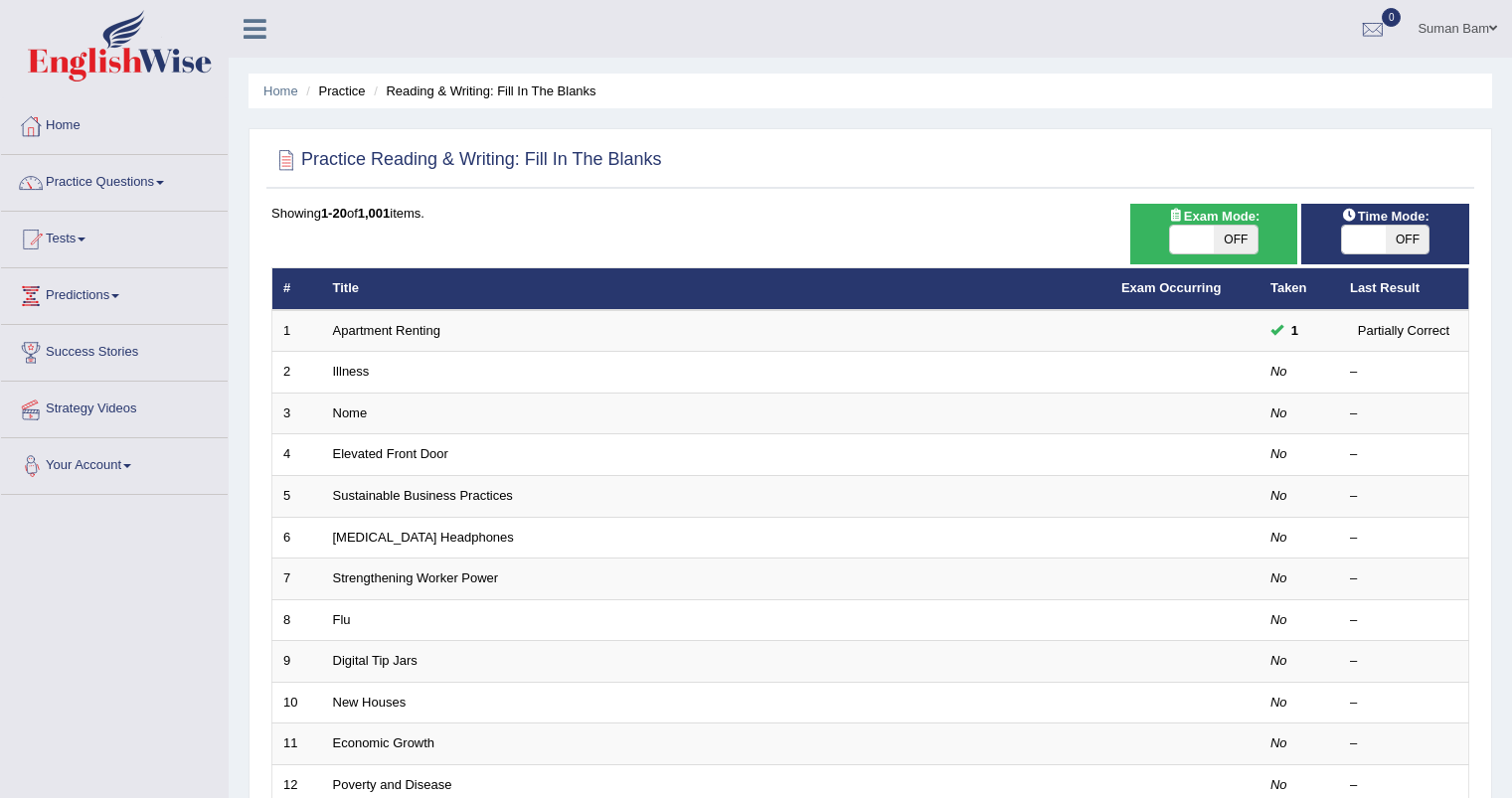 scroll, scrollTop: 0, scrollLeft: 0, axis: both 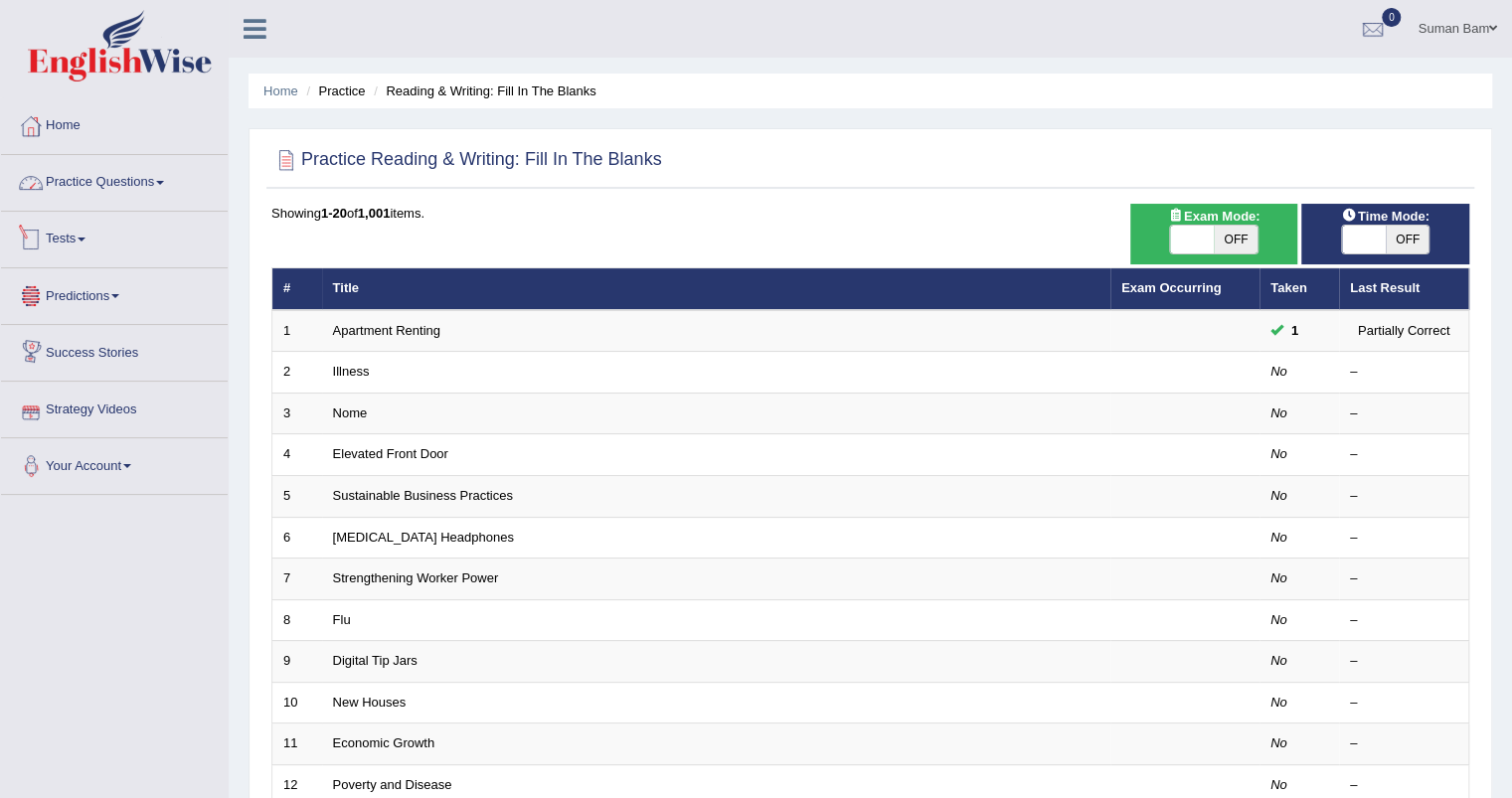 click on "Practice Questions" at bounding box center (114, 180) 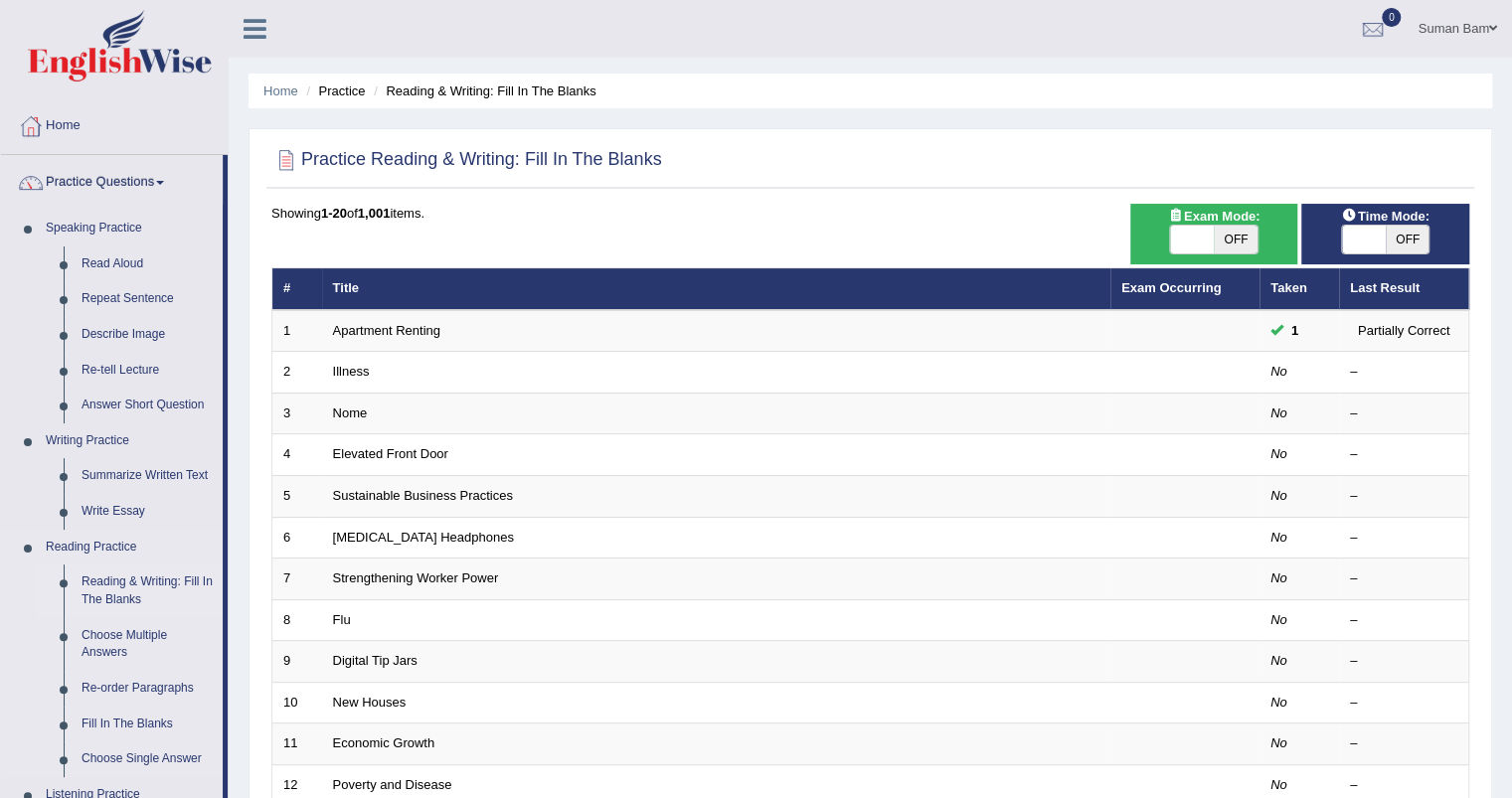 click on "Reading & Writing: Fill In The Blanks" at bounding box center (147, 590) 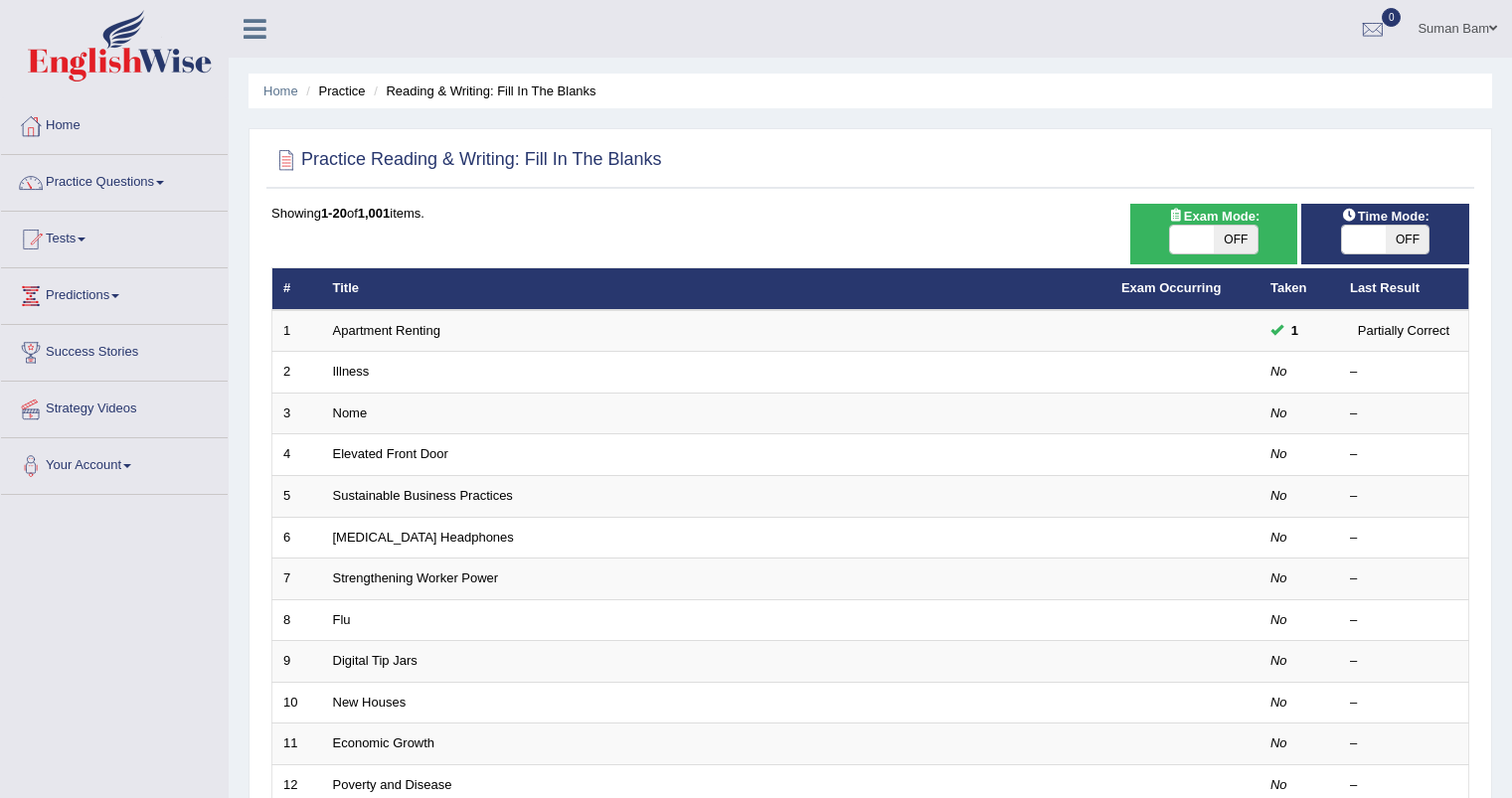 scroll, scrollTop: 0, scrollLeft: 0, axis: both 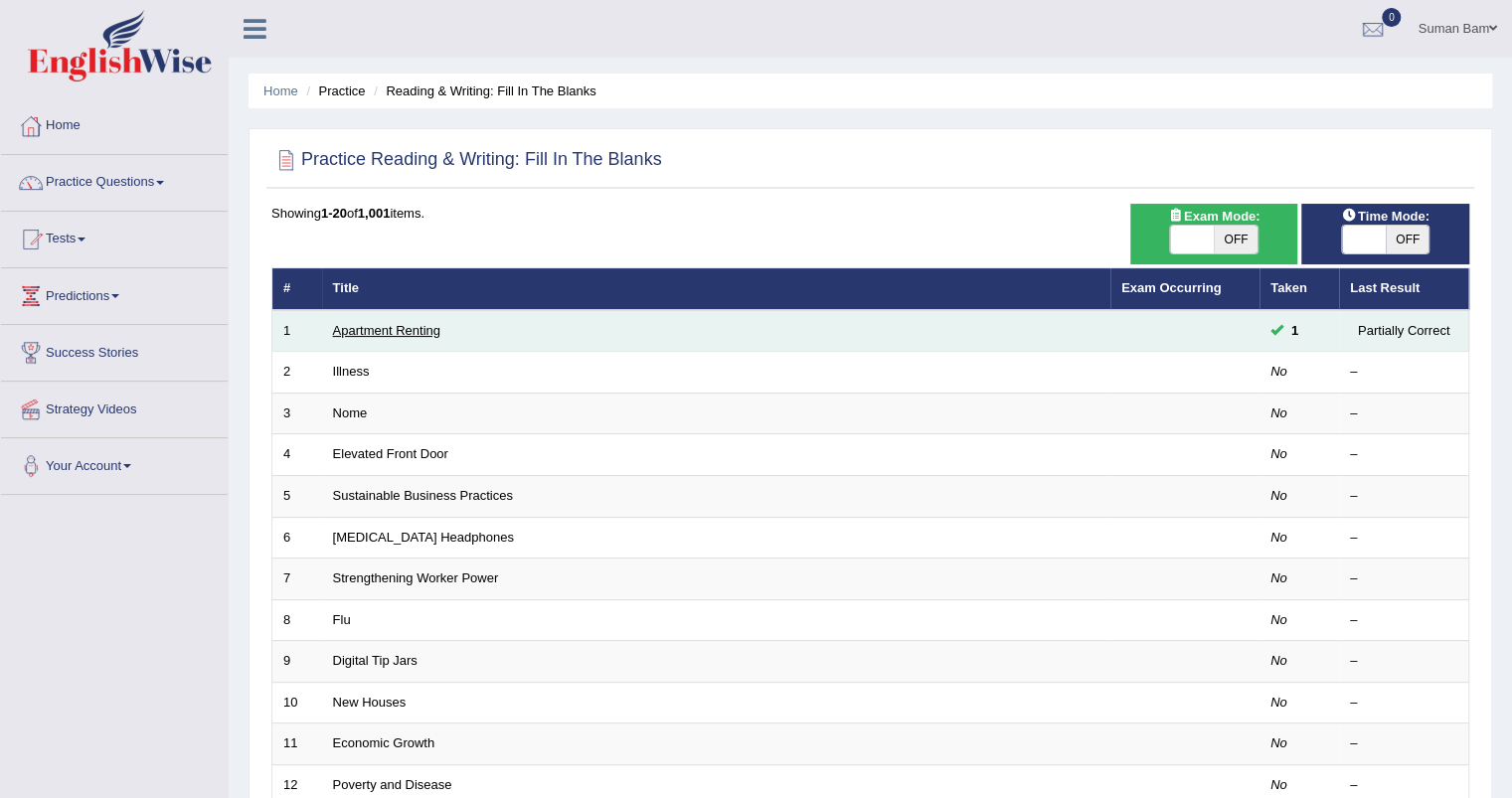 click on "Apartment Renting" at bounding box center (387, 330) 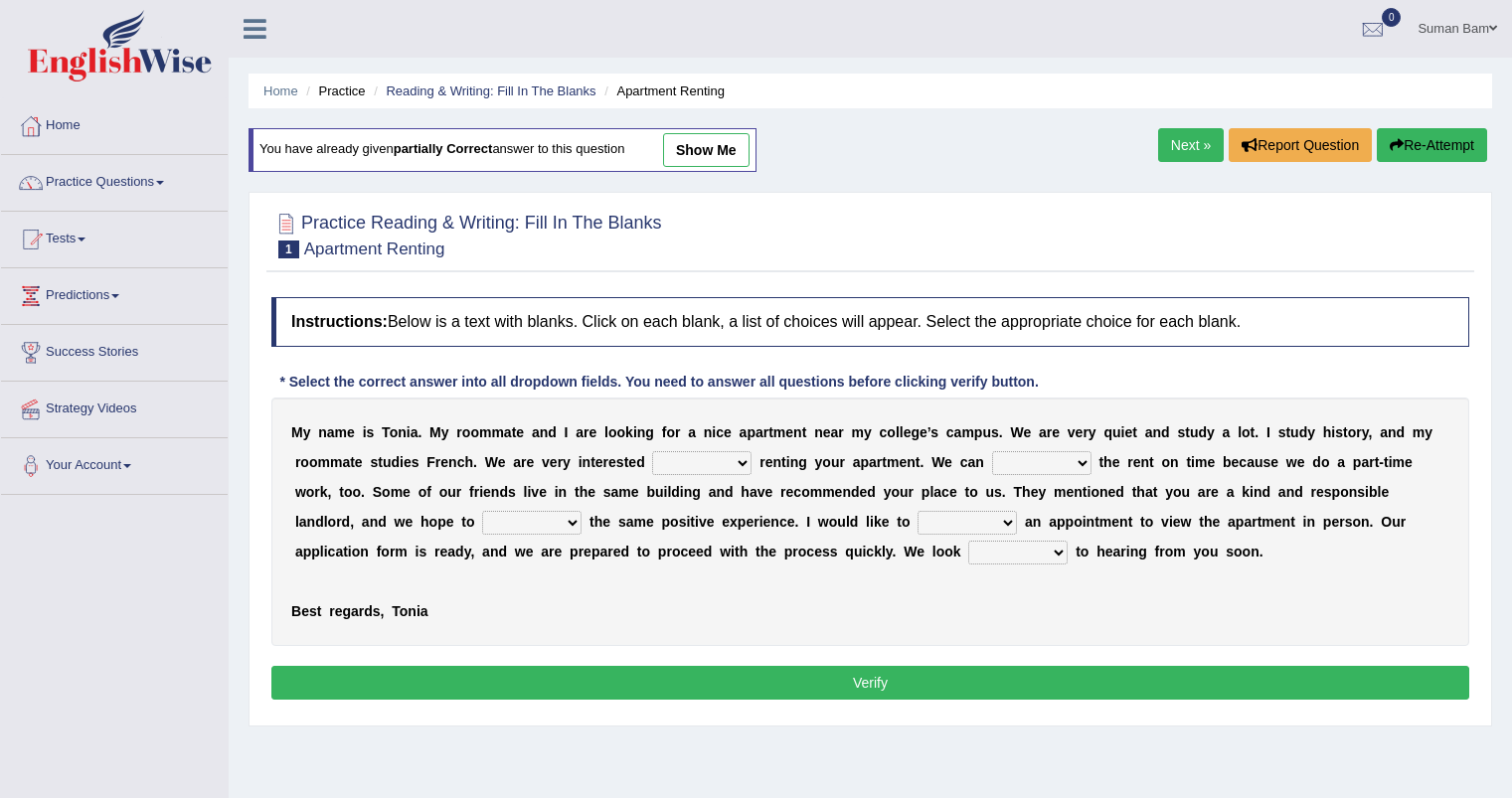 scroll, scrollTop: 0, scrollLeft: 0, axis: both 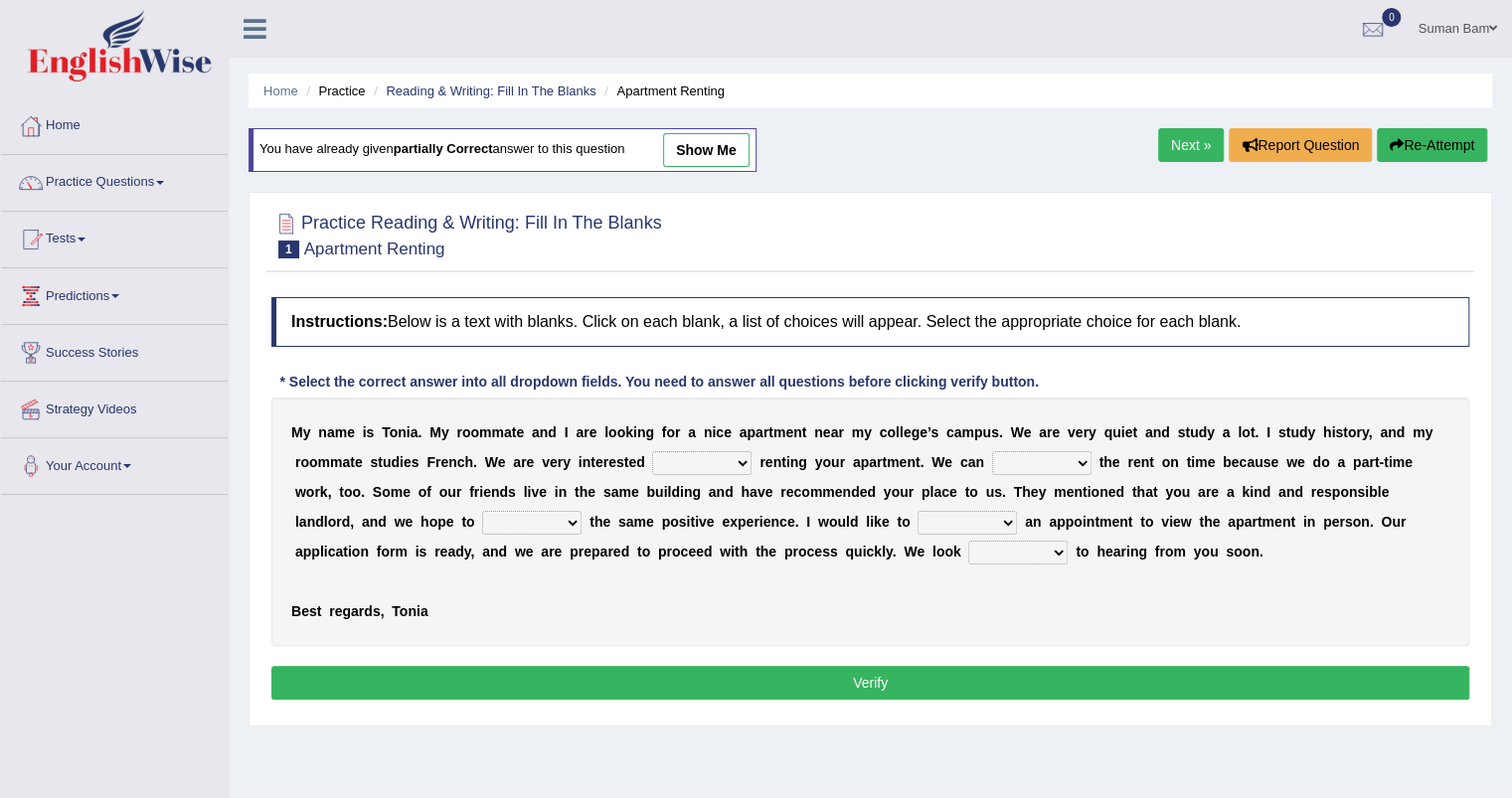 click on "for about at in" at bounding box center [702, 463] 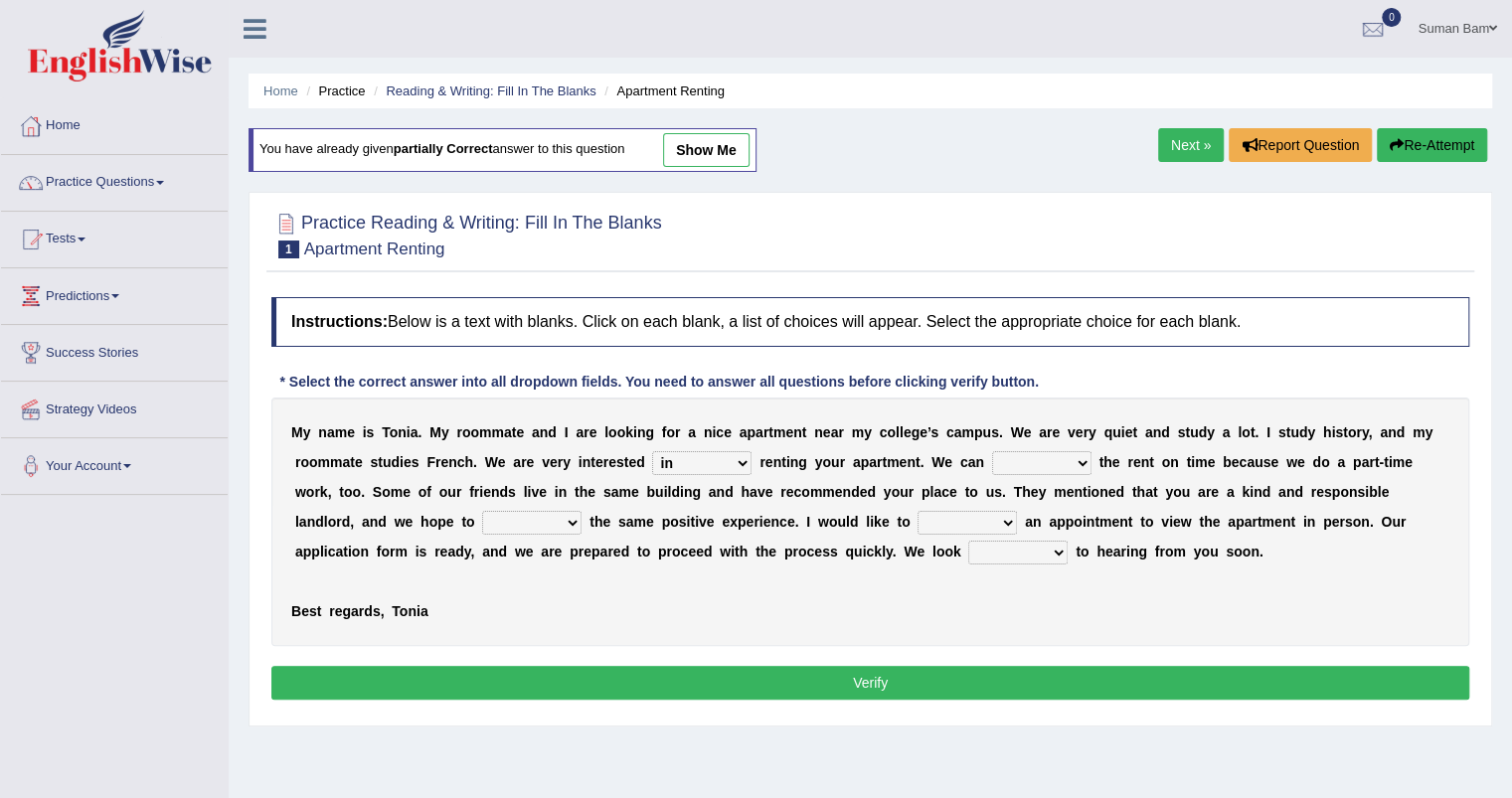 click on "for about at in" at bounding box center (702, 463) 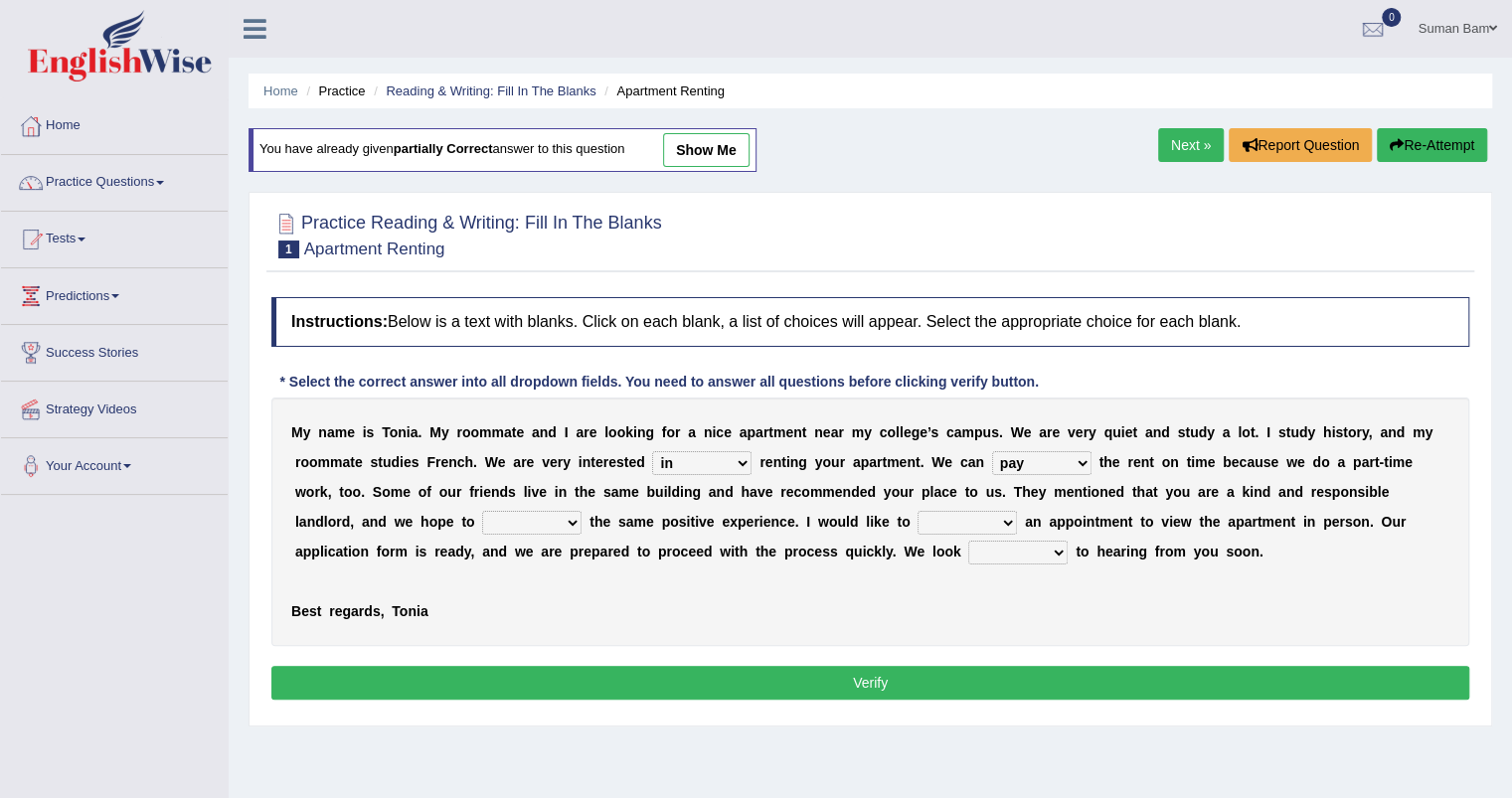 click on "afford get pay bring" at bounding box center [1042, 463] 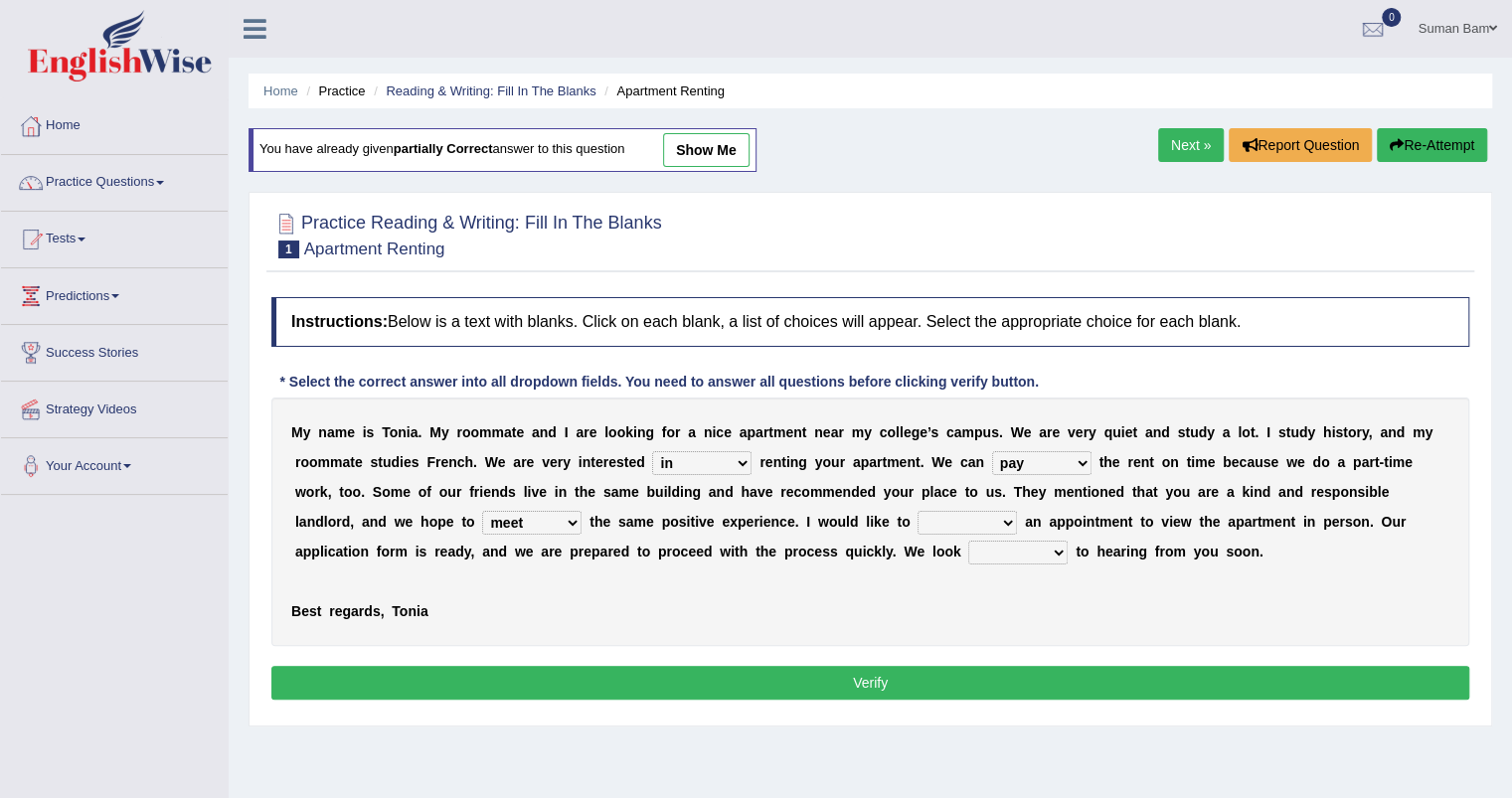 click on "form meet have decide" at bounding box center [532, 523] 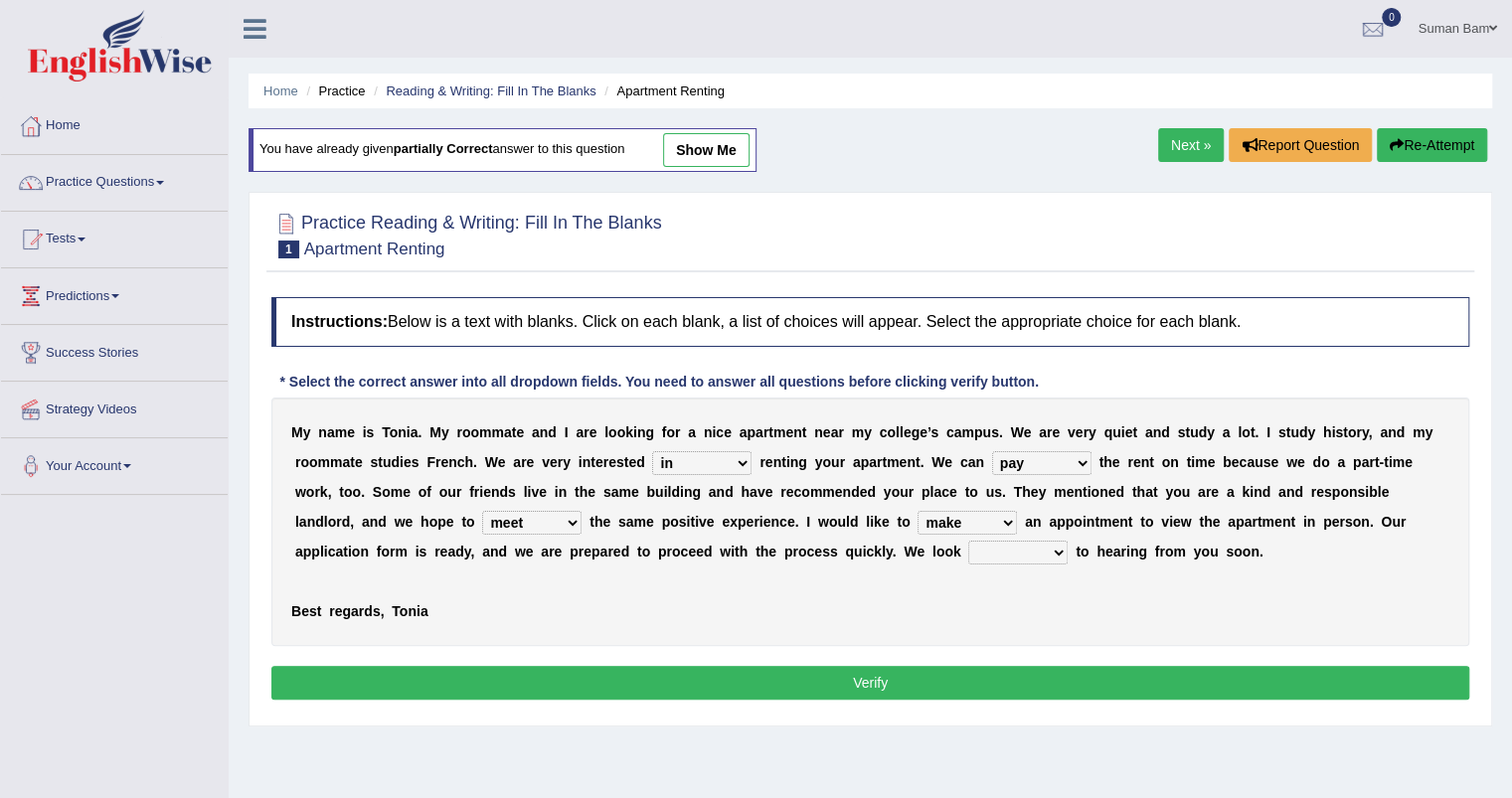 click on "around out in forward" at bounding box center (1018, 553) 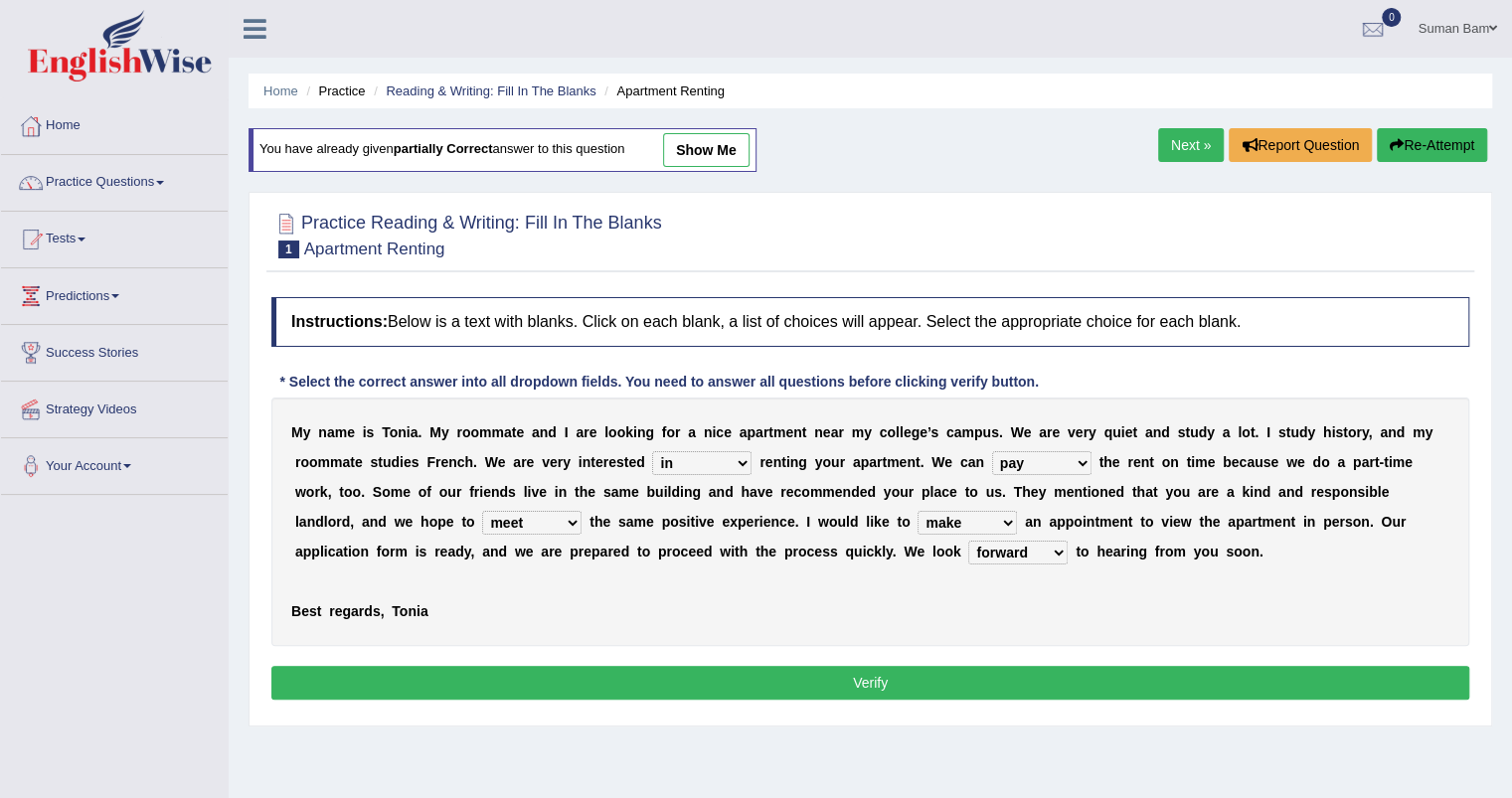 click on "around out in forward" at bounding box center (1018, 553) 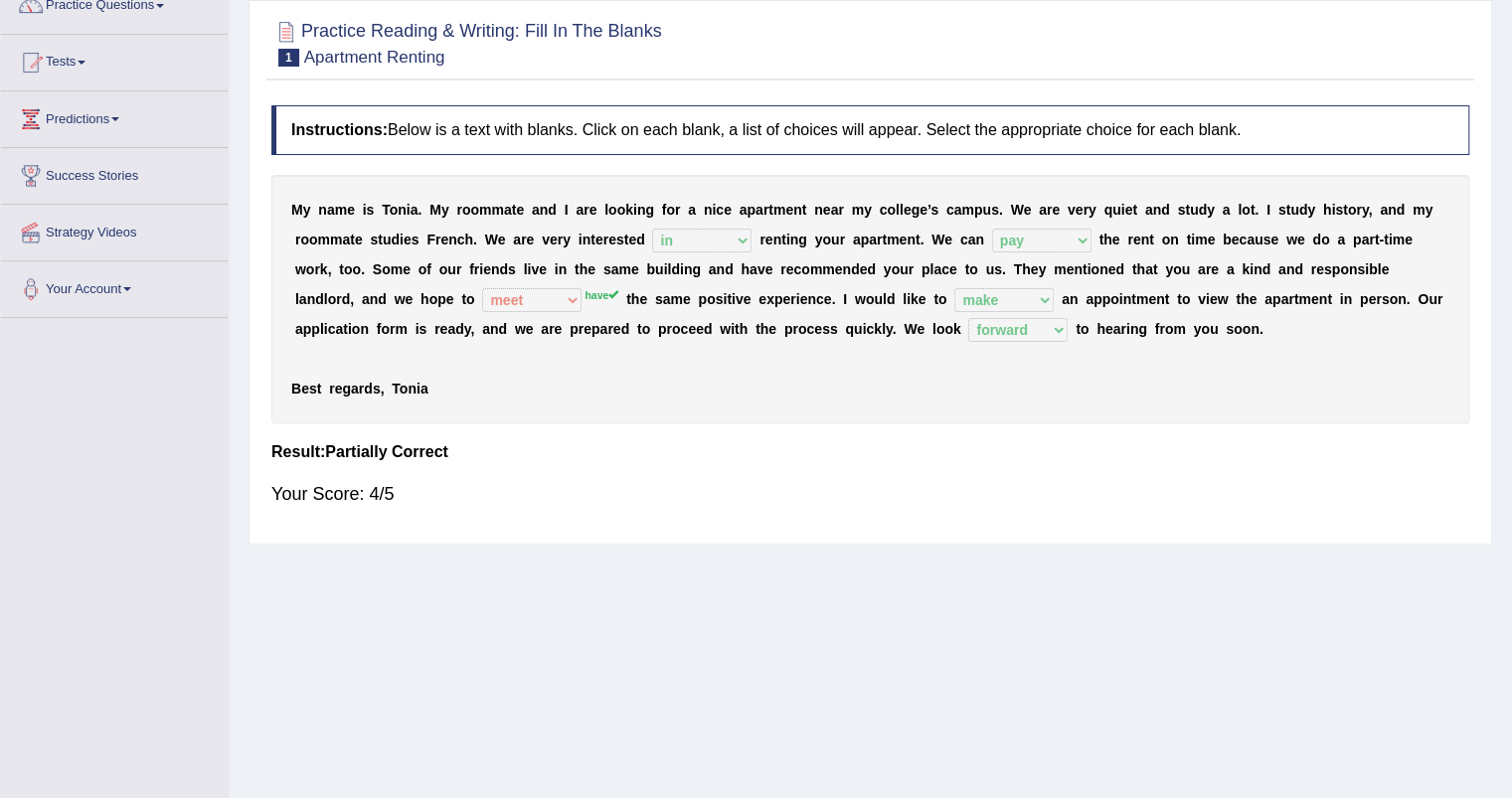 scroll, scrollTop: 244, scrollLeft: 0, axis: vertical 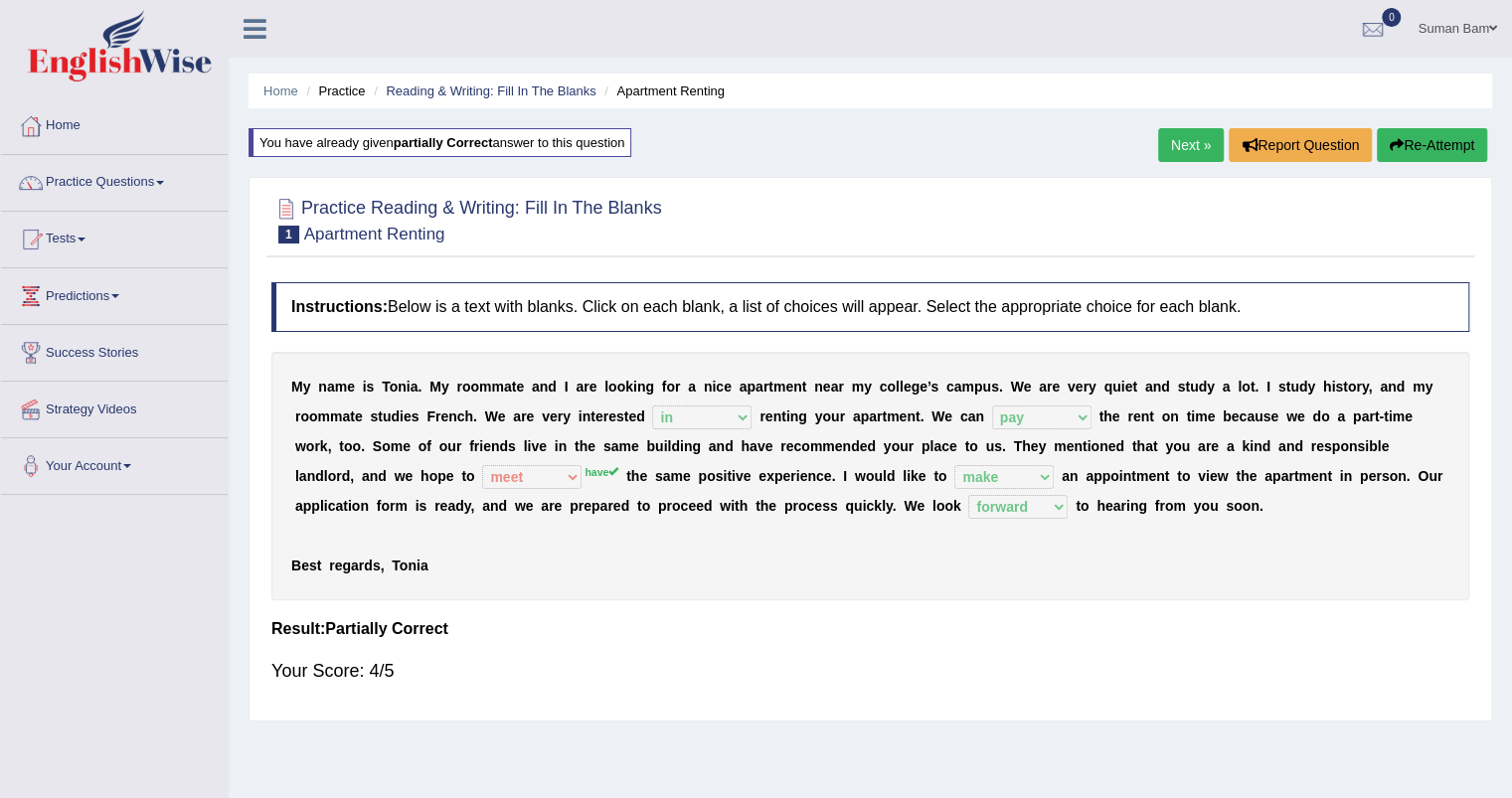 click on "Next »" at bounding box center (1191, 145) 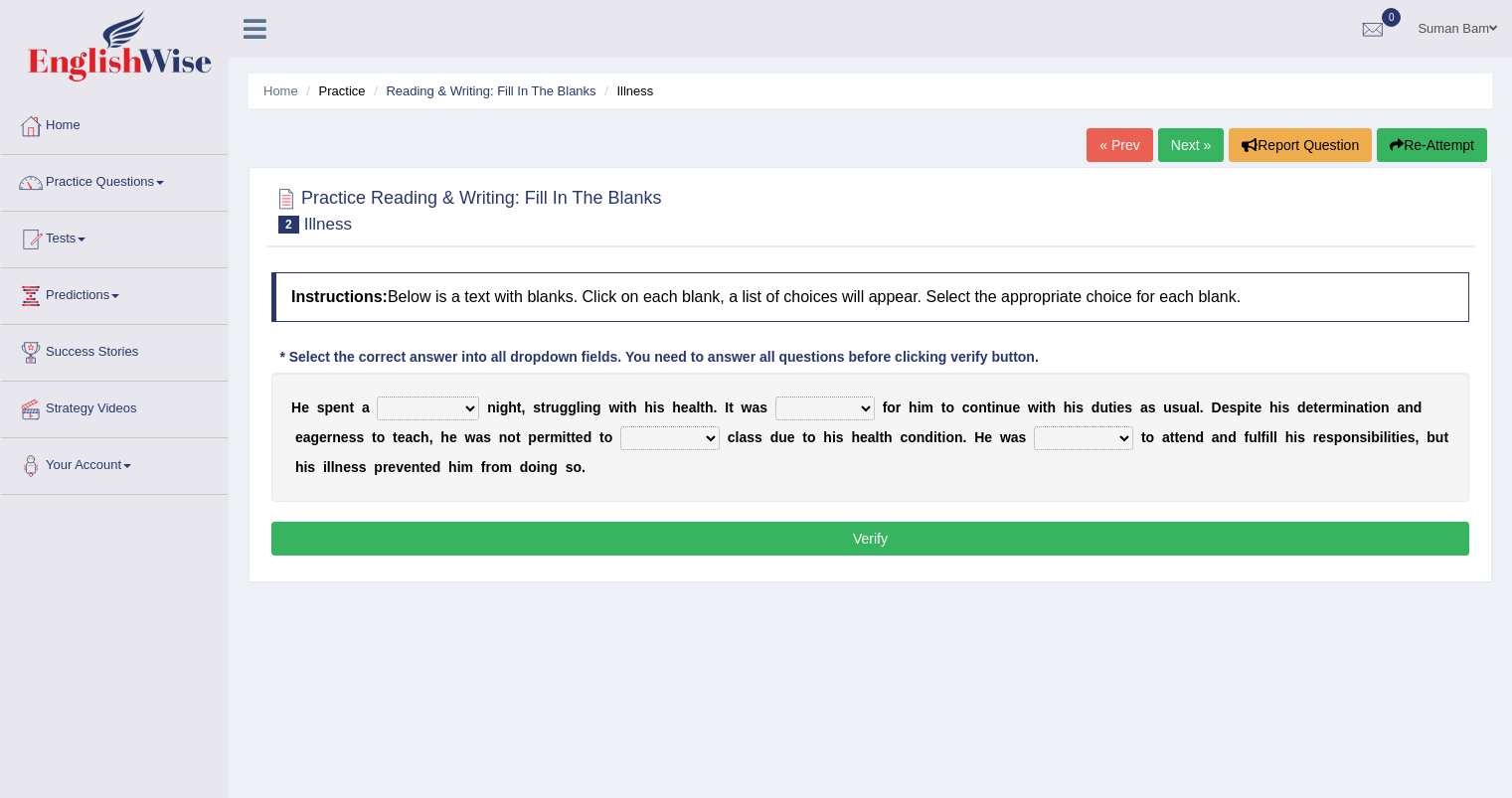 scroll, scrollTop: 0, scrollLeft: 0, axis: both 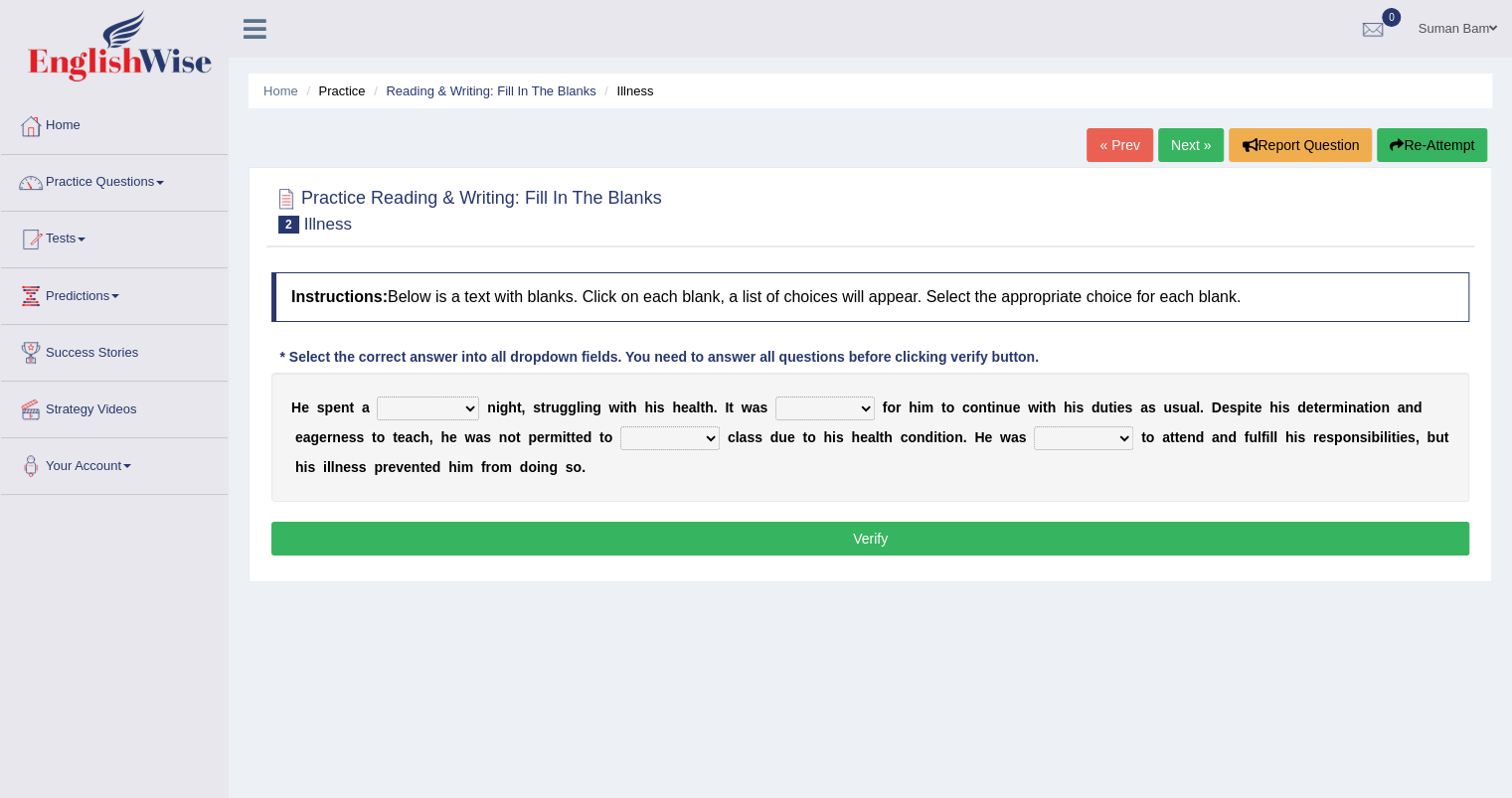 click on "cheerful restful meaningful painful" at bounding box center [427, 408] 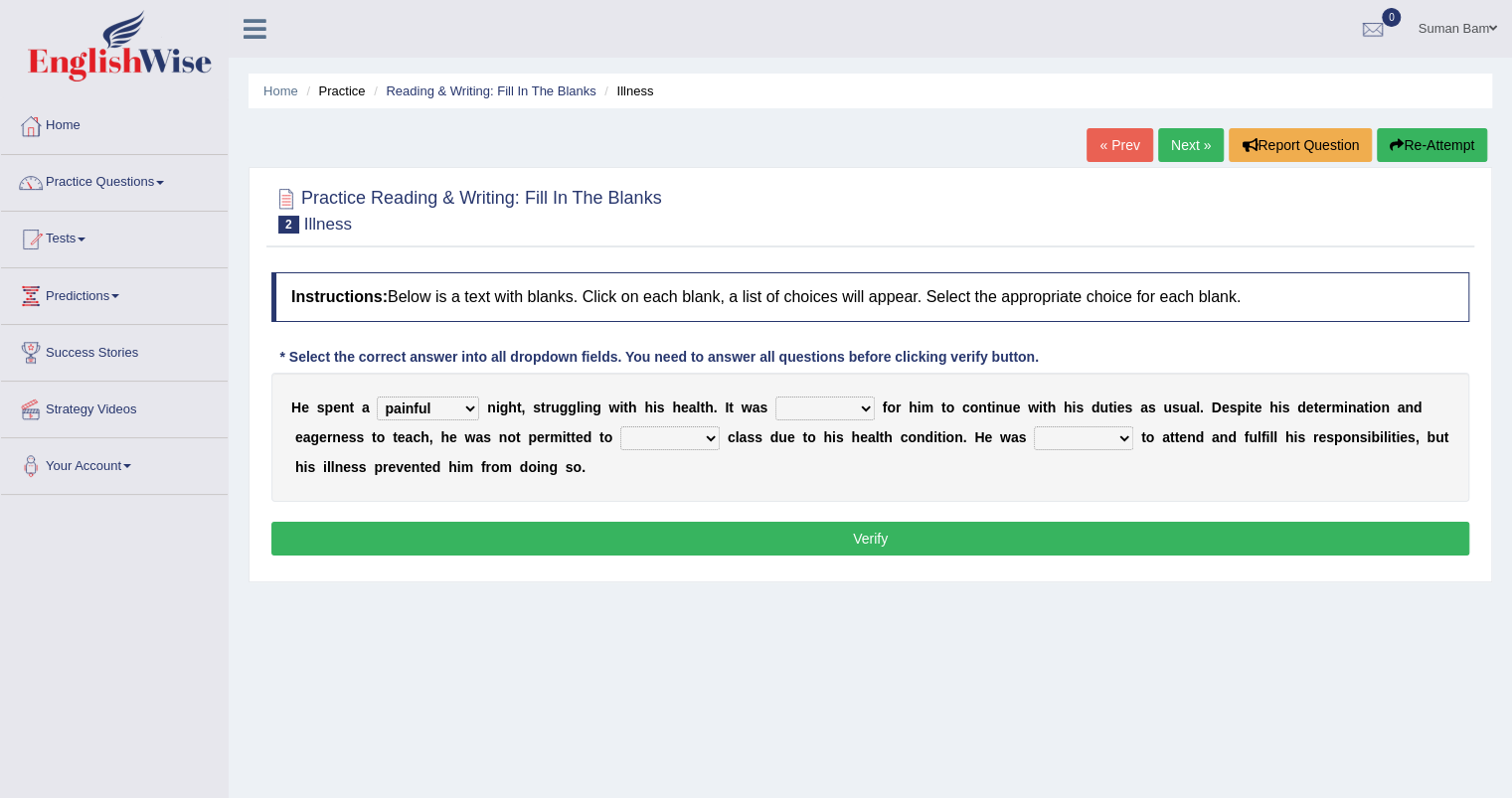 click on "cheerful restful meaningful painful" at bounding box center [427, 408] 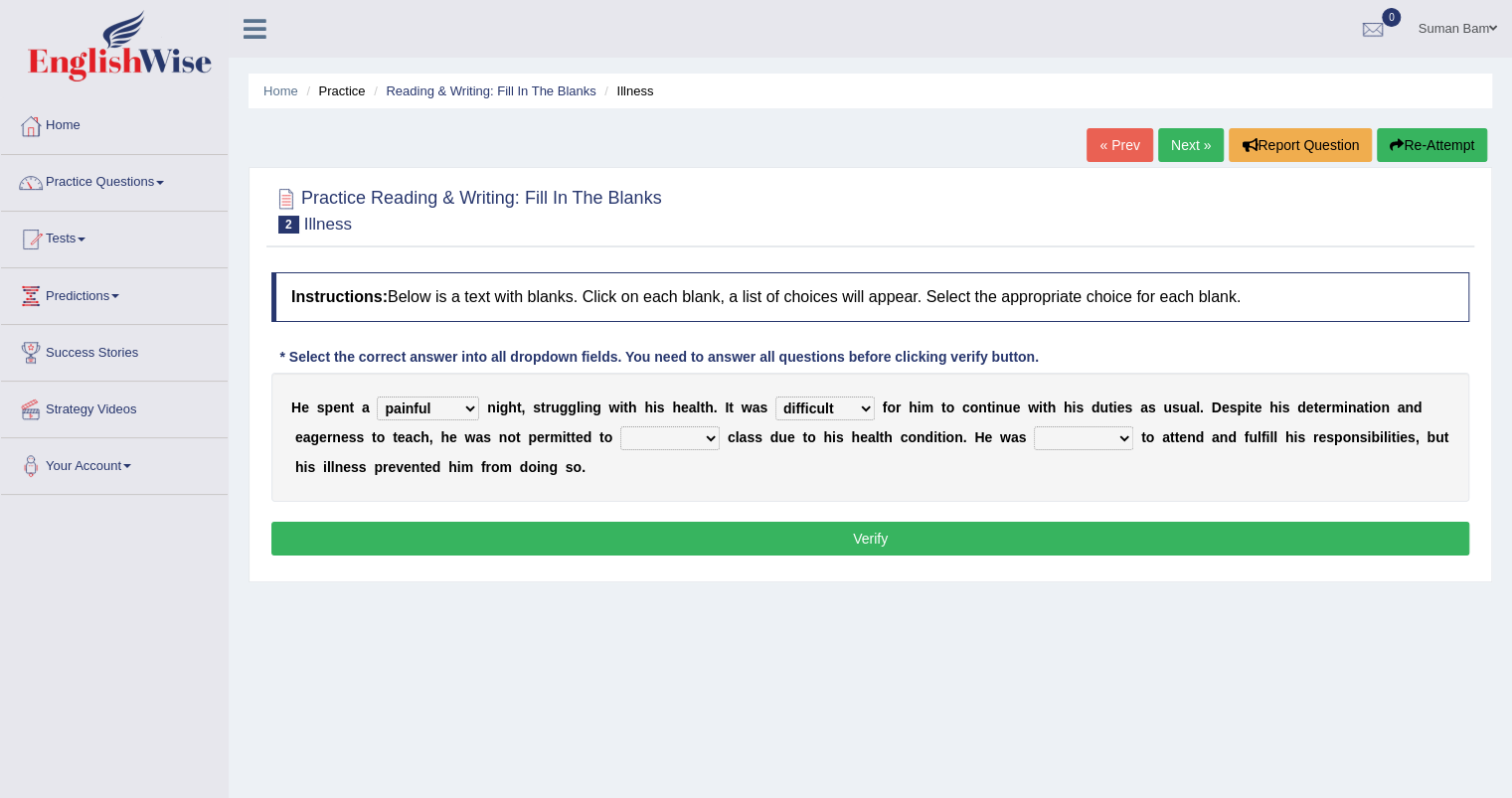 click on "enjoyable simple difficult natural" at bounding box center [825, 408] 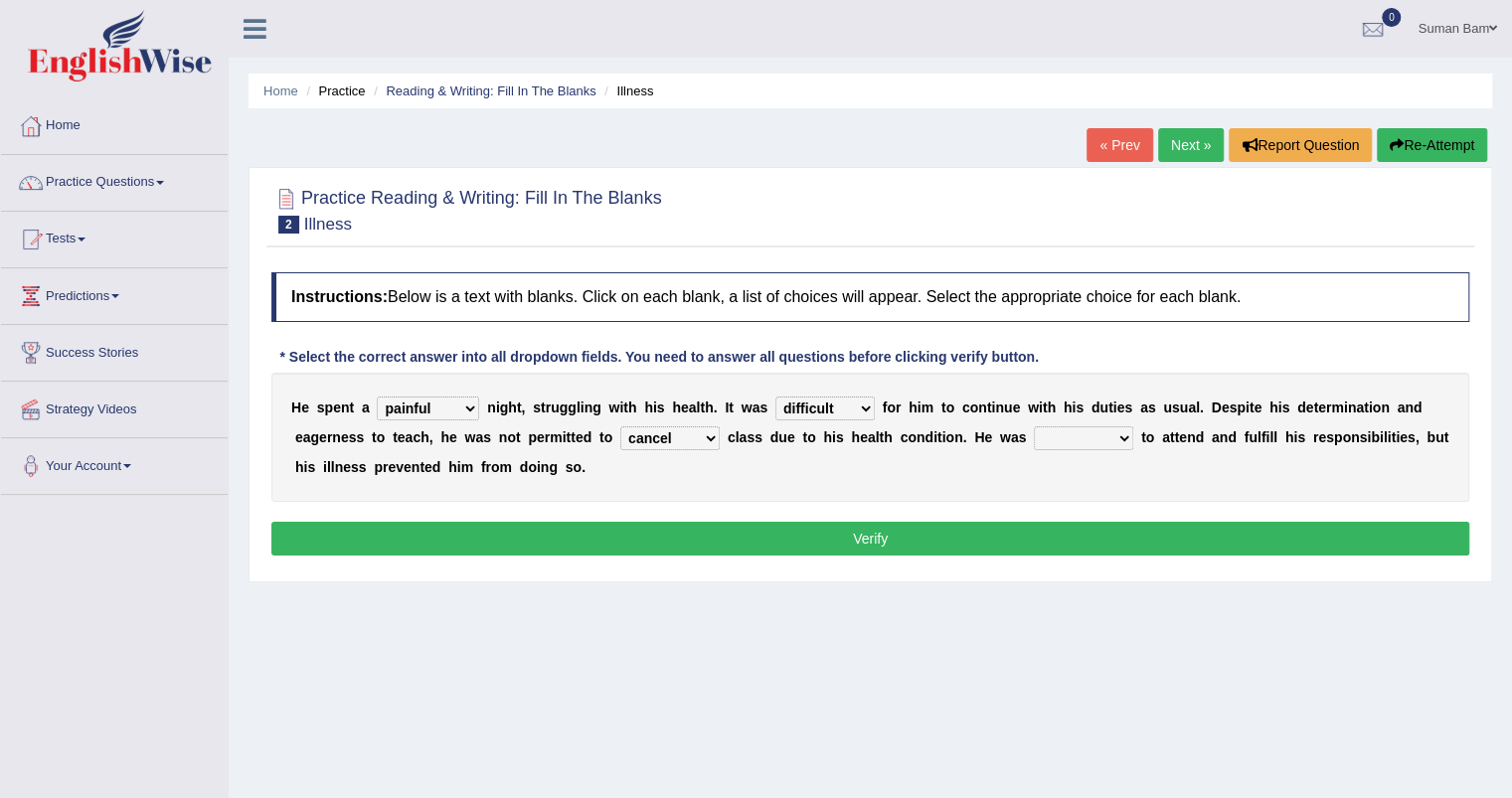 click on "teach leave cancel attend" at bounding box center [670, 438] 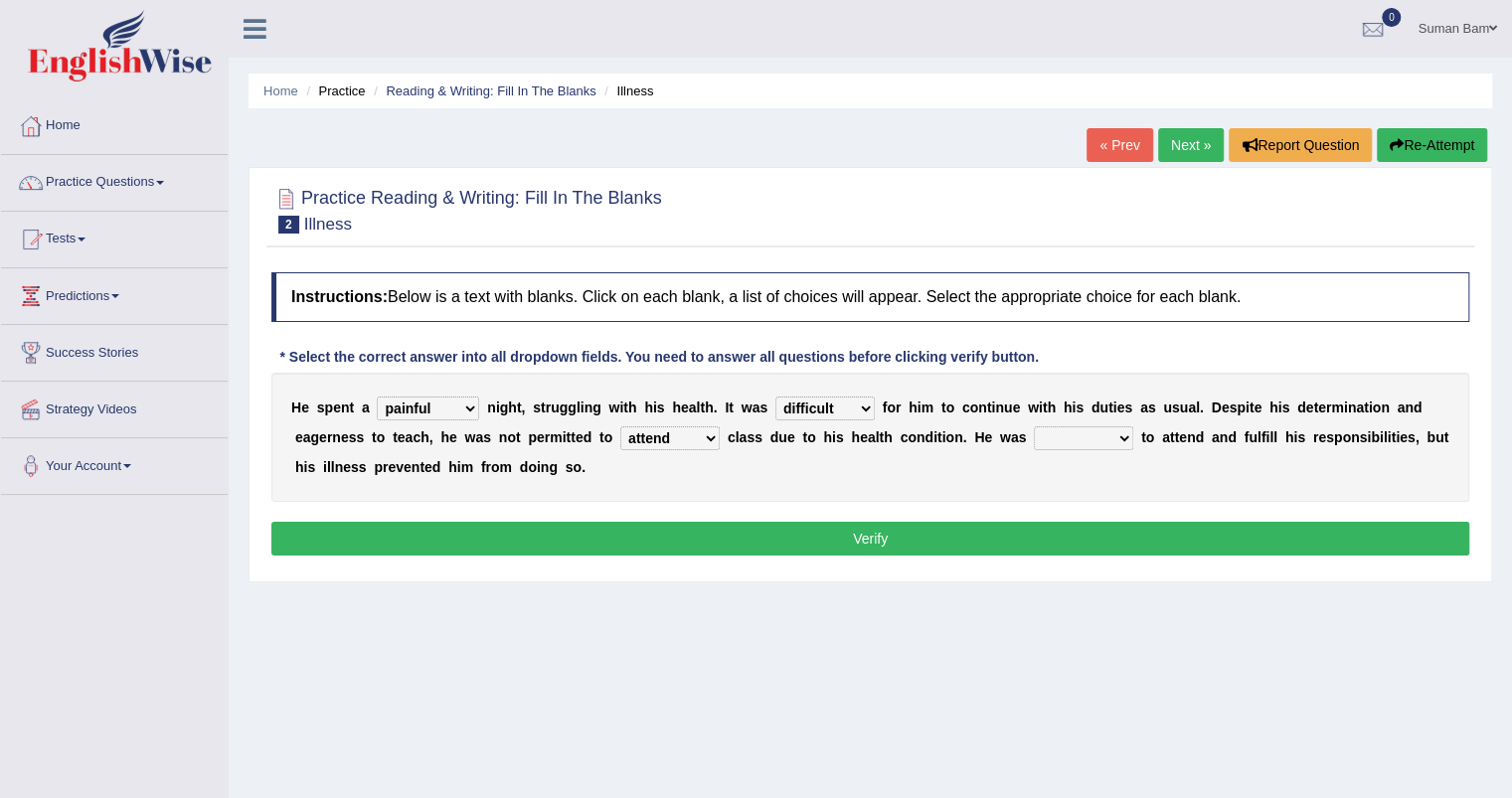 click on "anxious forced lazy happy" at bounding box center (1084, 438) 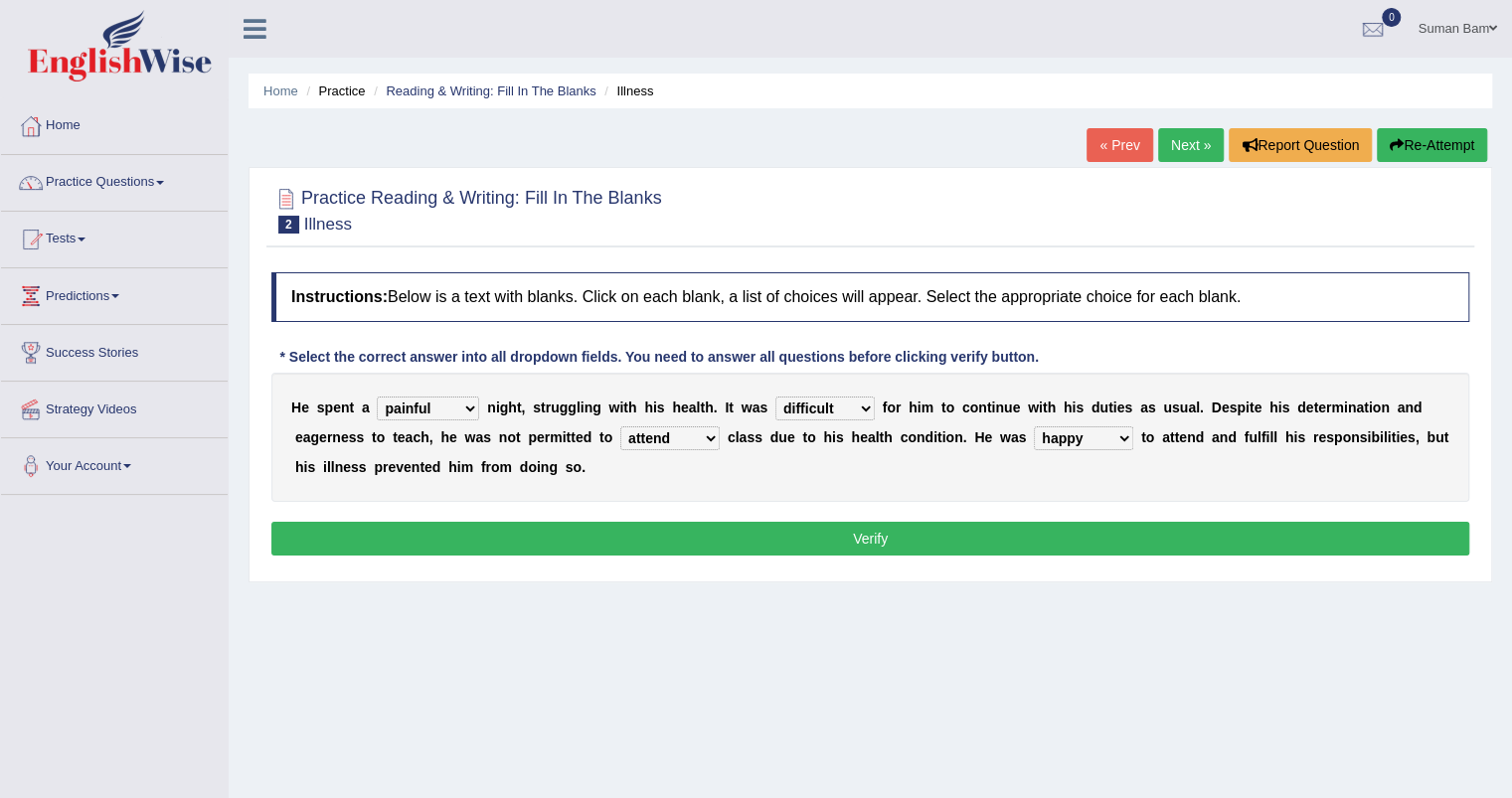 click on "anxious forced lazy happy" at bounding box center [1084, 438] 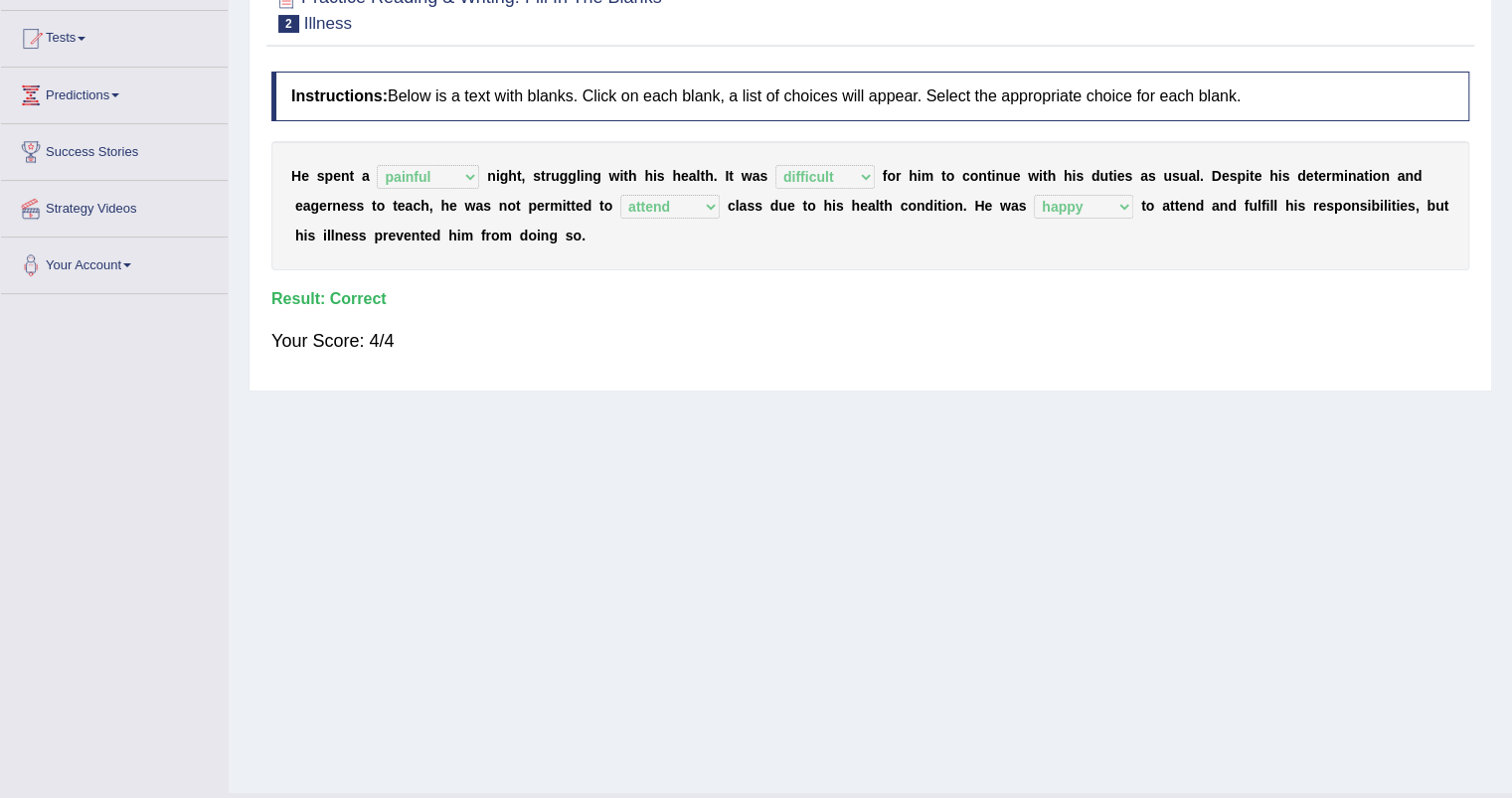 scroll, scrollTop: 239, scrollLeft: 0, axis: vertical 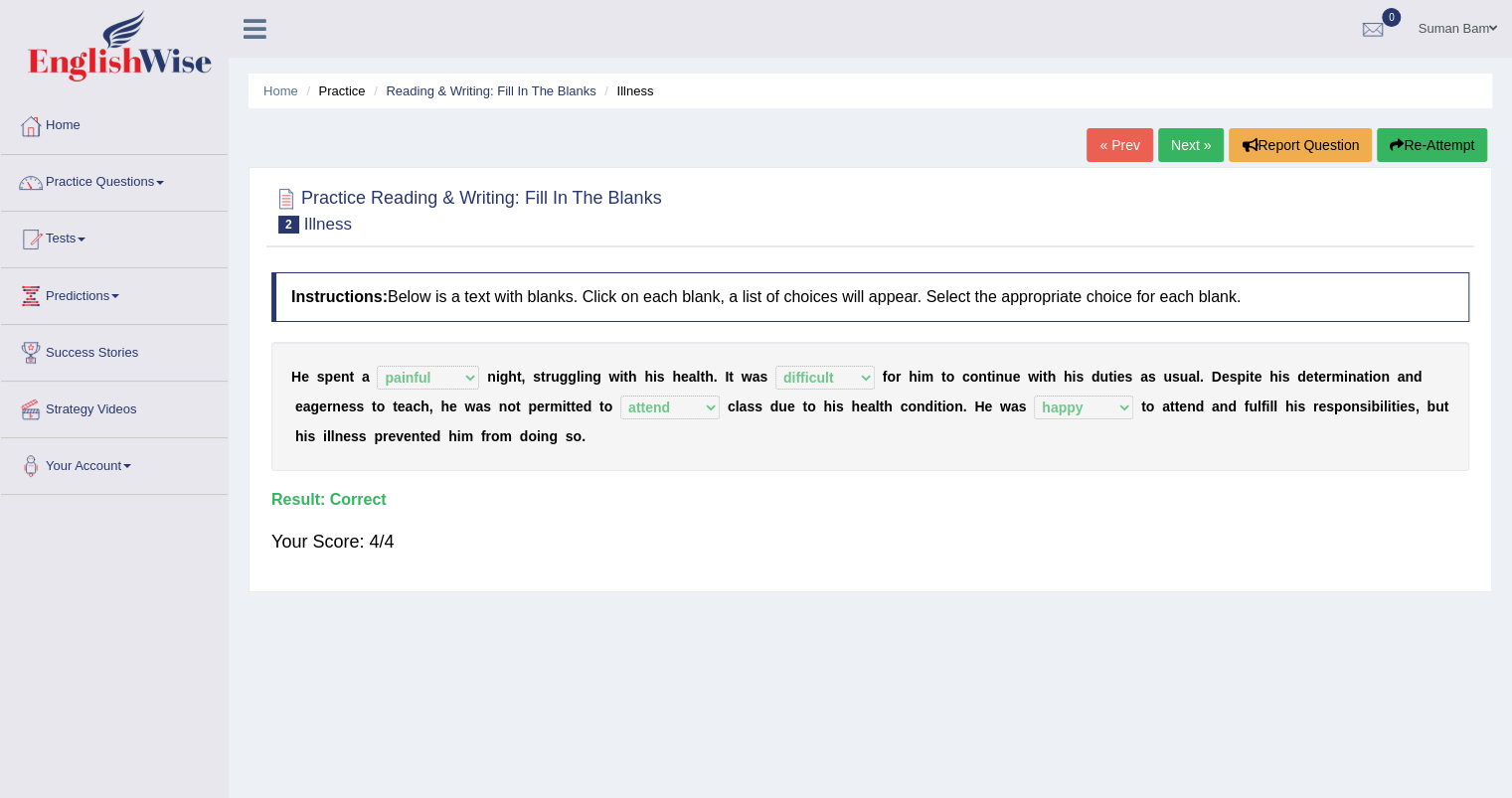 click on "Next »" at bounding box center (1191, 145) 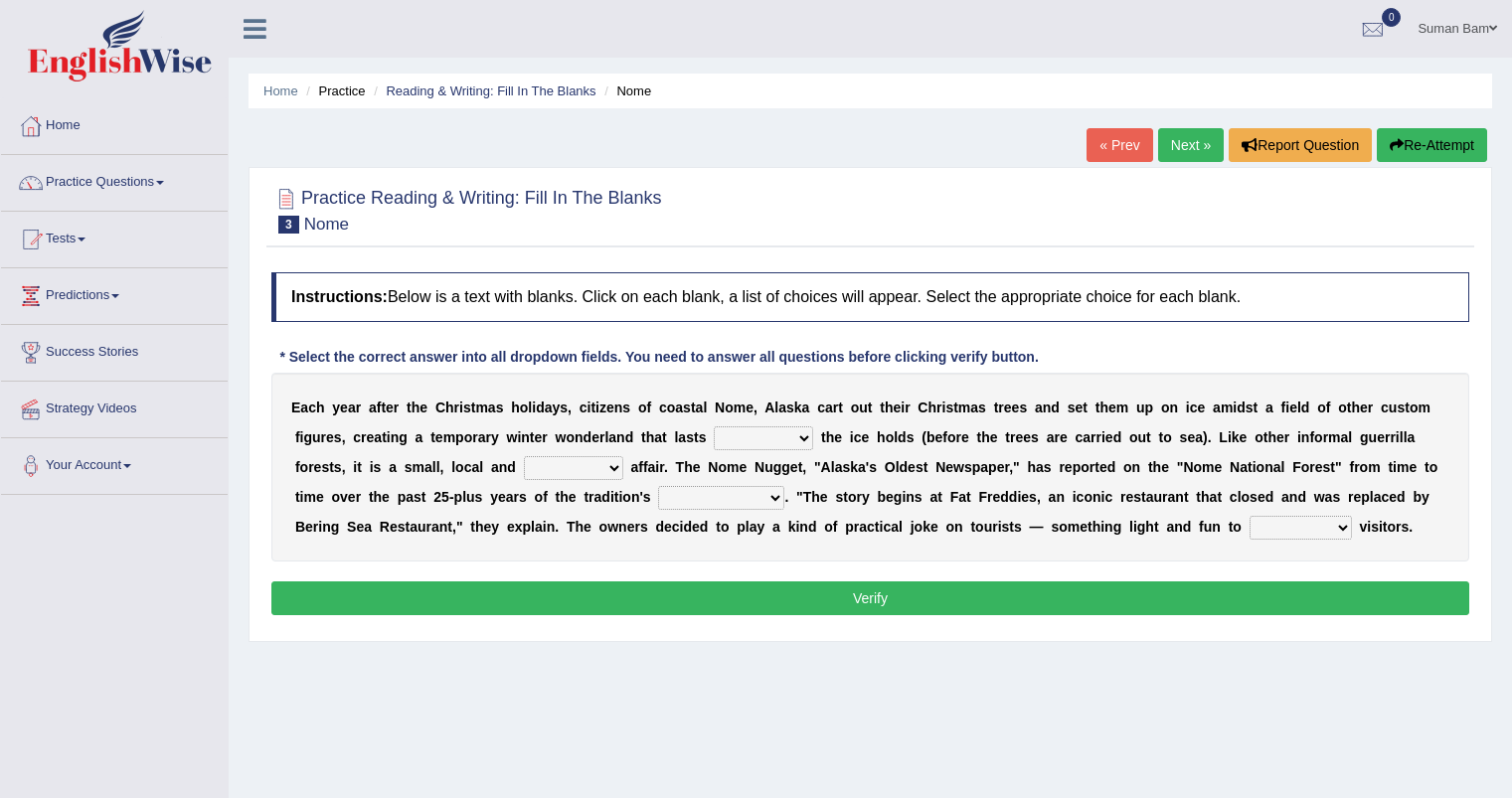 scroll, scrollTop: 0, scrollLeft: 0, axis: both 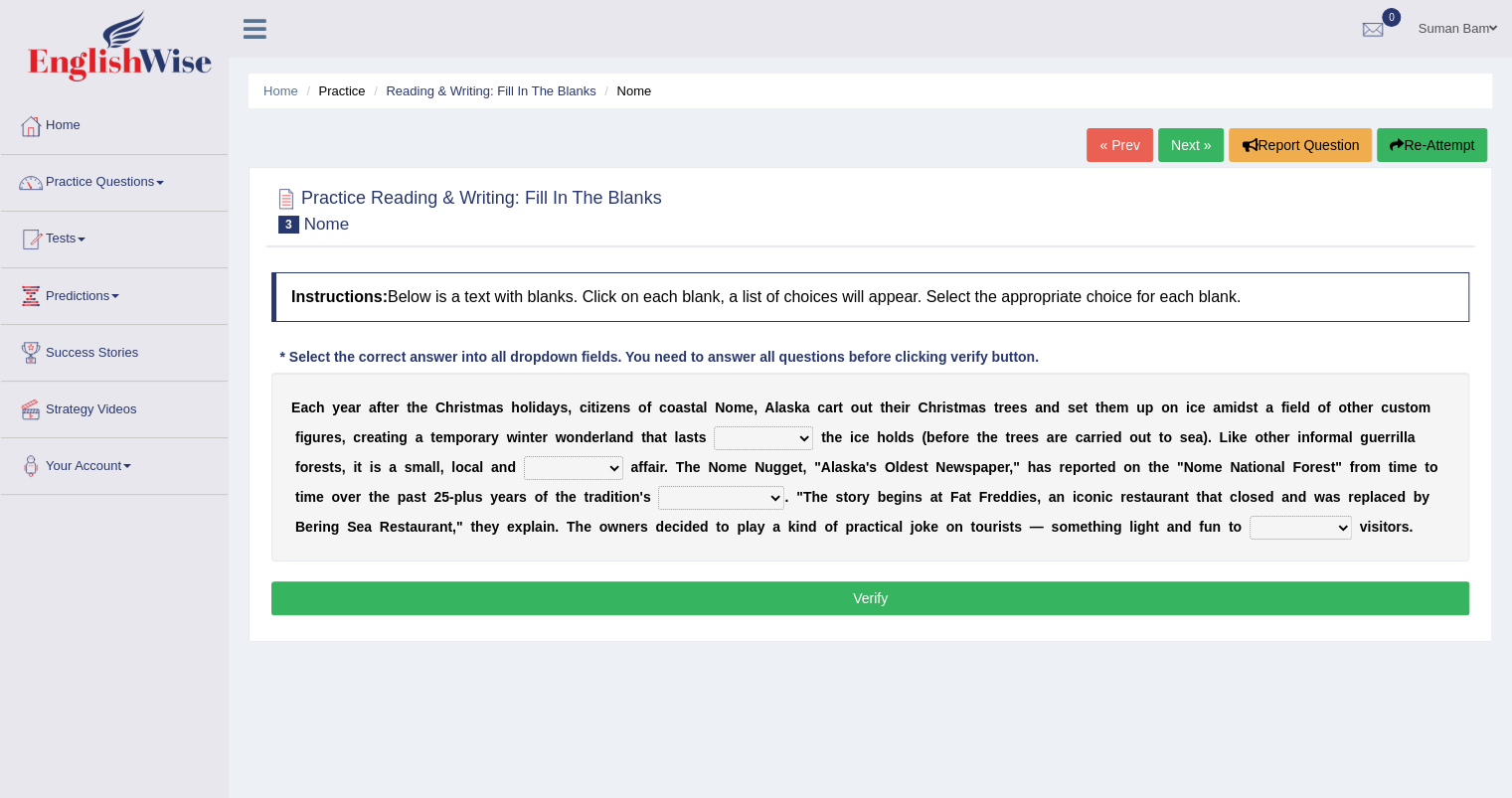 click on "as long as before after although" at bounding box center (763, 438) 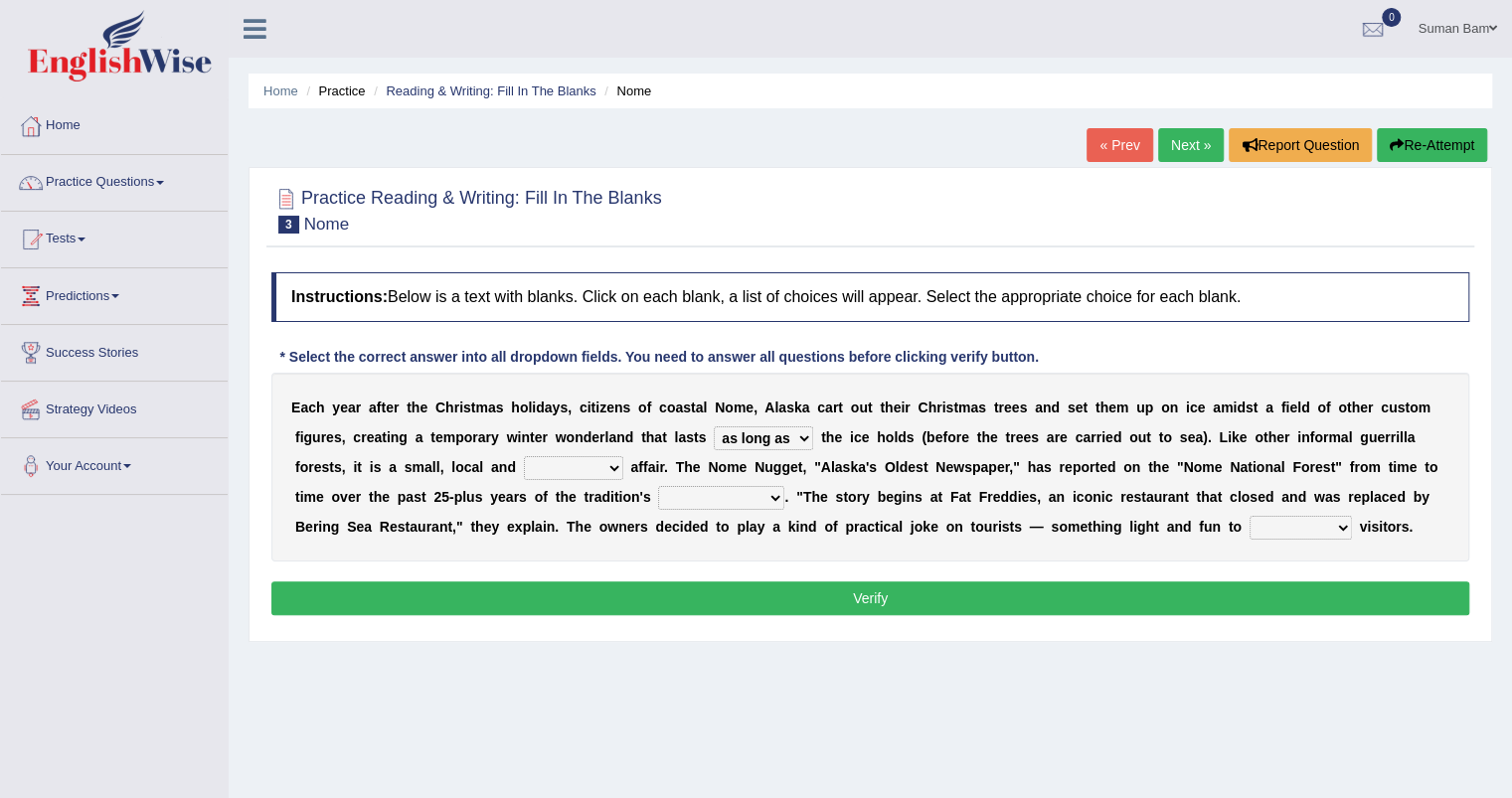 click on "as long as before after although" at bounding box center [763, 438] 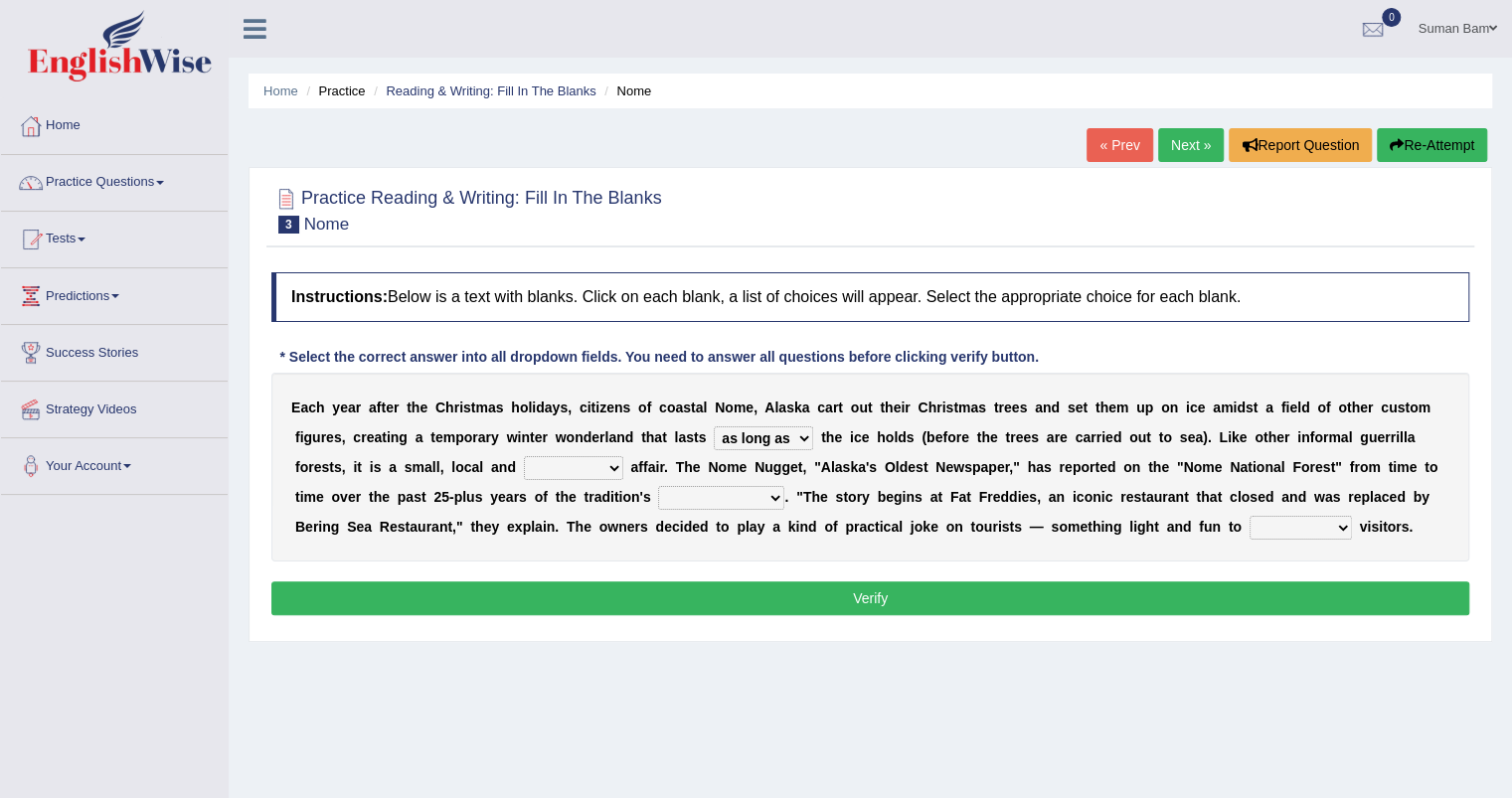 click on "nasty fuzzy cozy greasy" at bounding box center (574, 468) 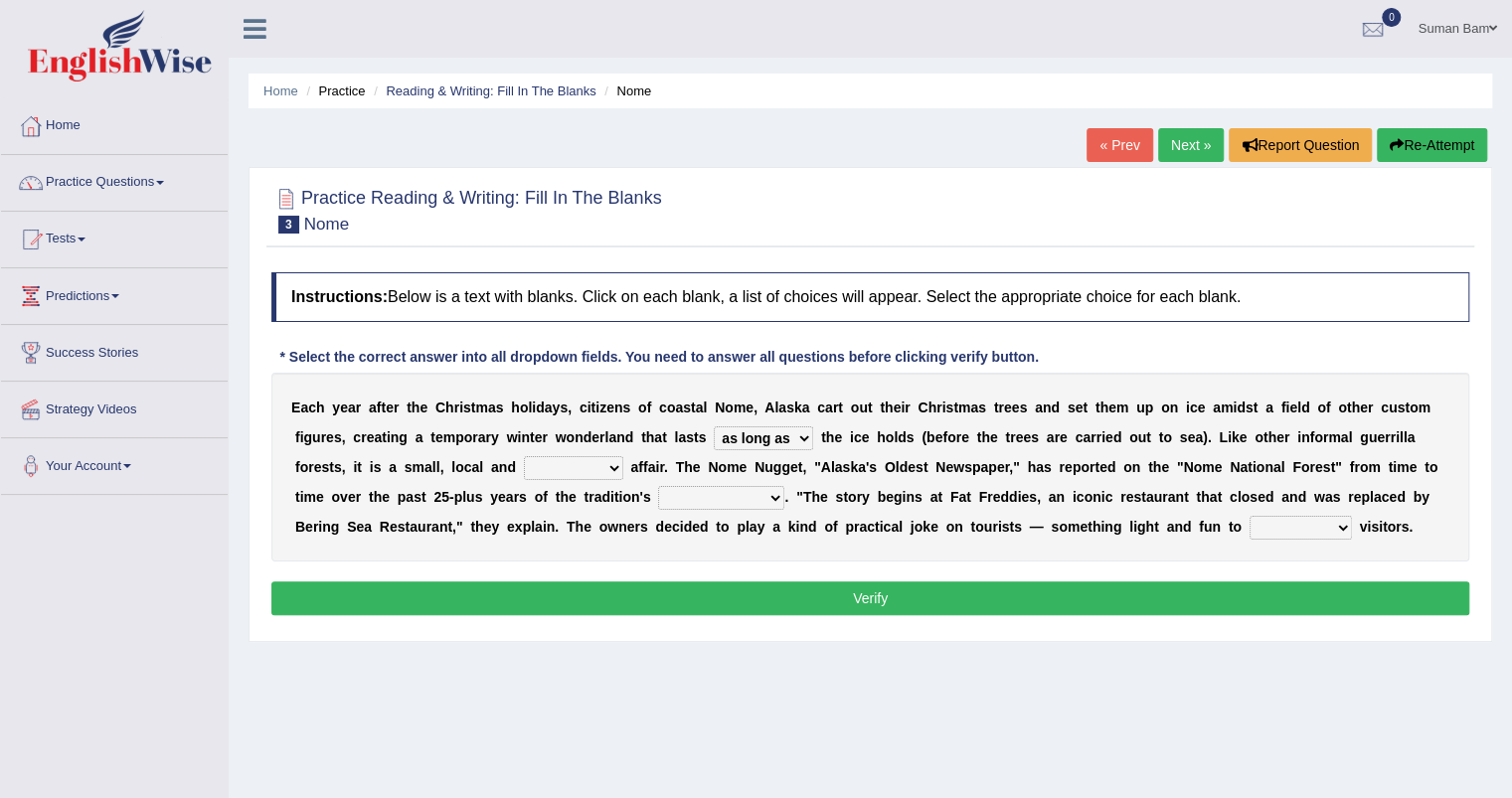 select on "nasty" 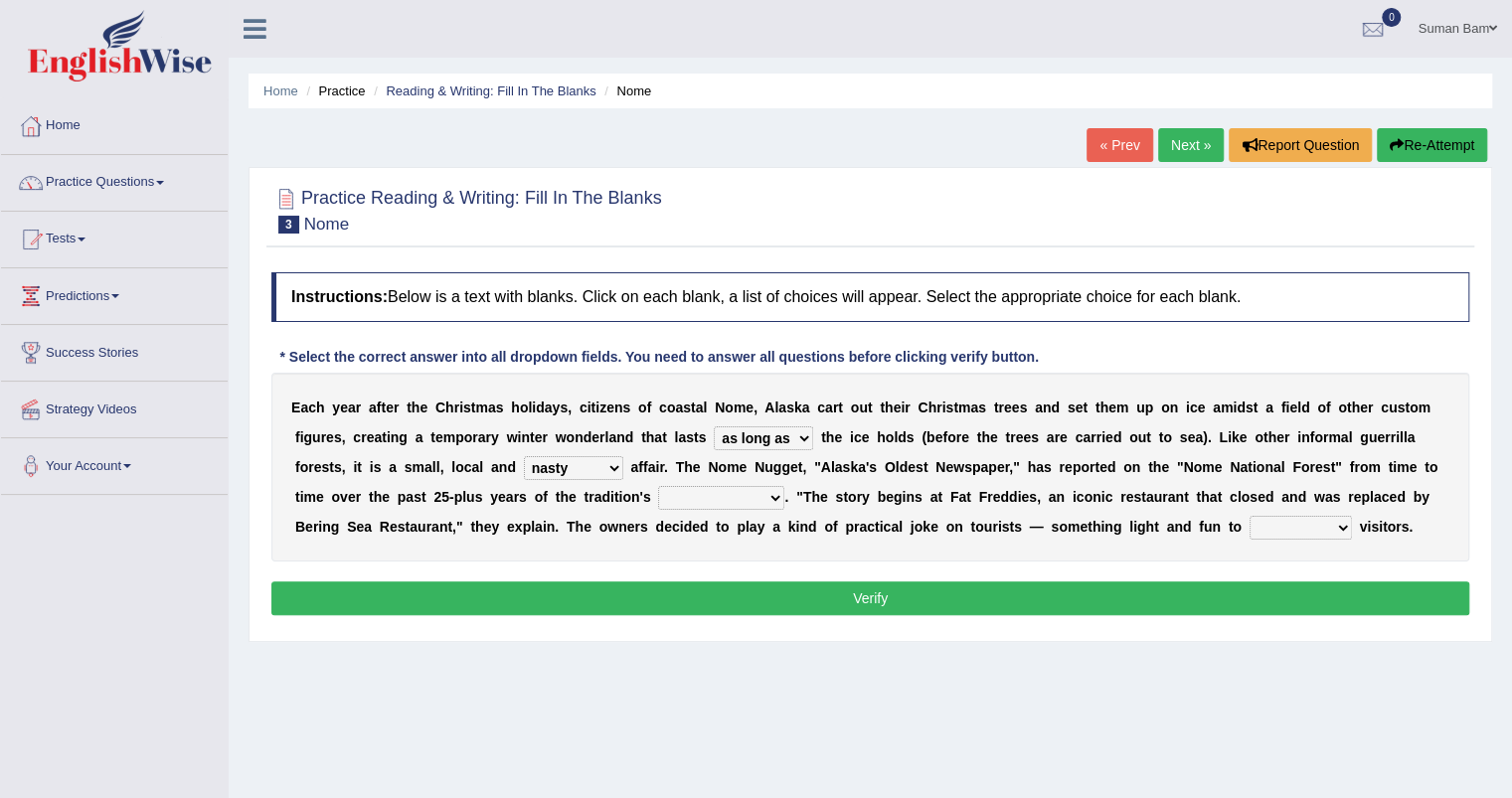 click on "nasty fuzzy cozy greasy" at bounding box center [574, 468] 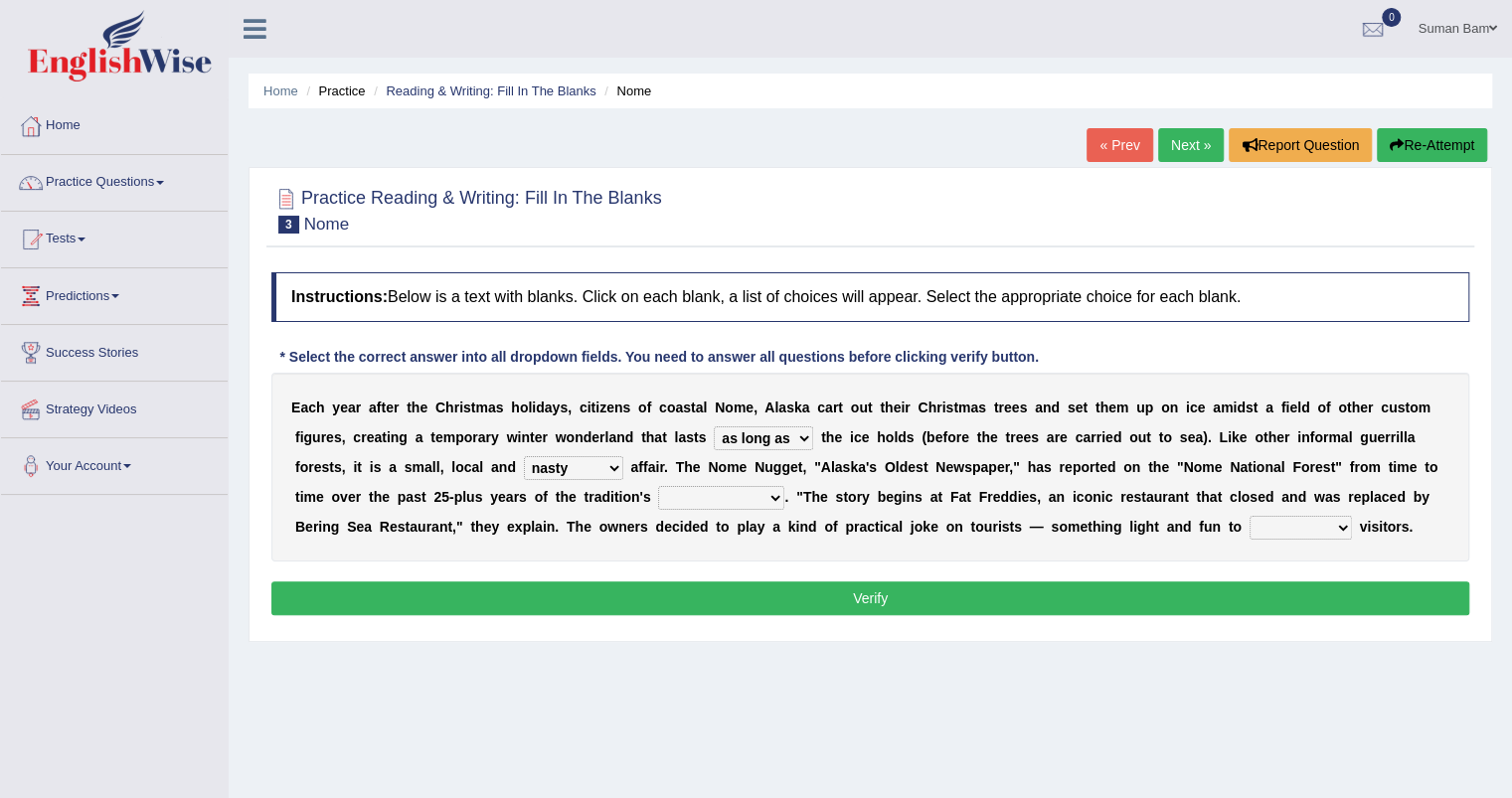 click on "life existence disappearance emotions" at bounding box center (721, 498) 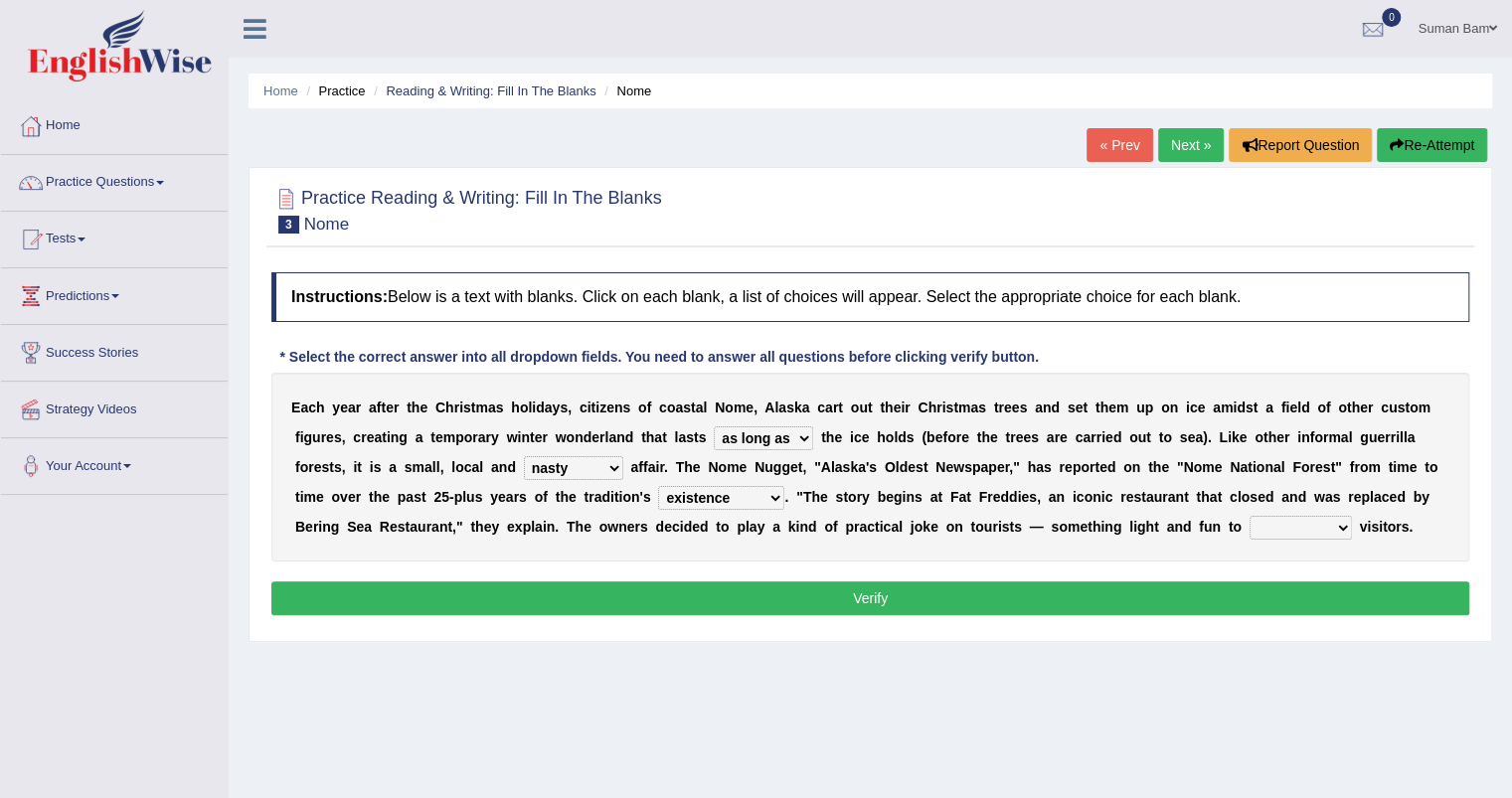 click on "life existence disappearance emotions" at bounding box center [721, 498] 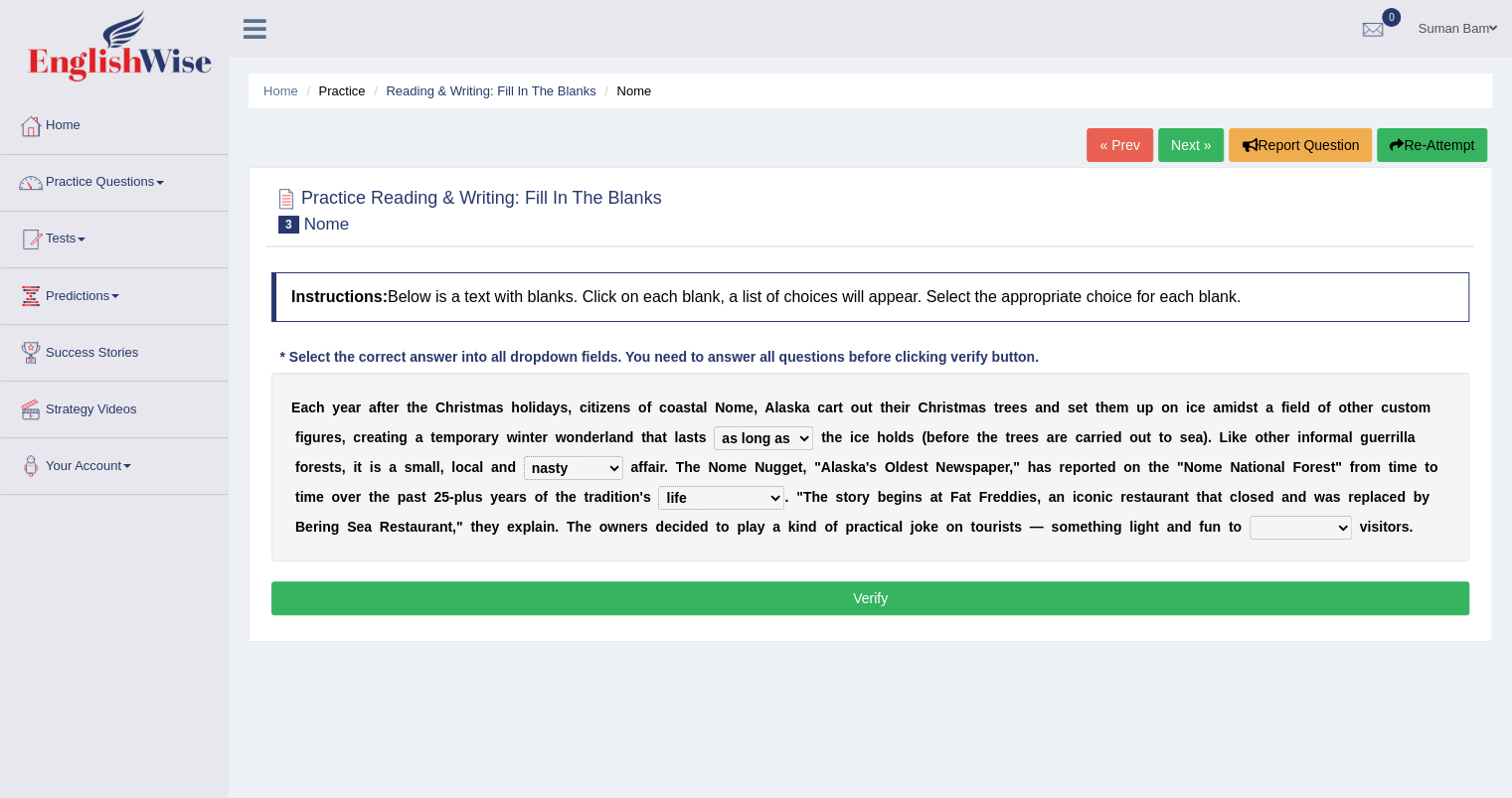 click on "life existence disappearance emotions" at bounding box center (721, 498) 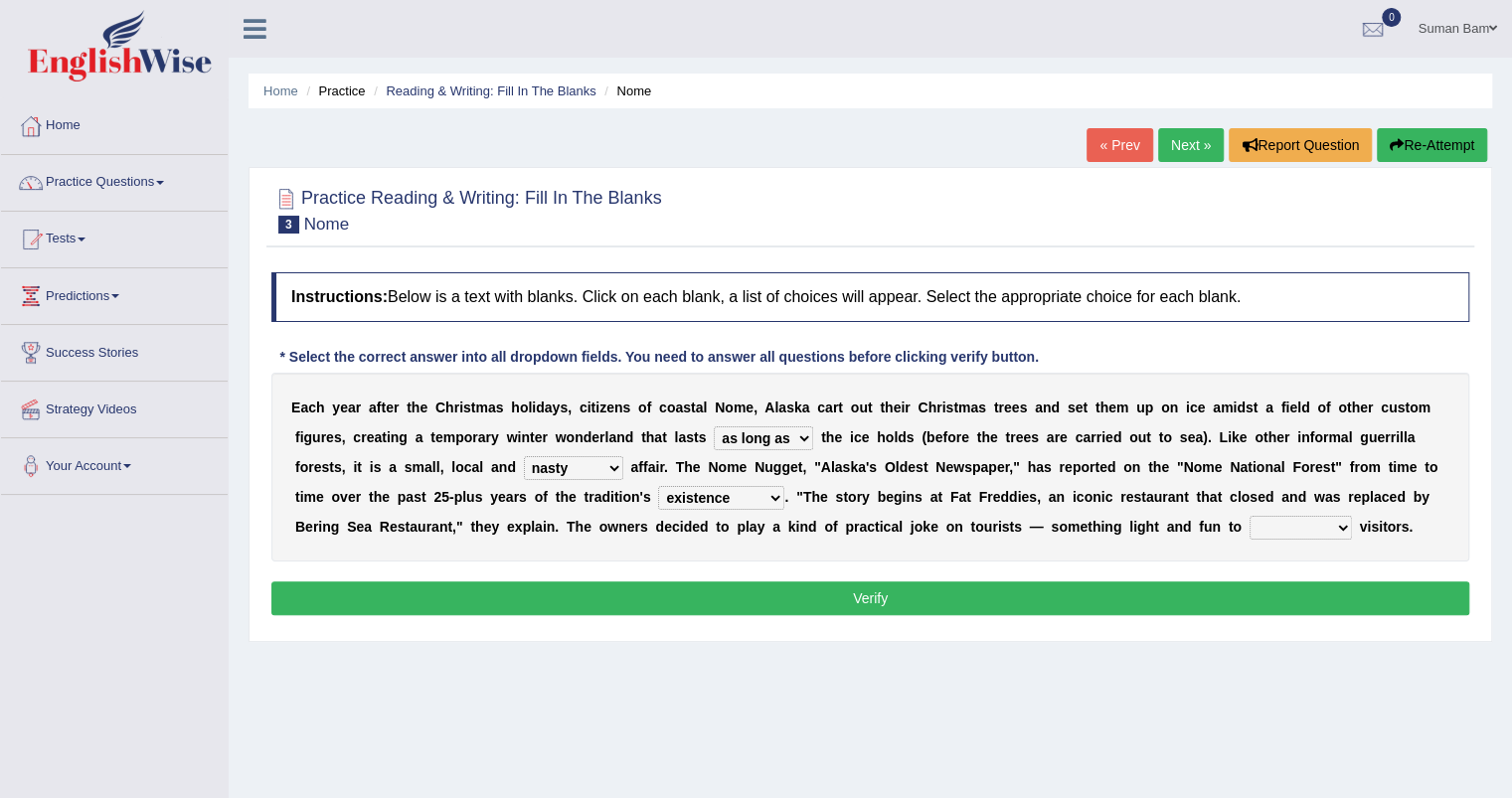 click on "life existence disappearance emotions" at bounding box center (721, 498) 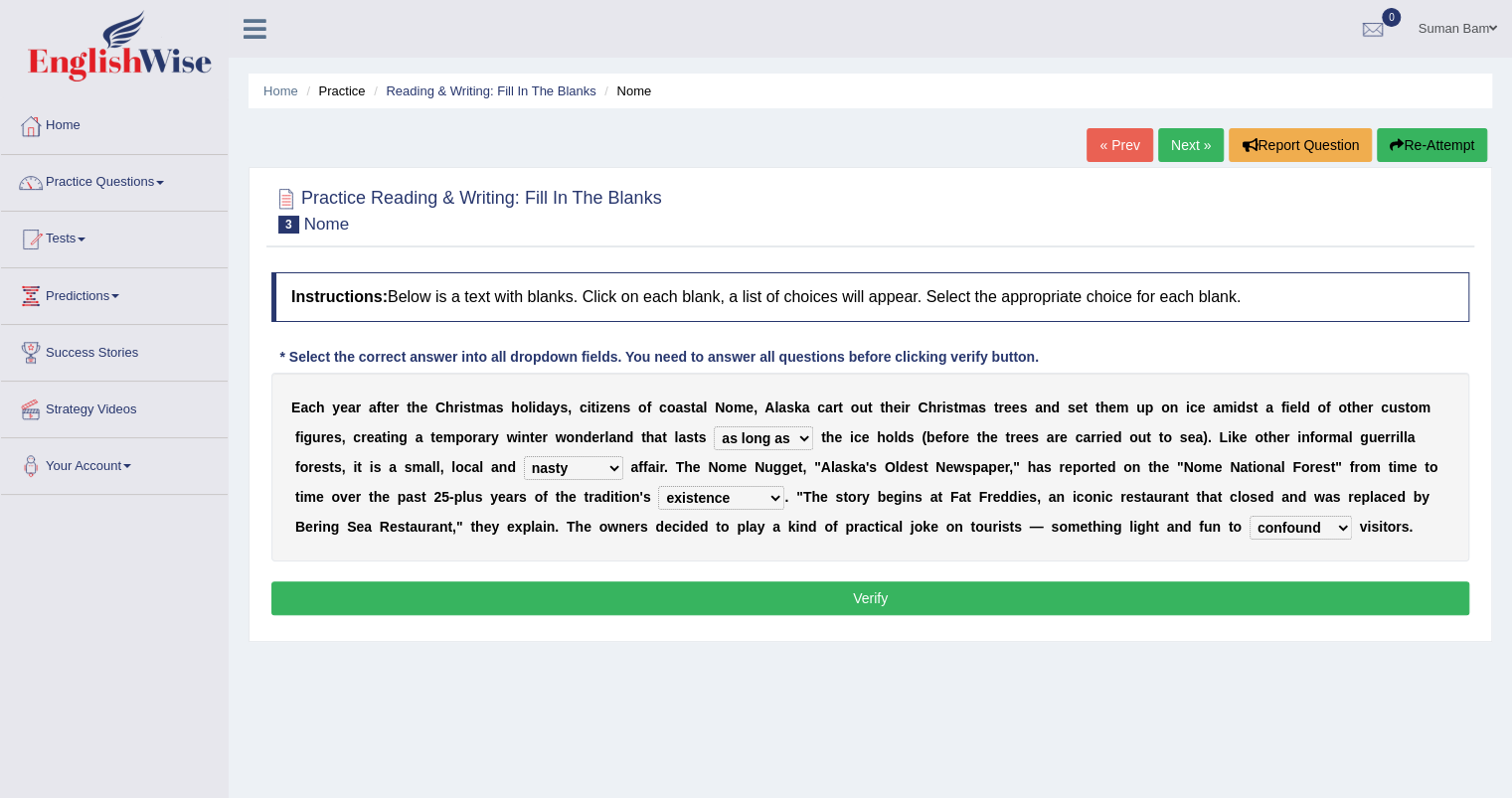 click on "purchase confound distinguish repel" at bounding box center (1300, 528) 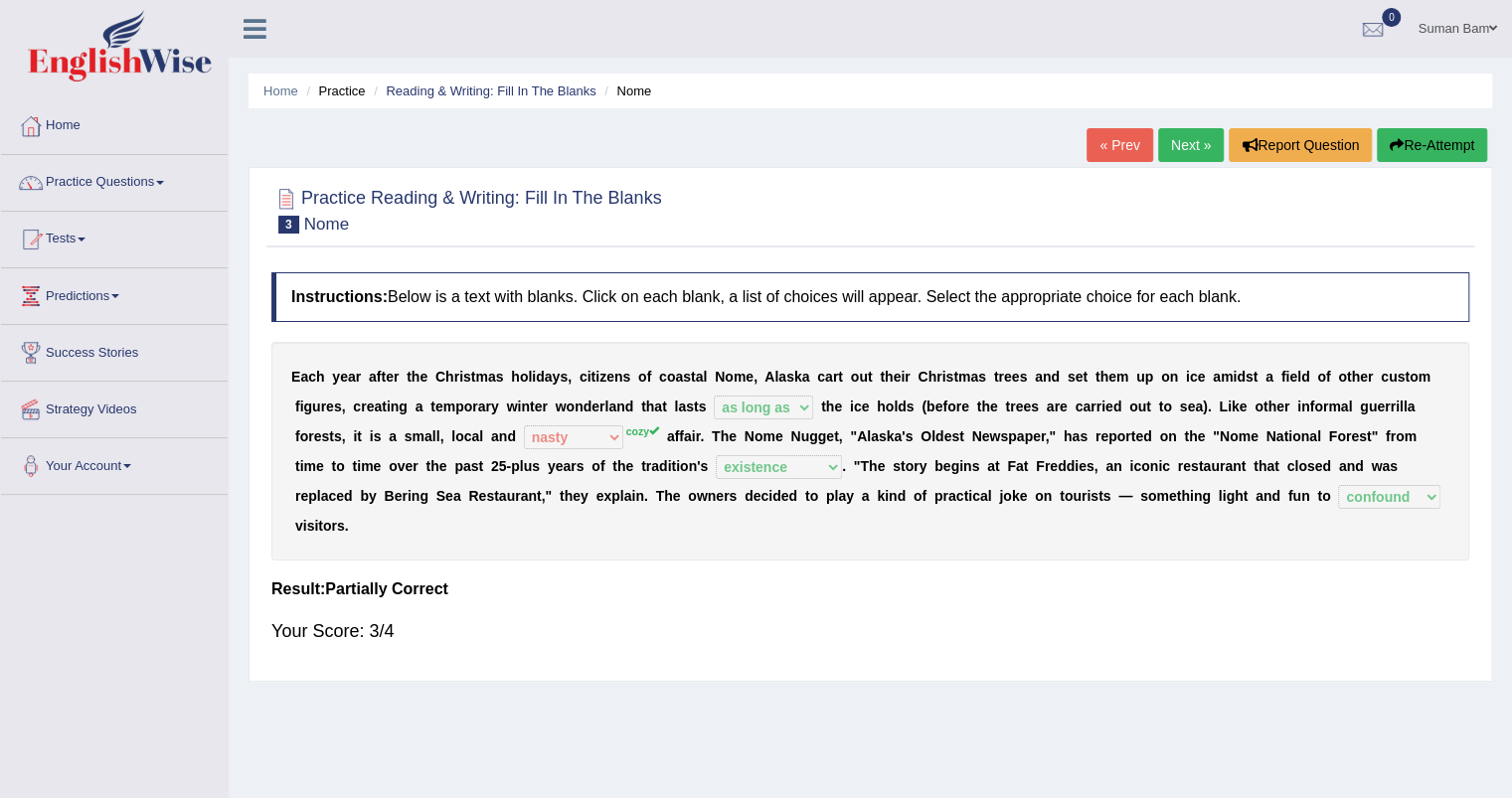 scroll, scrollTop: 244, scrollLeft: 0, axis: vertical 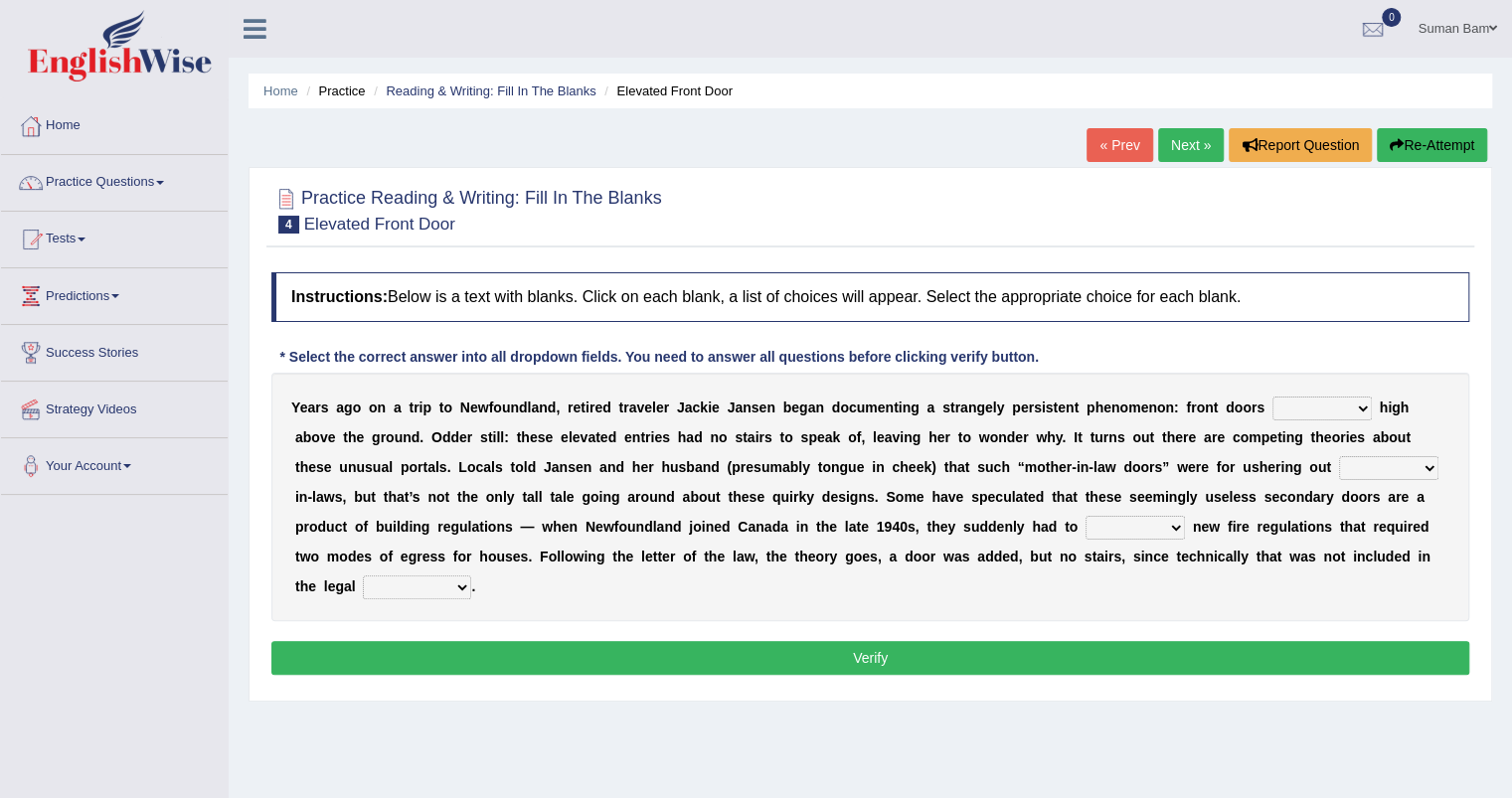 click on "raised visited painted lowered" at bounding box center [1322, 408] 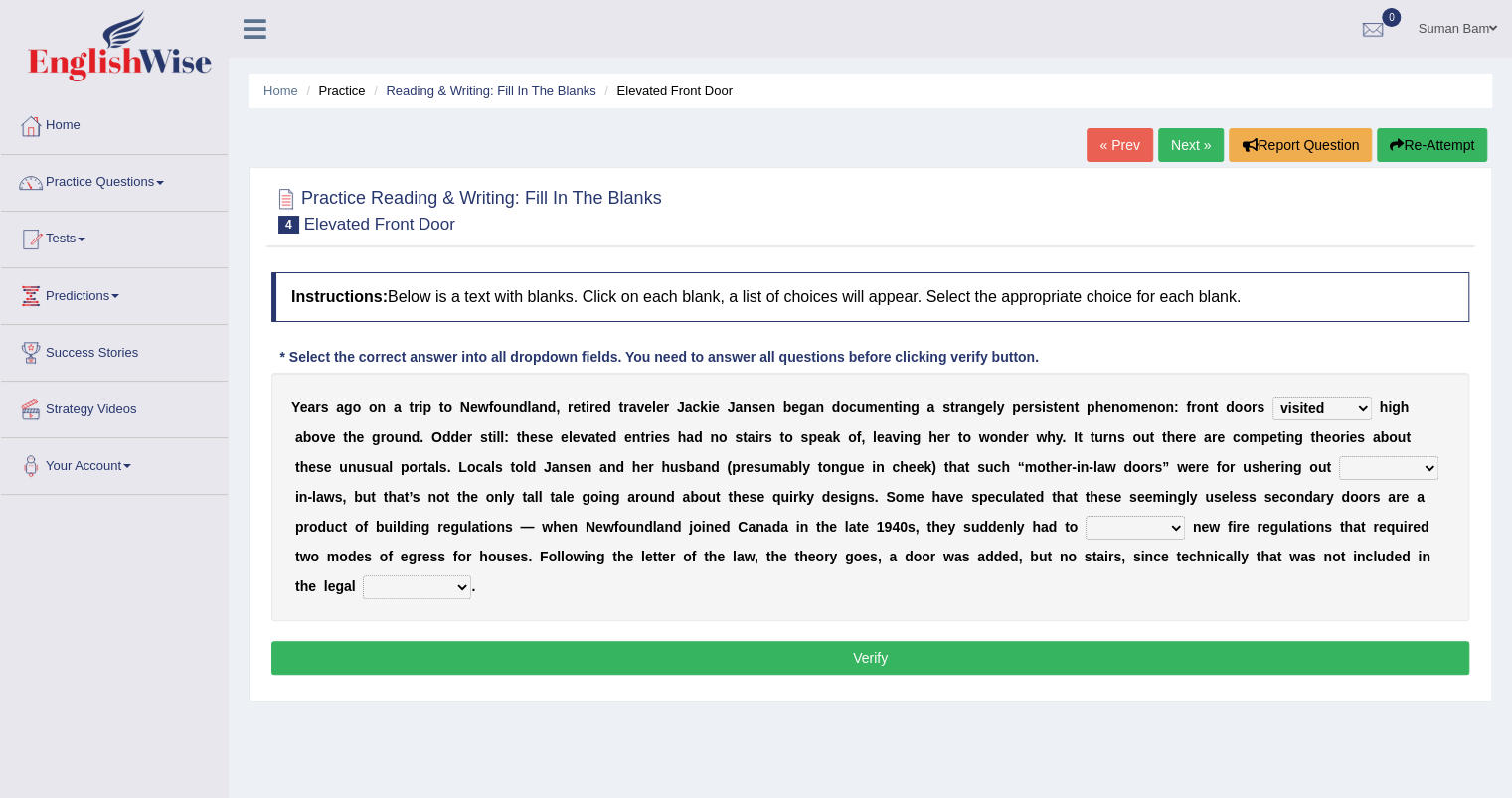 click on "raised visited painted lowered" at bounding box center [1322, 408] 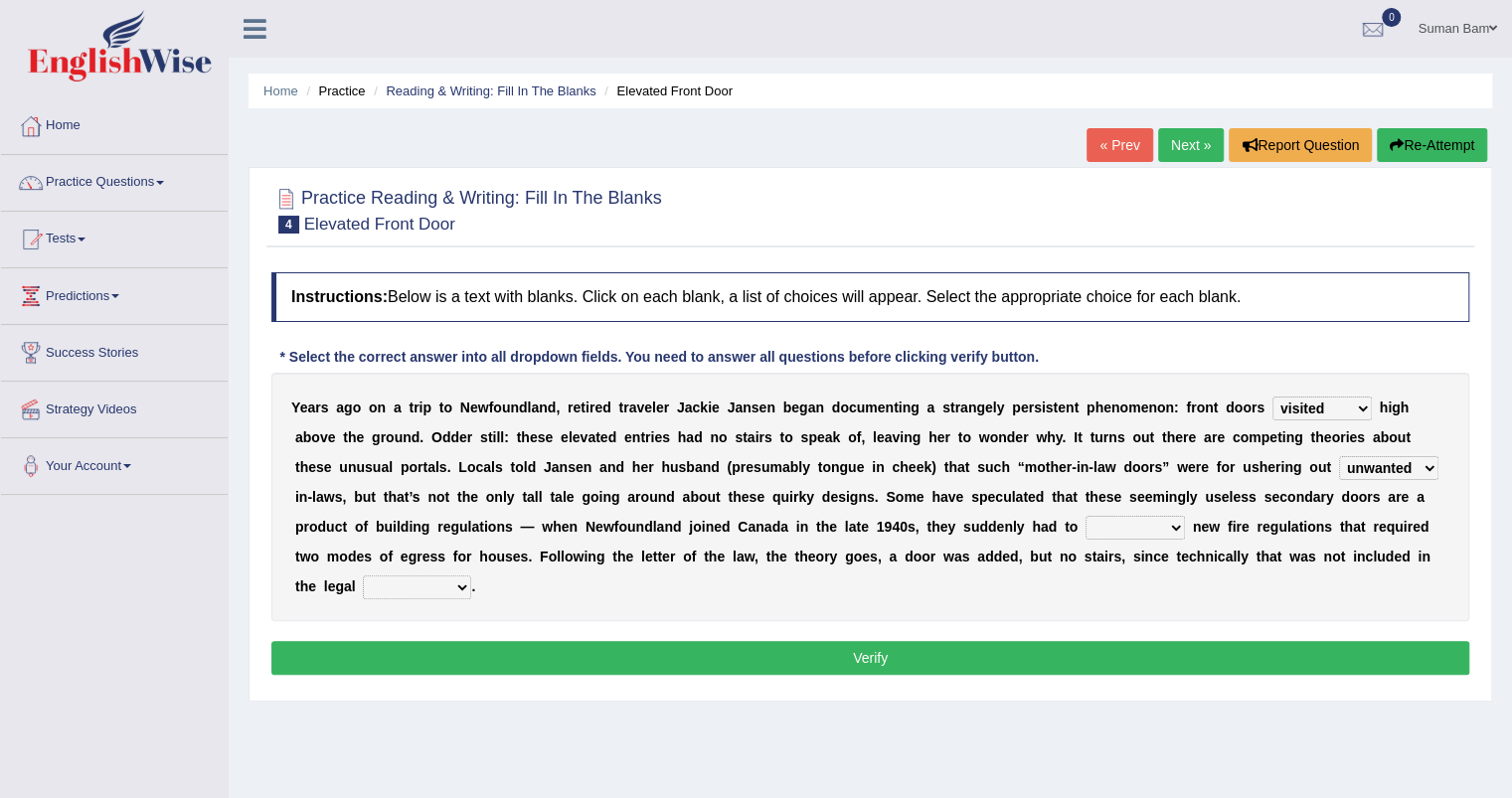 click on "unbiased underlined unwanted united" at bounding box center [1389, 468] 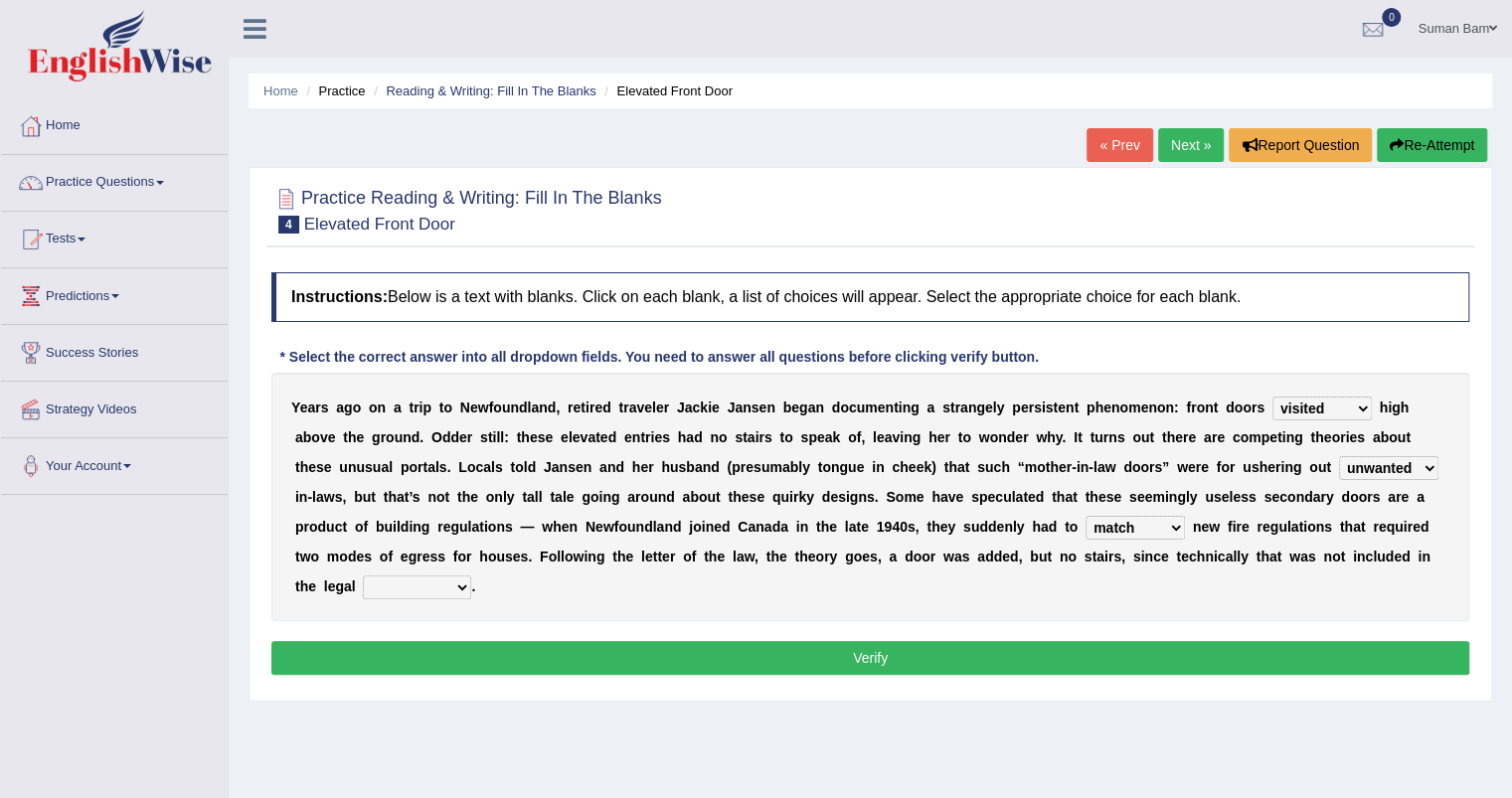 click on "illuminate appreciate match disobey" at bounding box center (1135, 528) 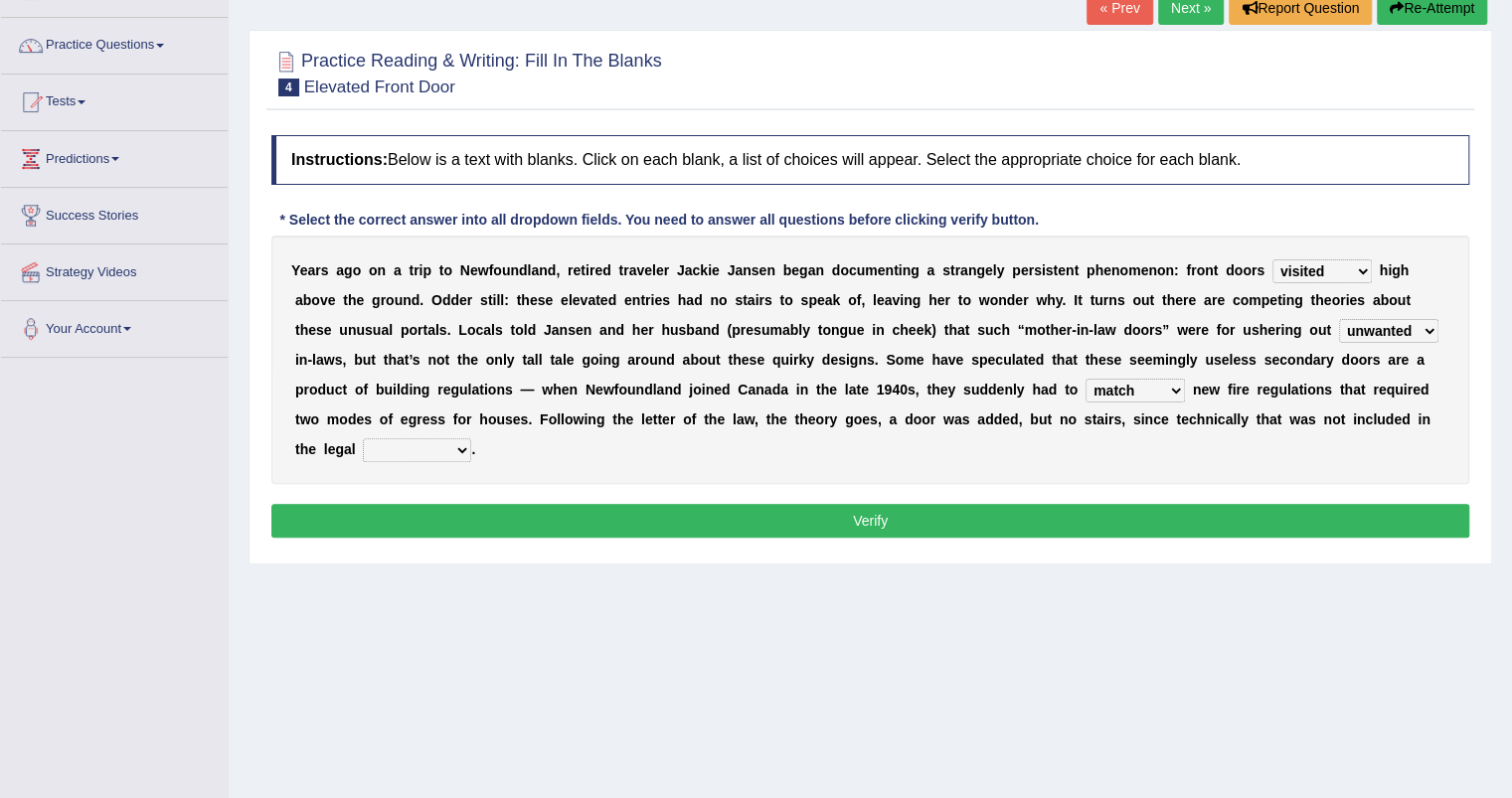 scroll, scrollTop: 136, scrollLeft: 0, axis: vertical 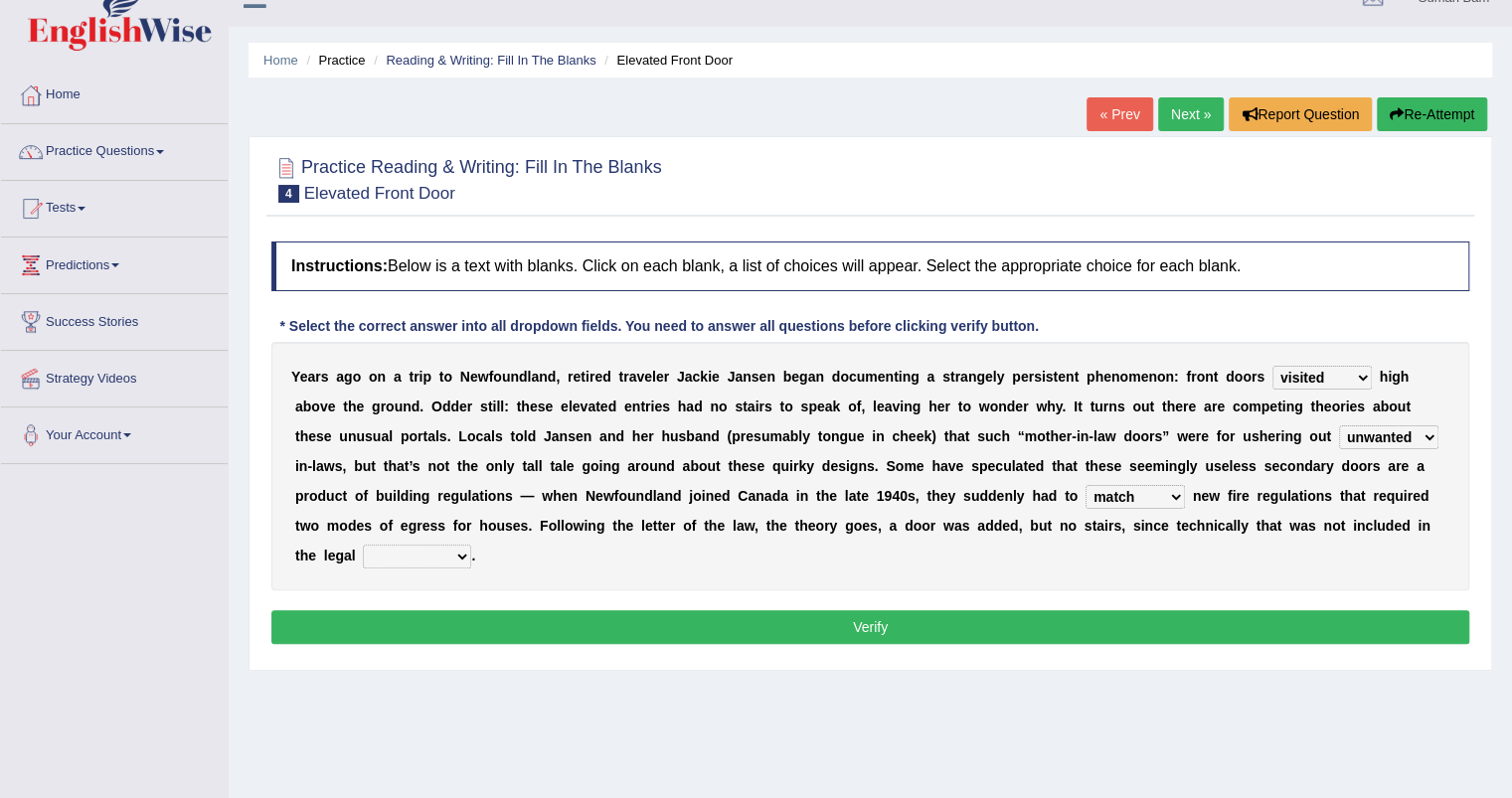 click on "religion paces manager requirement" at bounding box center (417, 557) 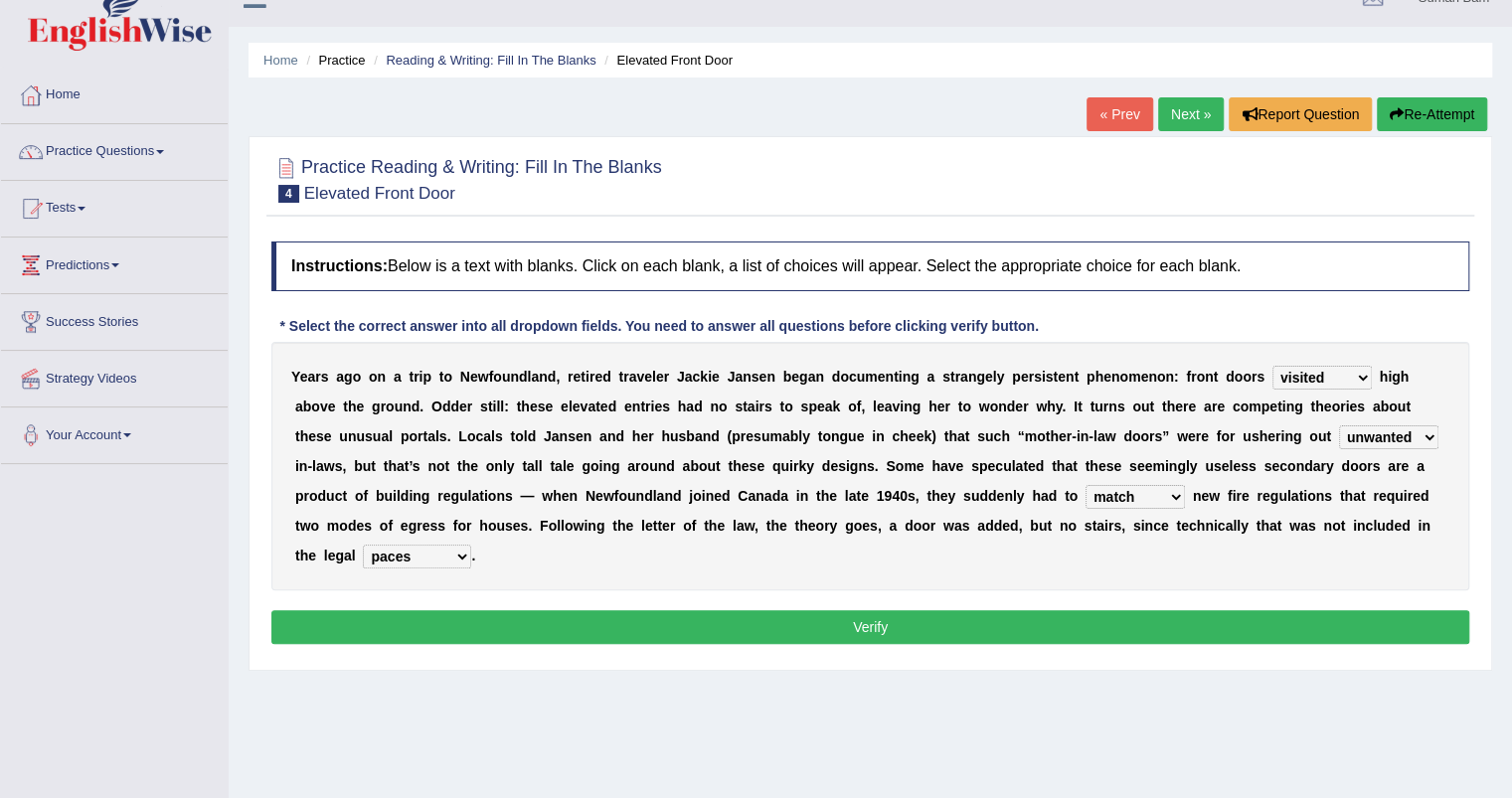 click on "religion paces manager requirement" at bounding box center [417, 557] 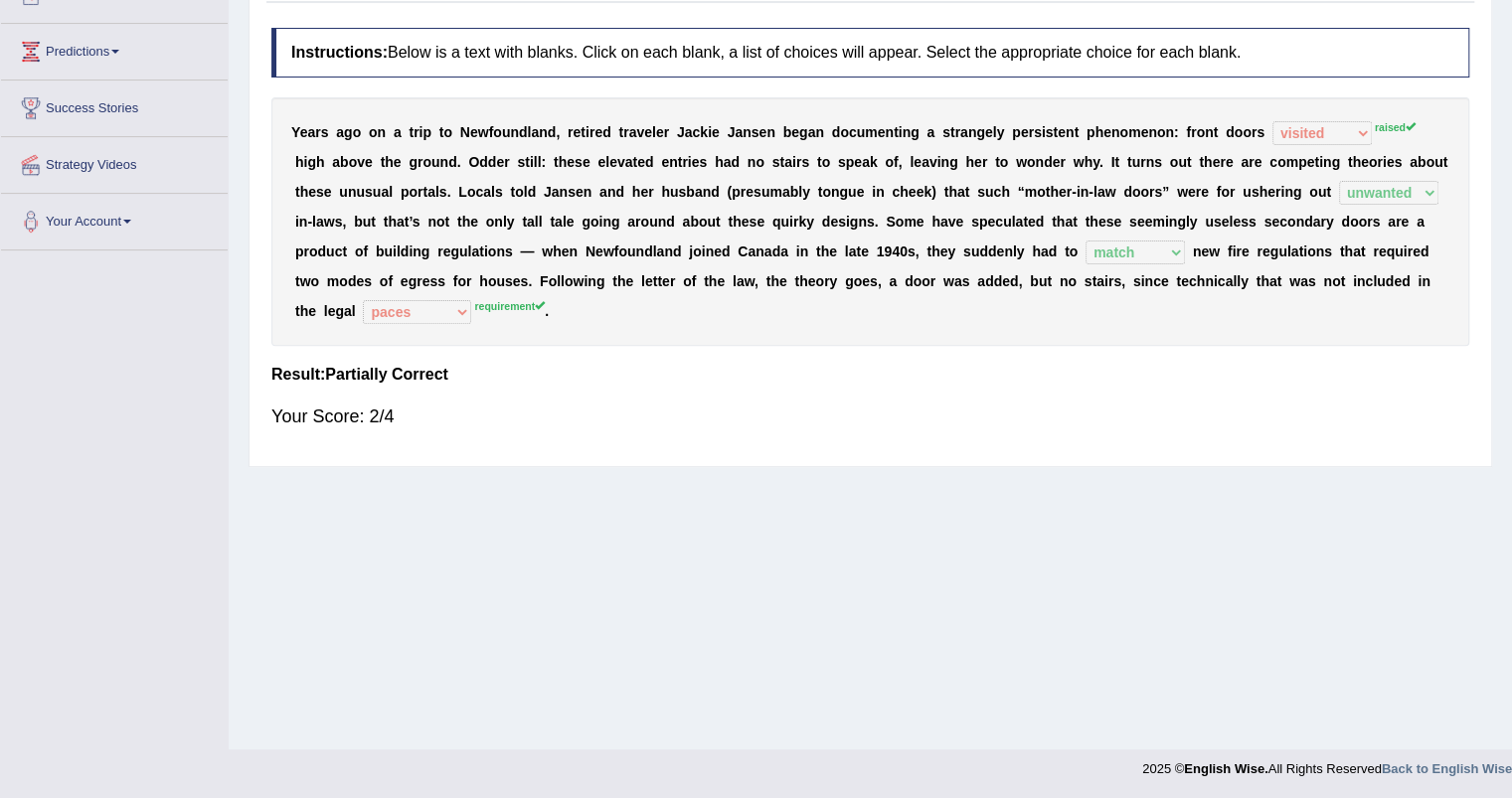 scroll, scrollTop: 0, scrollLeft: 0, axis: both 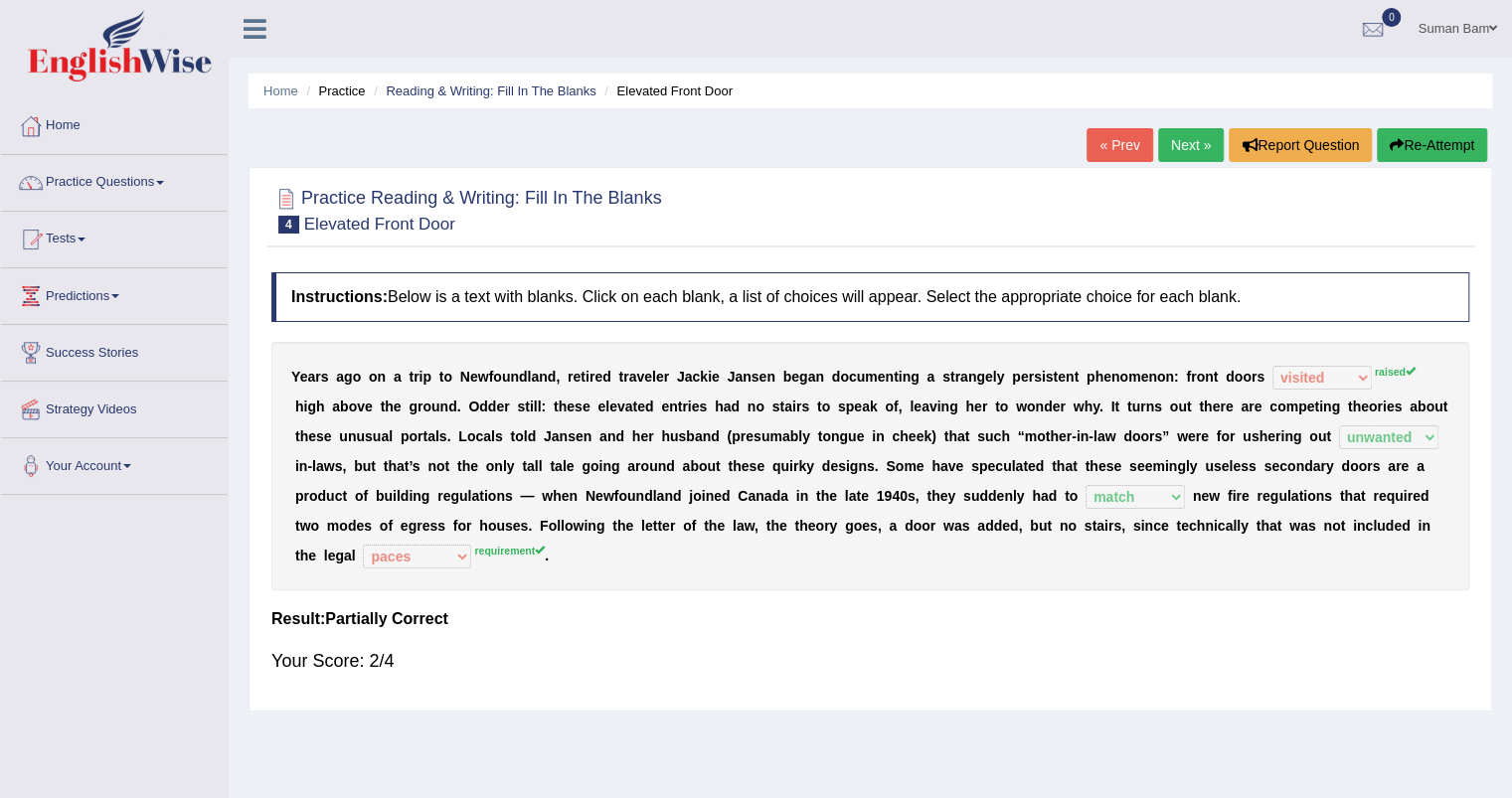 click on "Next »" at bounding box center (1191, 145) 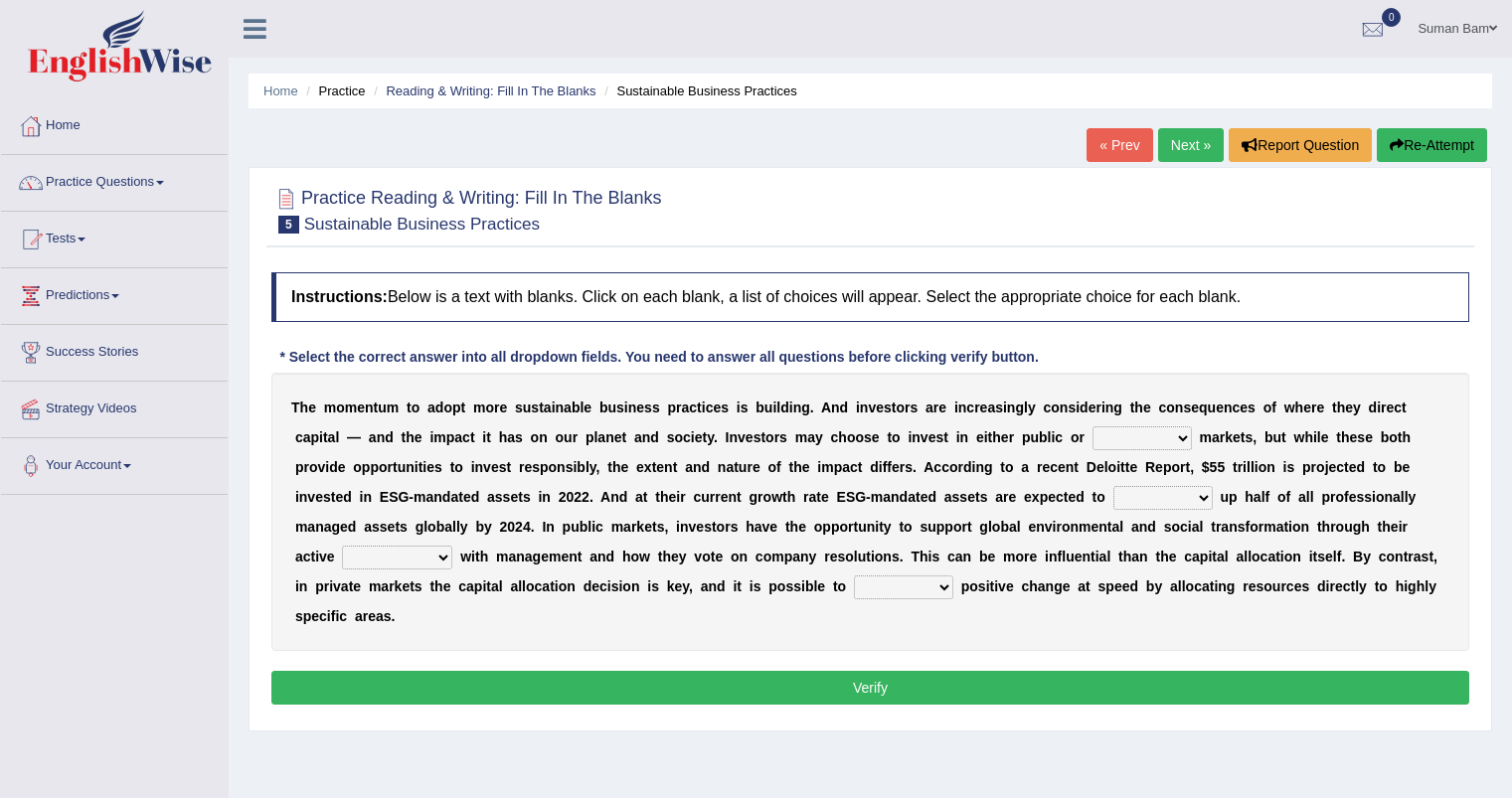 scroll, scrollTop: 0, scrollLeft: 0, axis: both 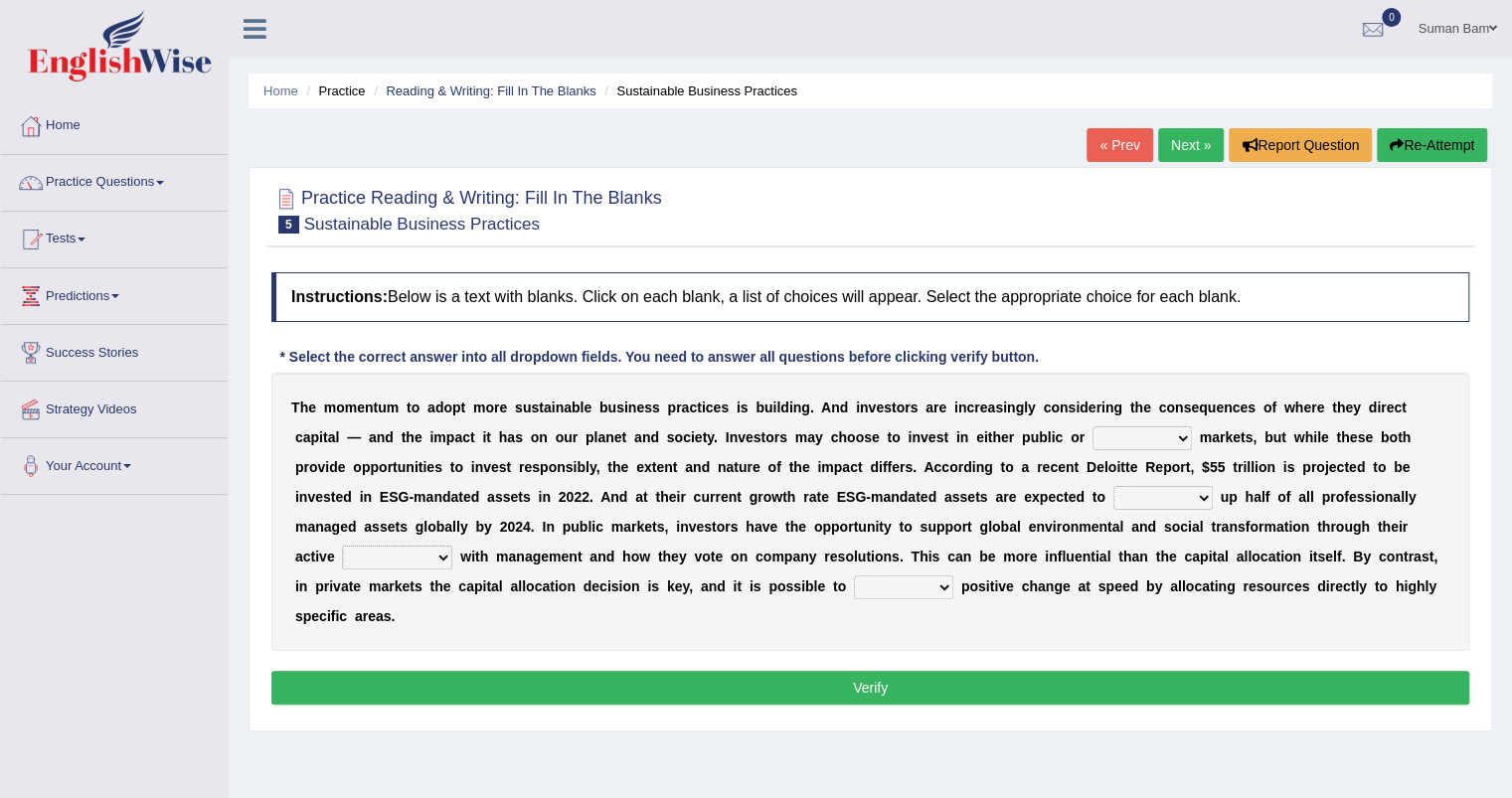 click on "T h e    m o m e n t u m    t o    a d o p t    m o r e    s u s t a i n a b l e    b u s i n e s s    p r a c t i c e s    i s    b u i l d i n g .    A n d    i n v e s t o r s    a r e    i n c r e a s i n g l y    c o n s i d e r i n g    t h e    c o n s e q u e n c e s    o f    w h e r e    t h e y    d i r e c t    c a p i t a l    —    a n d    t h e    i m p a c t    i t    h a s    o n    o u r    p l a n e t    a n d    s o c i e t y .    I n v e s t o r s    m a y    c h o o s e    t o    i n v e s t    i n    e i t h e r    p u b l i c    o r    financial material written private    m a r k e t s ,    b u t    w h i l e    t h e s e    b o t h    p r o v i d e    o p p o r t u n i t i e s    t o    i n v e s t    r e s p o n s i b l y ,    t h e    e x t e n t    a n d    n a t u r e    o f    t h e    i m p a c t    d i f f e r s .    A c c o r d i n g    t o    a    r e c e n t    D e l o i t t e    R e p o r t ,    $ 5 5" at bounding box center [870, 512] 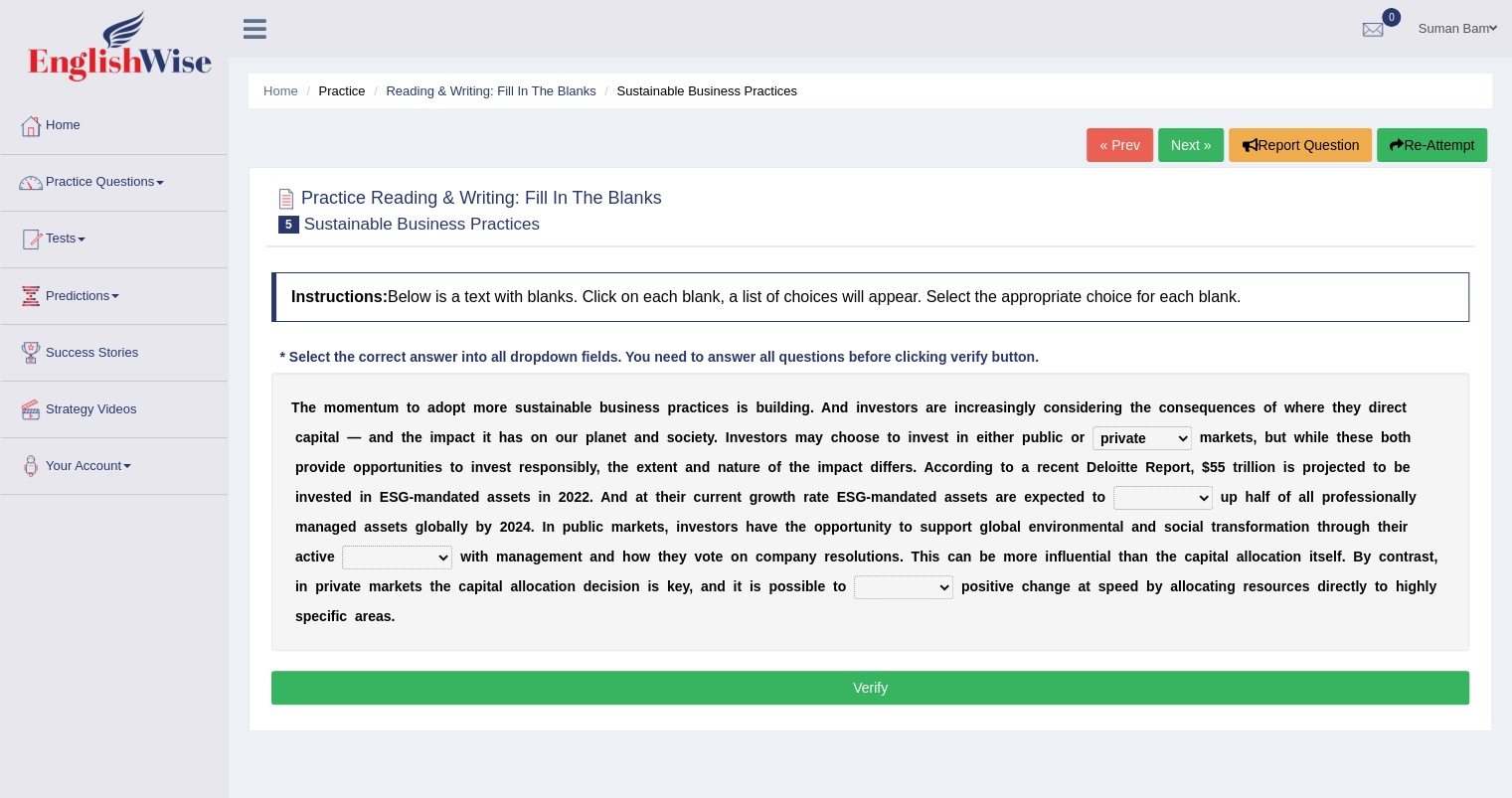 click on "financial material written private" at bounding box center (1142, 438) 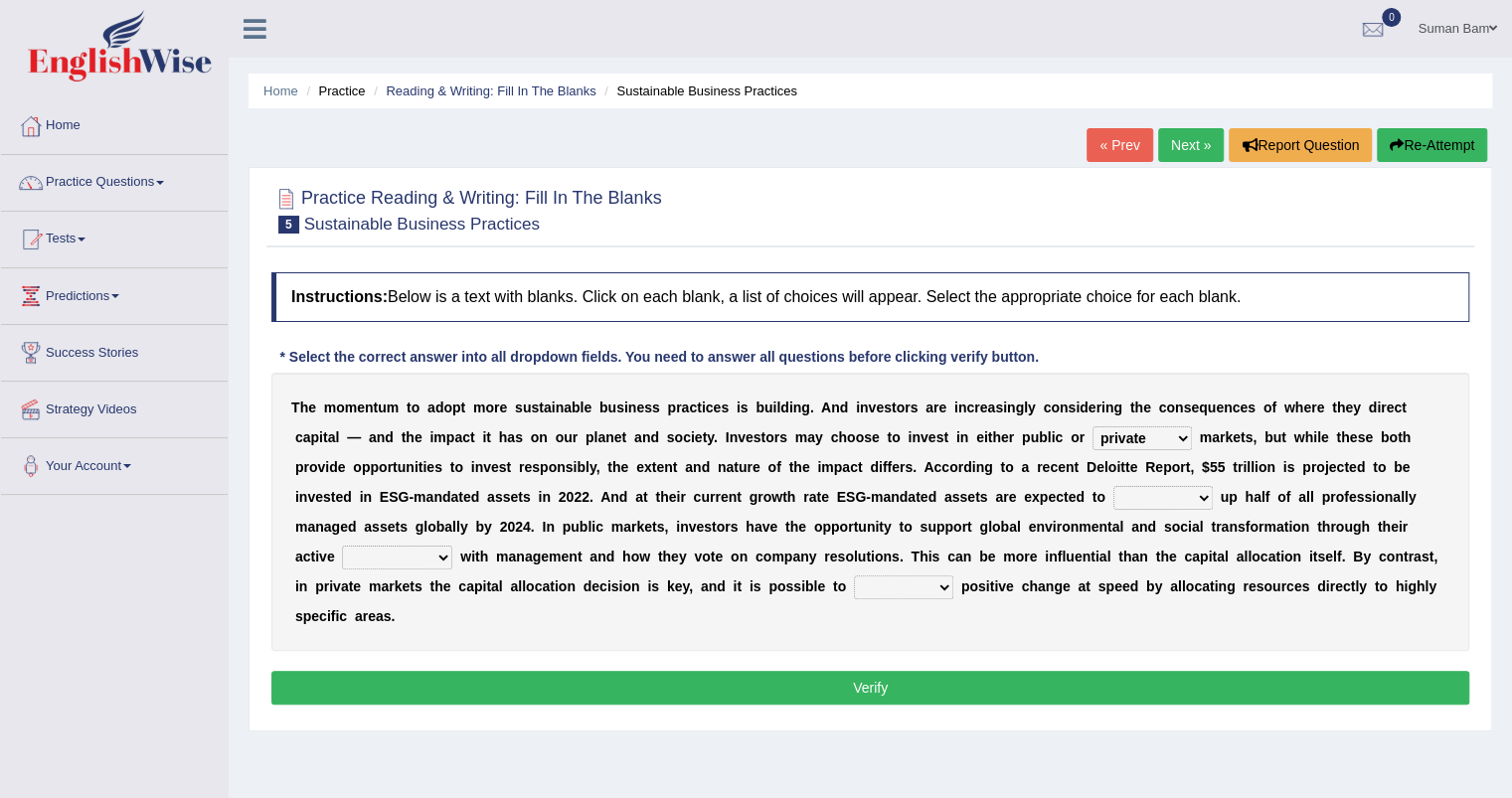 click on "build use make add" at bounding box center (1163, 498) 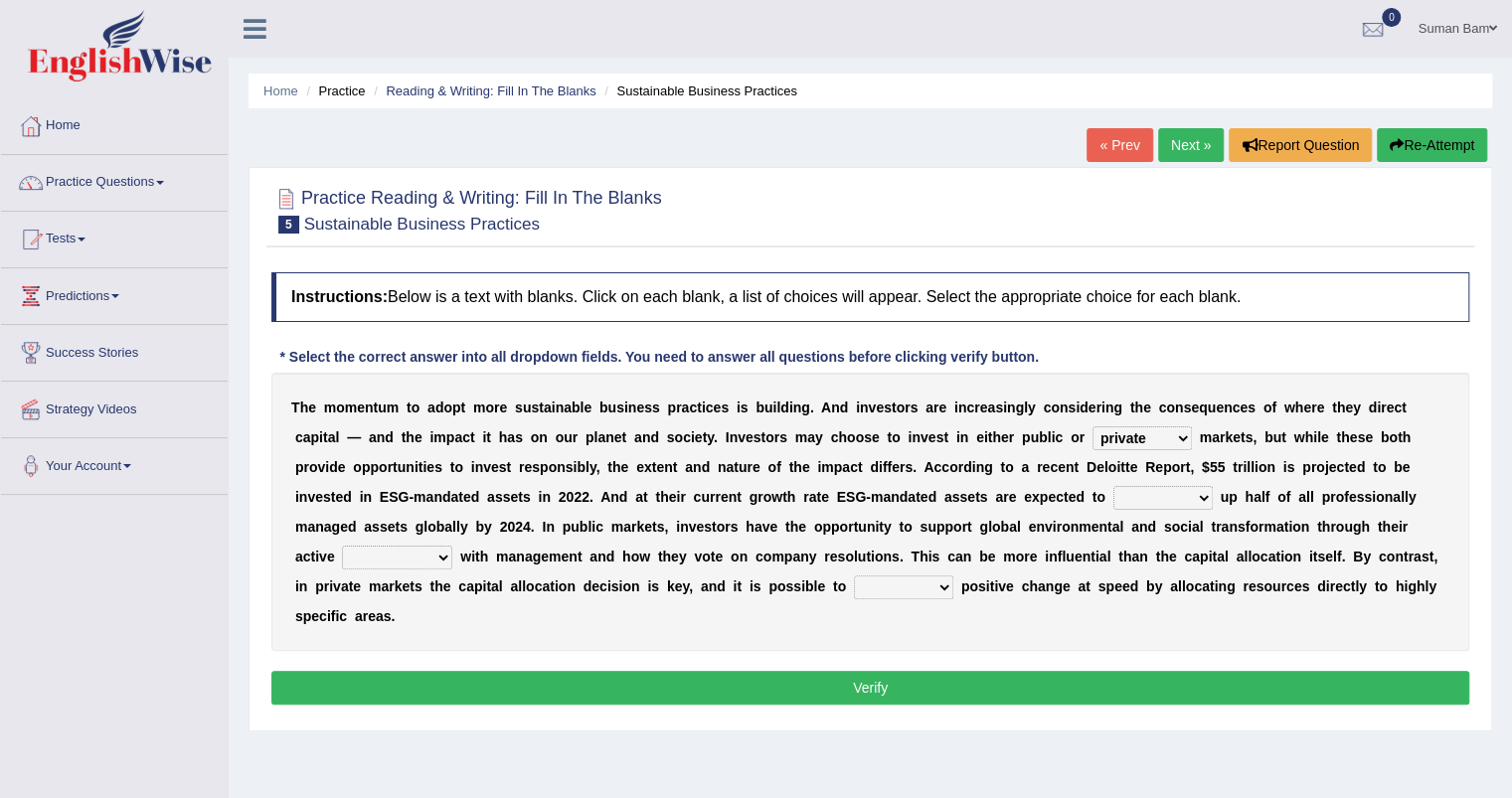 select on "make" 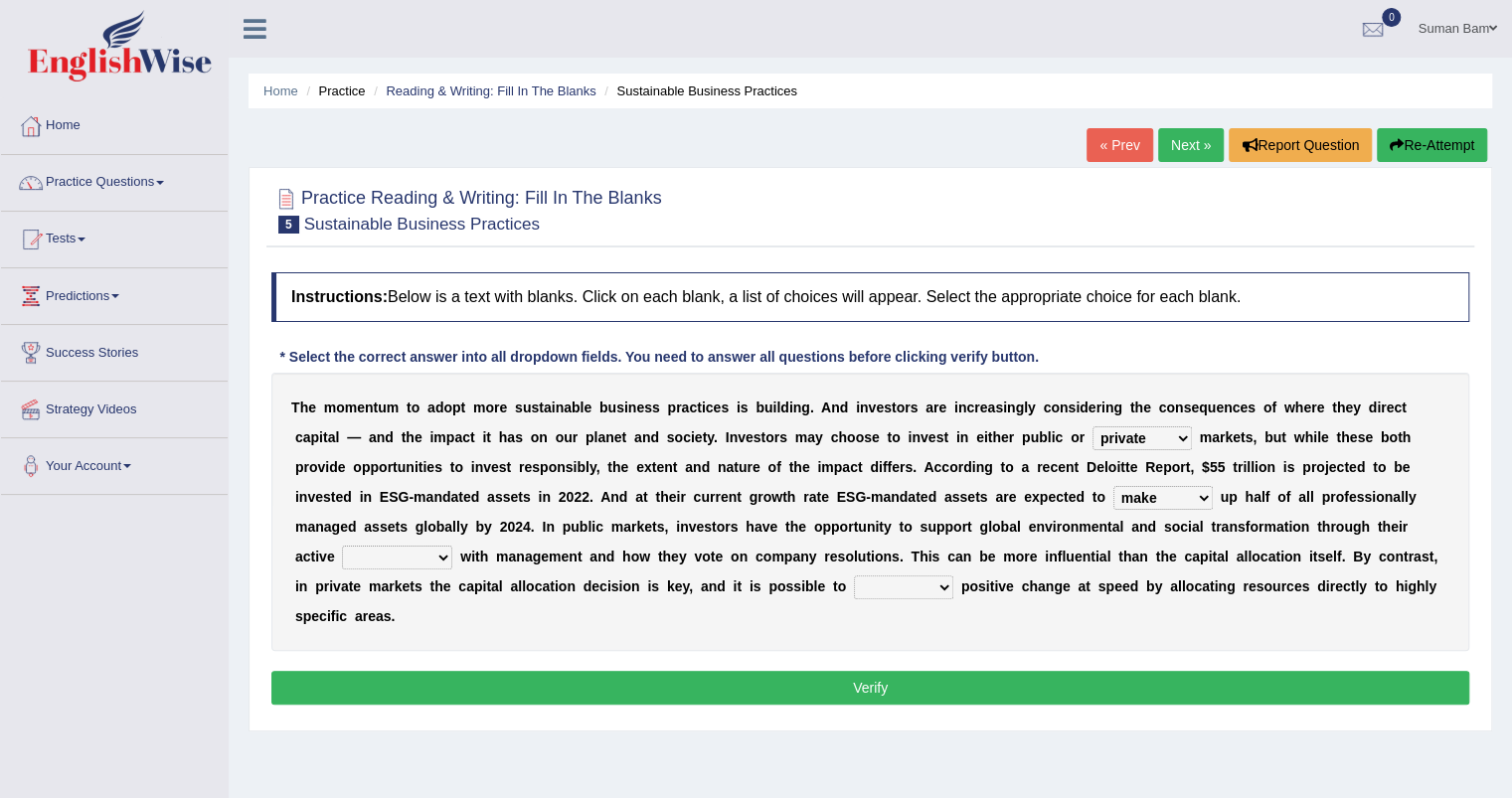 click on "build use make add" at bounding box center [1163, 498] 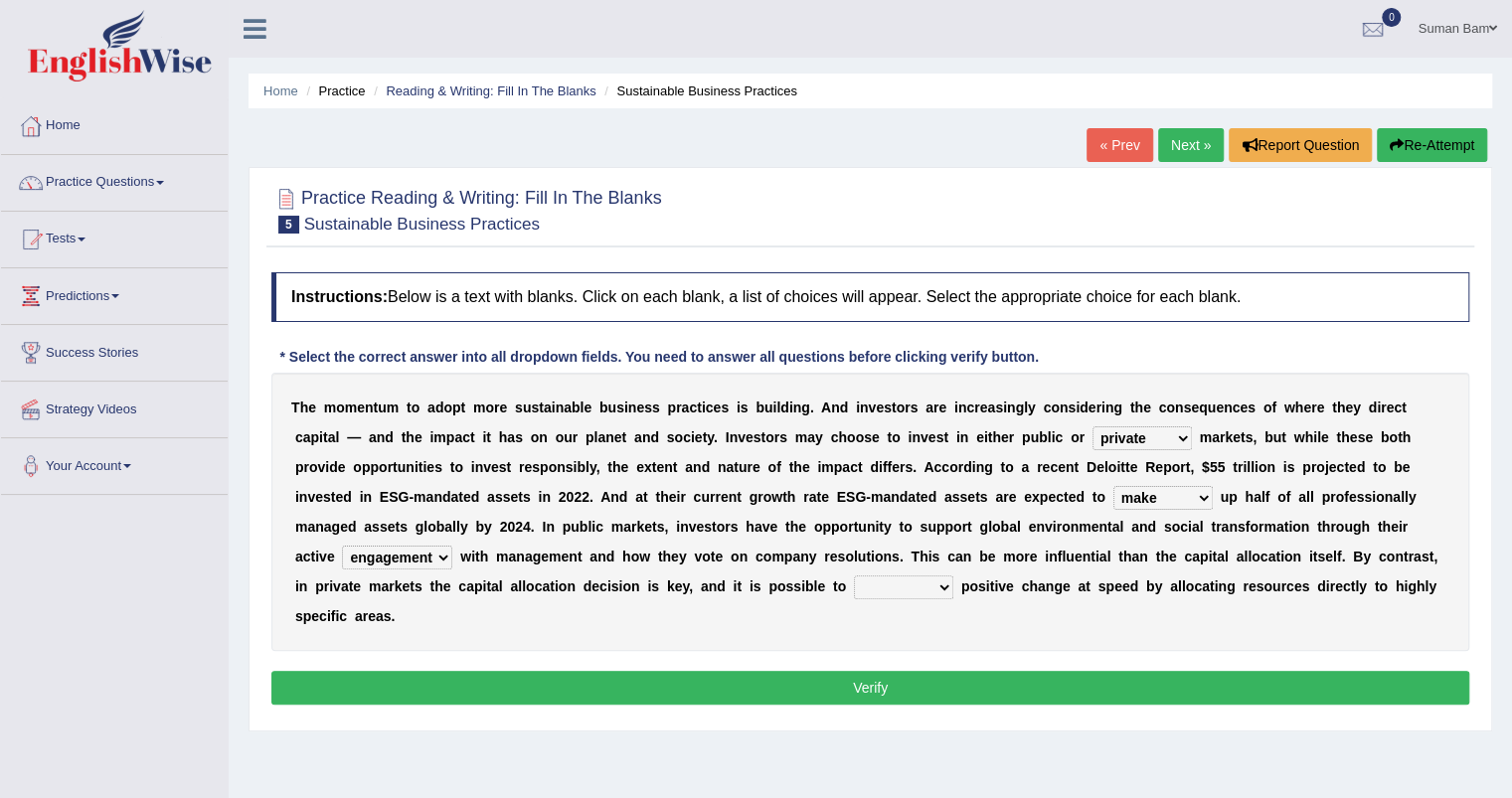 click on "prove collapse drive restore" at bounding box center (904, 587) 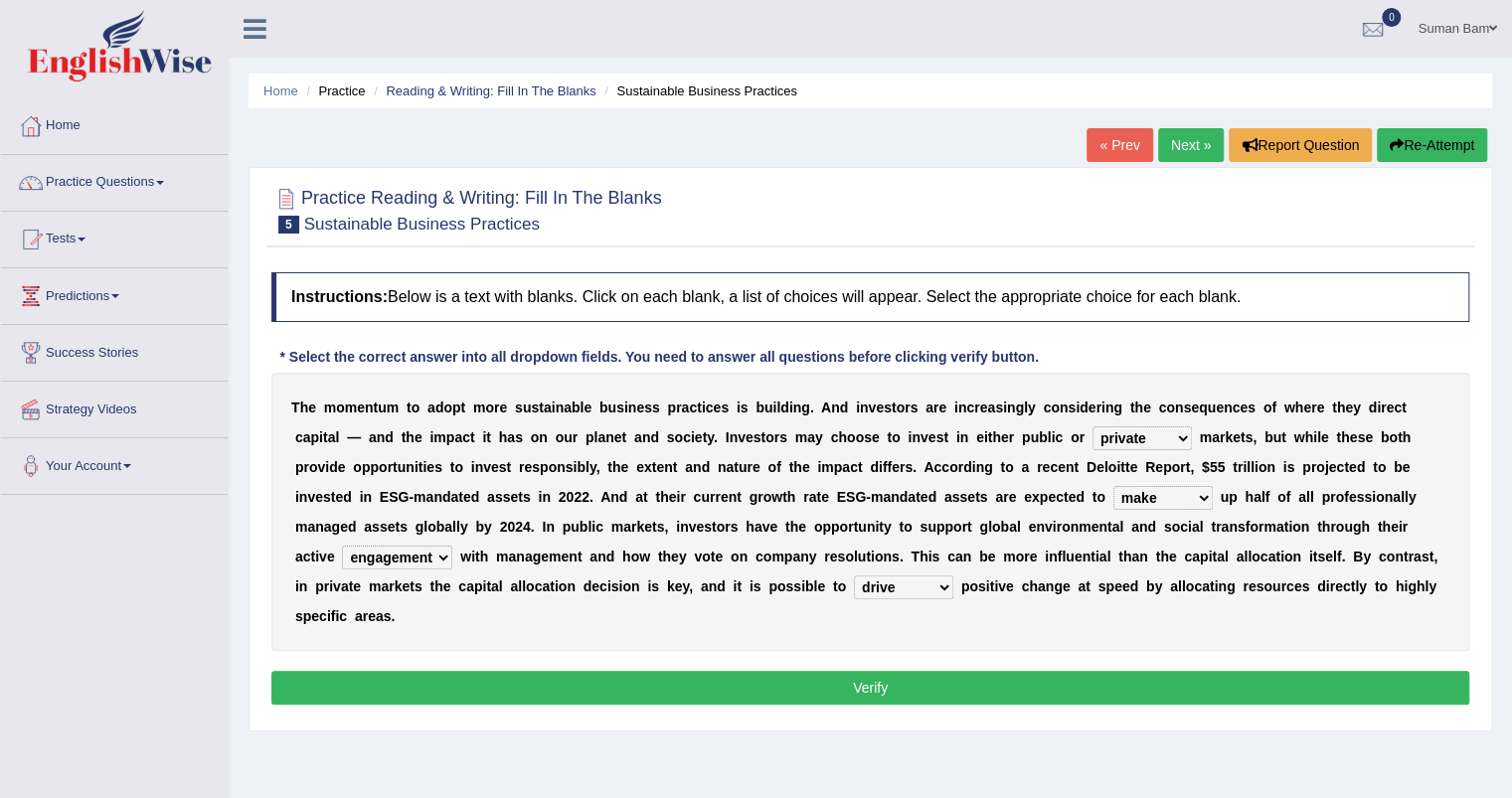 click on "prove collapse drive restore" at bounding box center (904, 587) 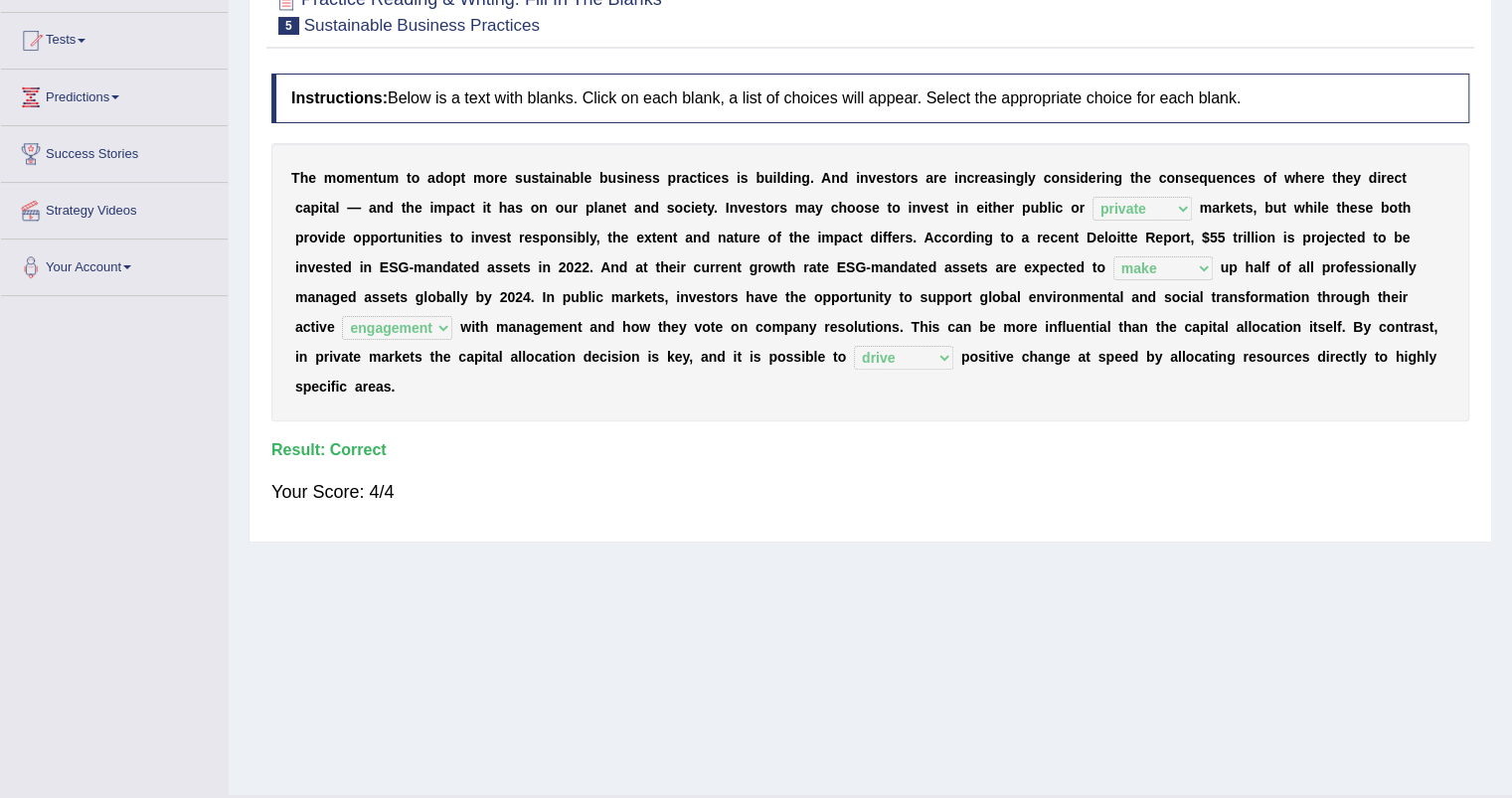 scroll, scrollTop: 0, scrollLeft: 0, axis: both 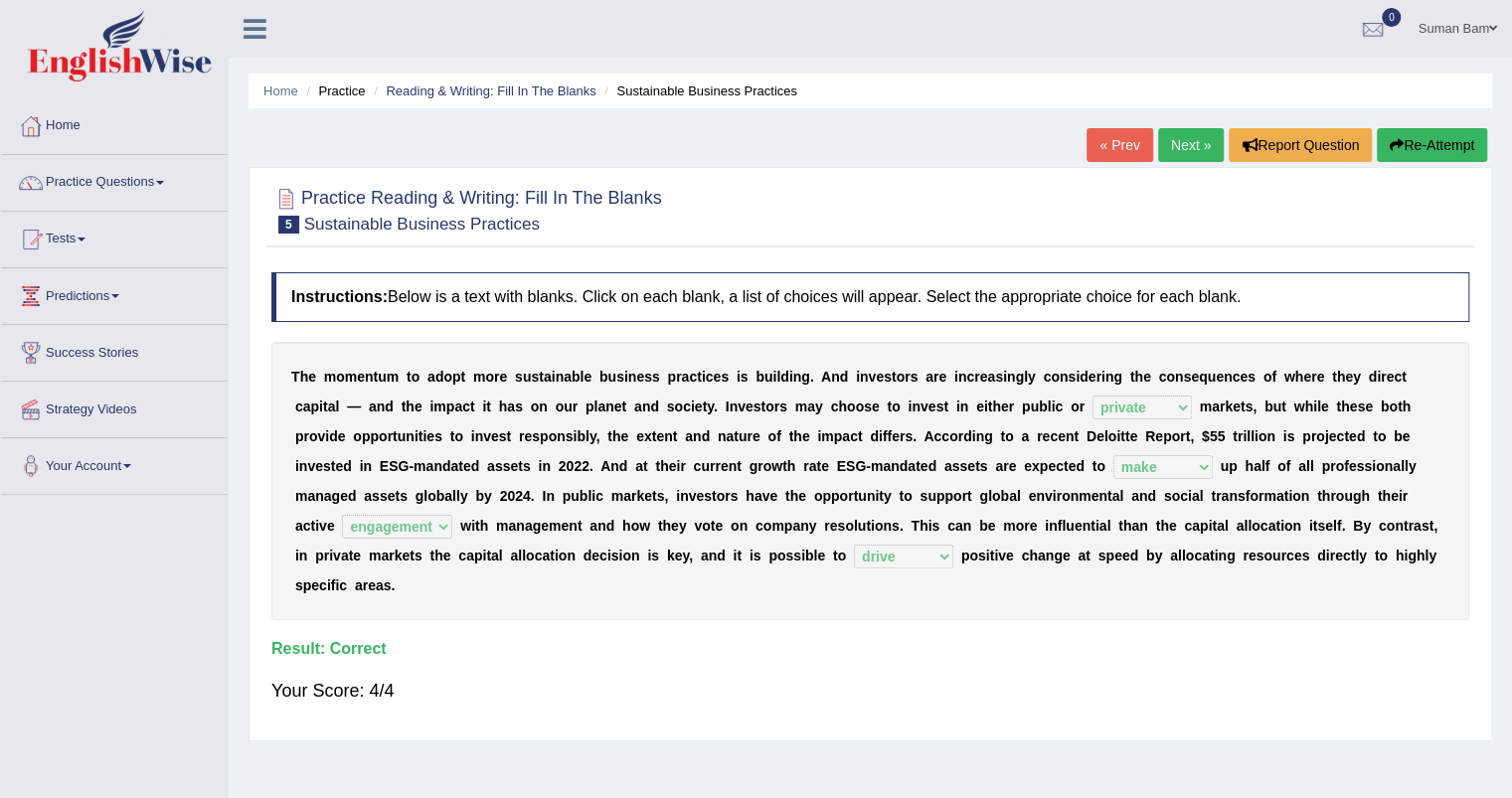 click on "Next »" at bounding box center (1191, 145) 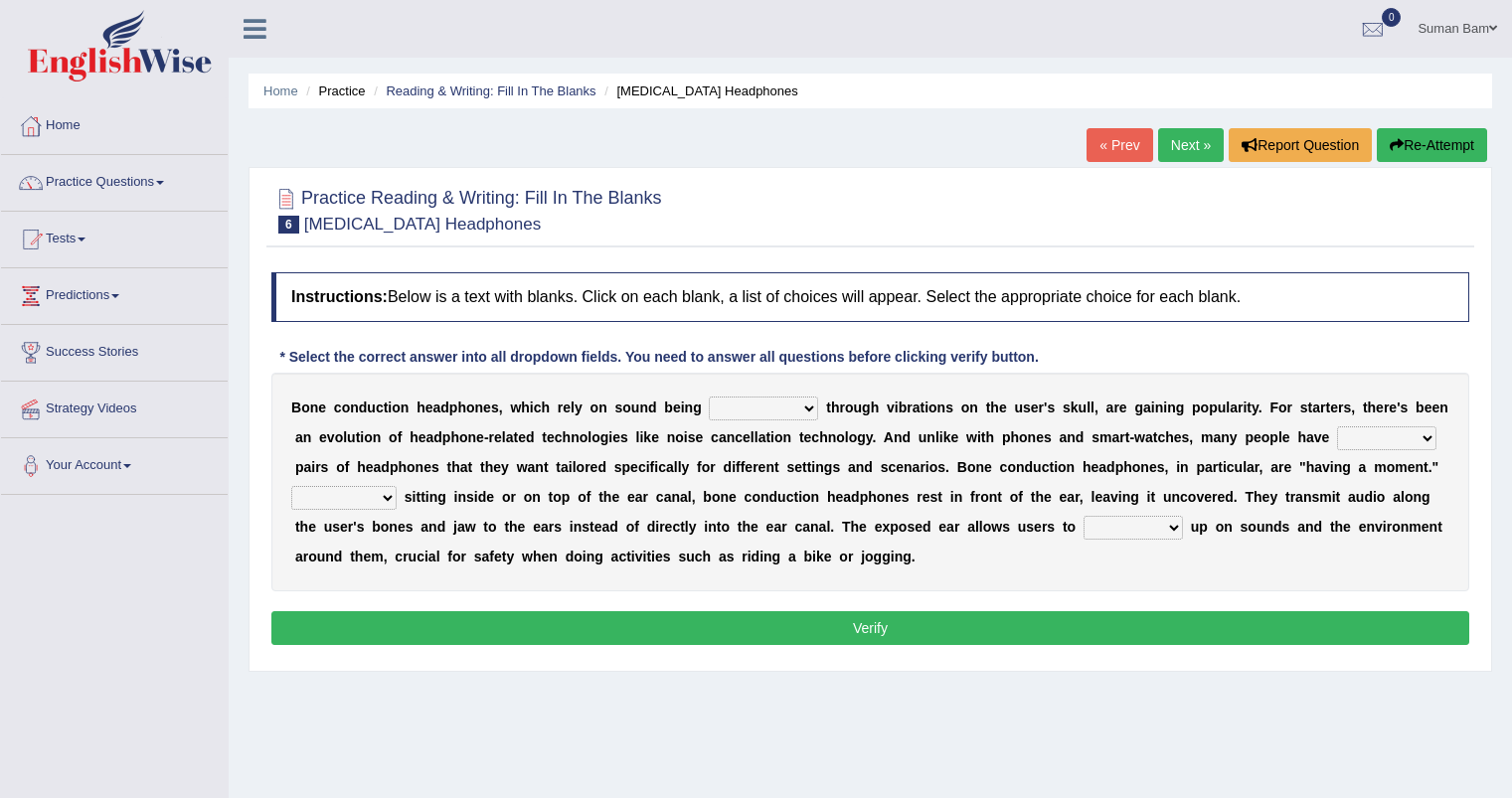scroll, scrollTop: 0, scrollLeft: 0, axis: both 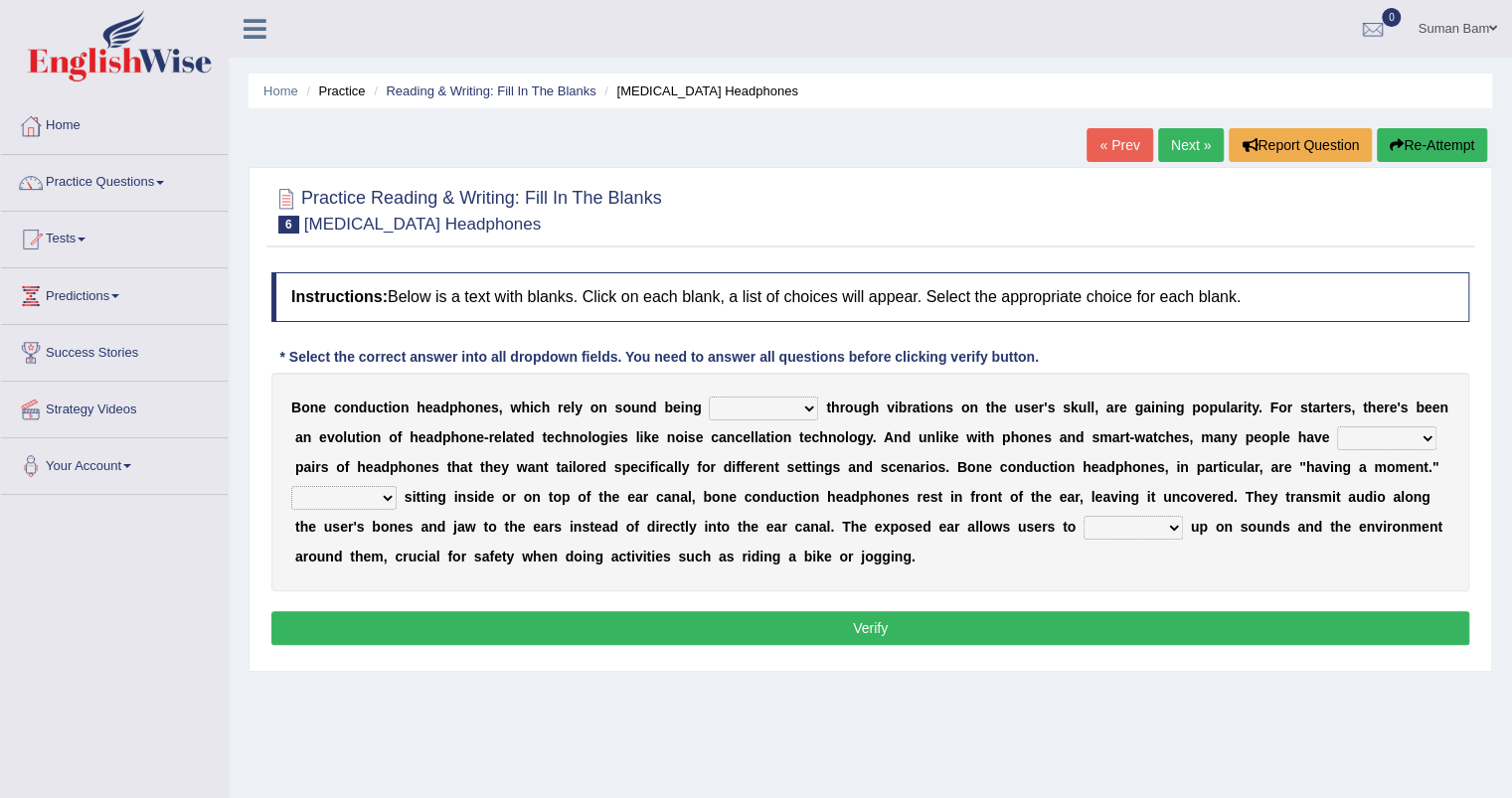 click on "formed counted transformed transmitted" at bounding box center (763, 408) 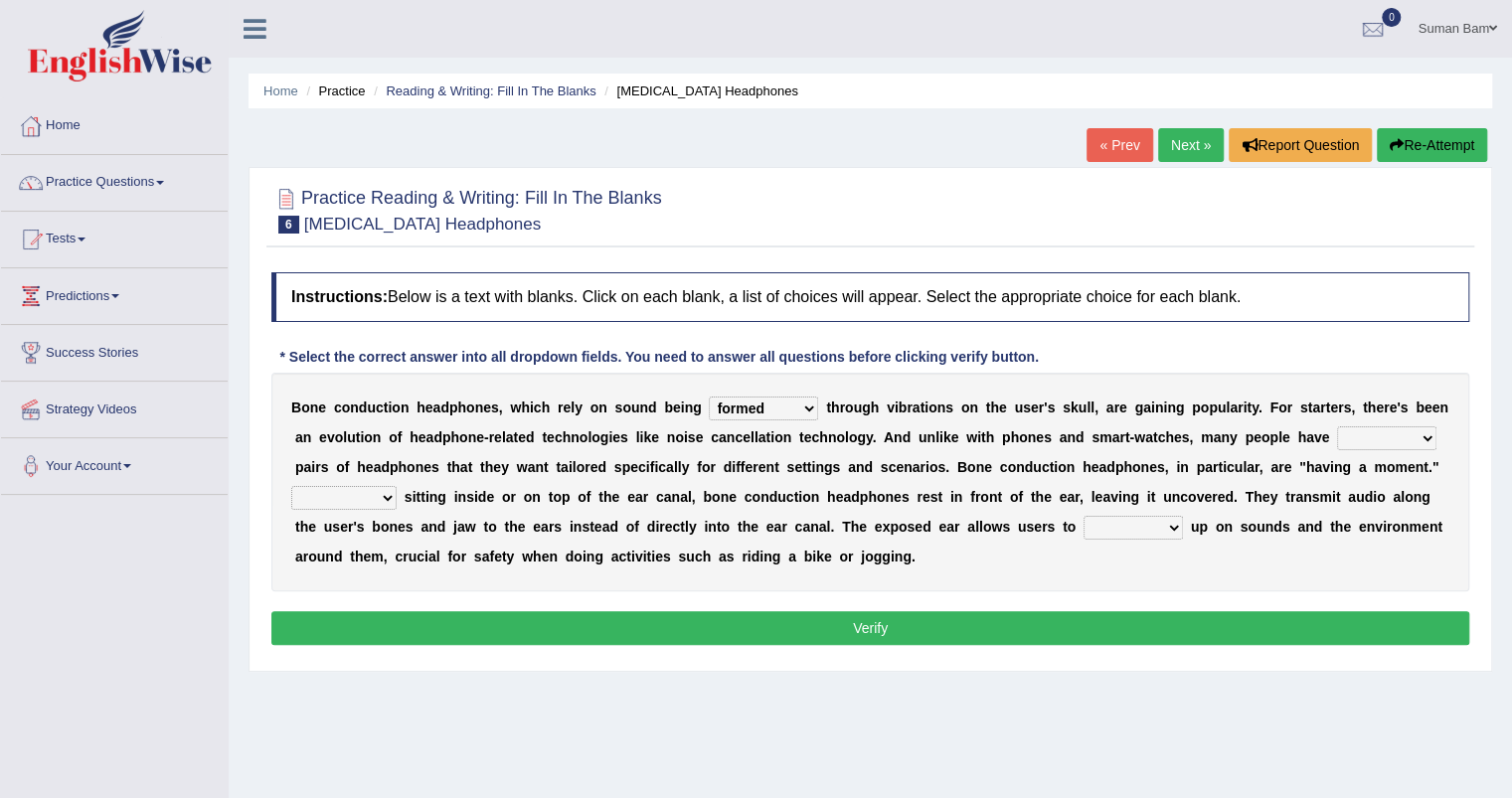 click on "formed counted transformed transmitted" at bounding box center (763, 408) 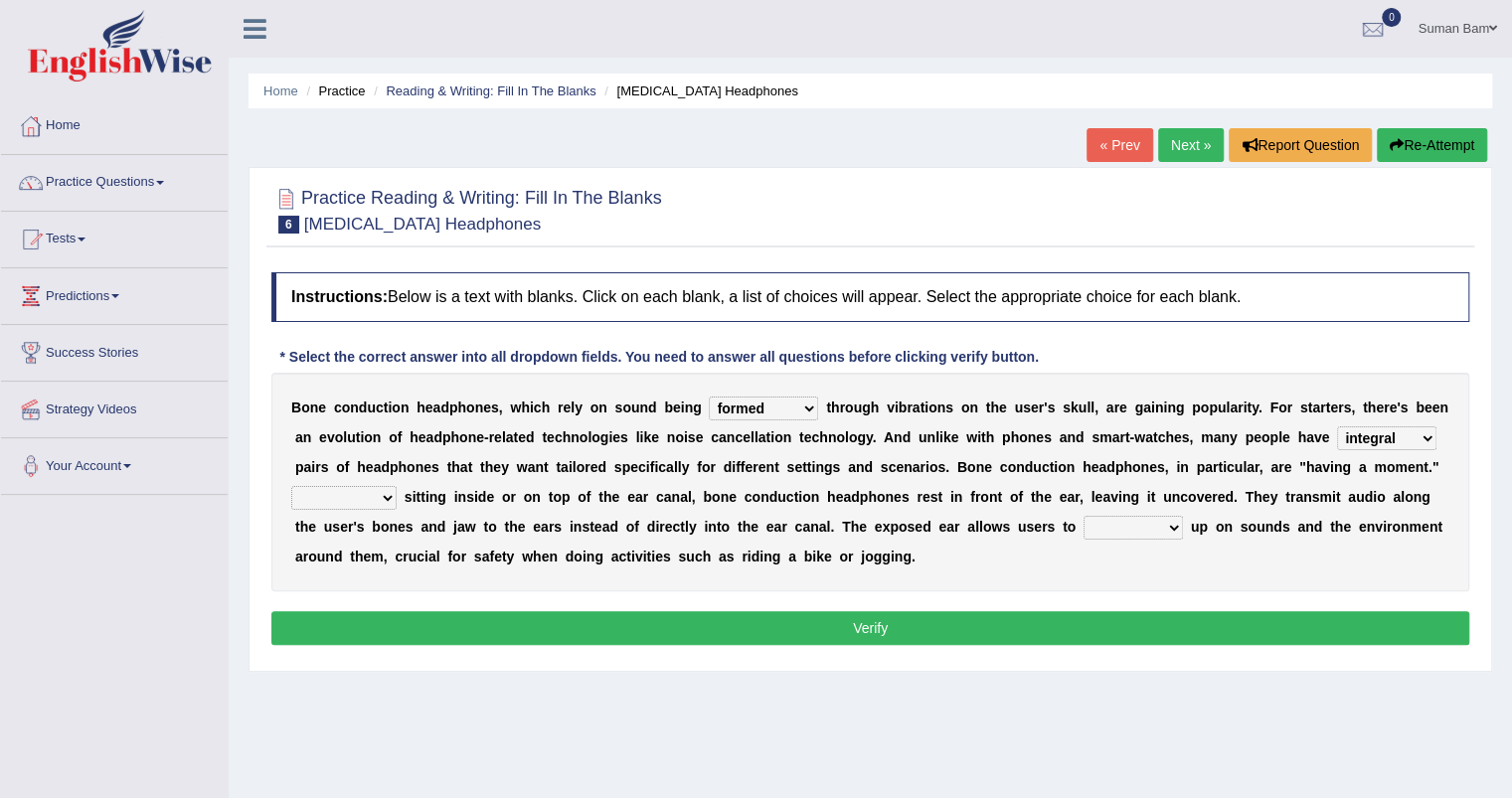 click on "composite multiple imperfect integral" at bounding box center (1387, 438) 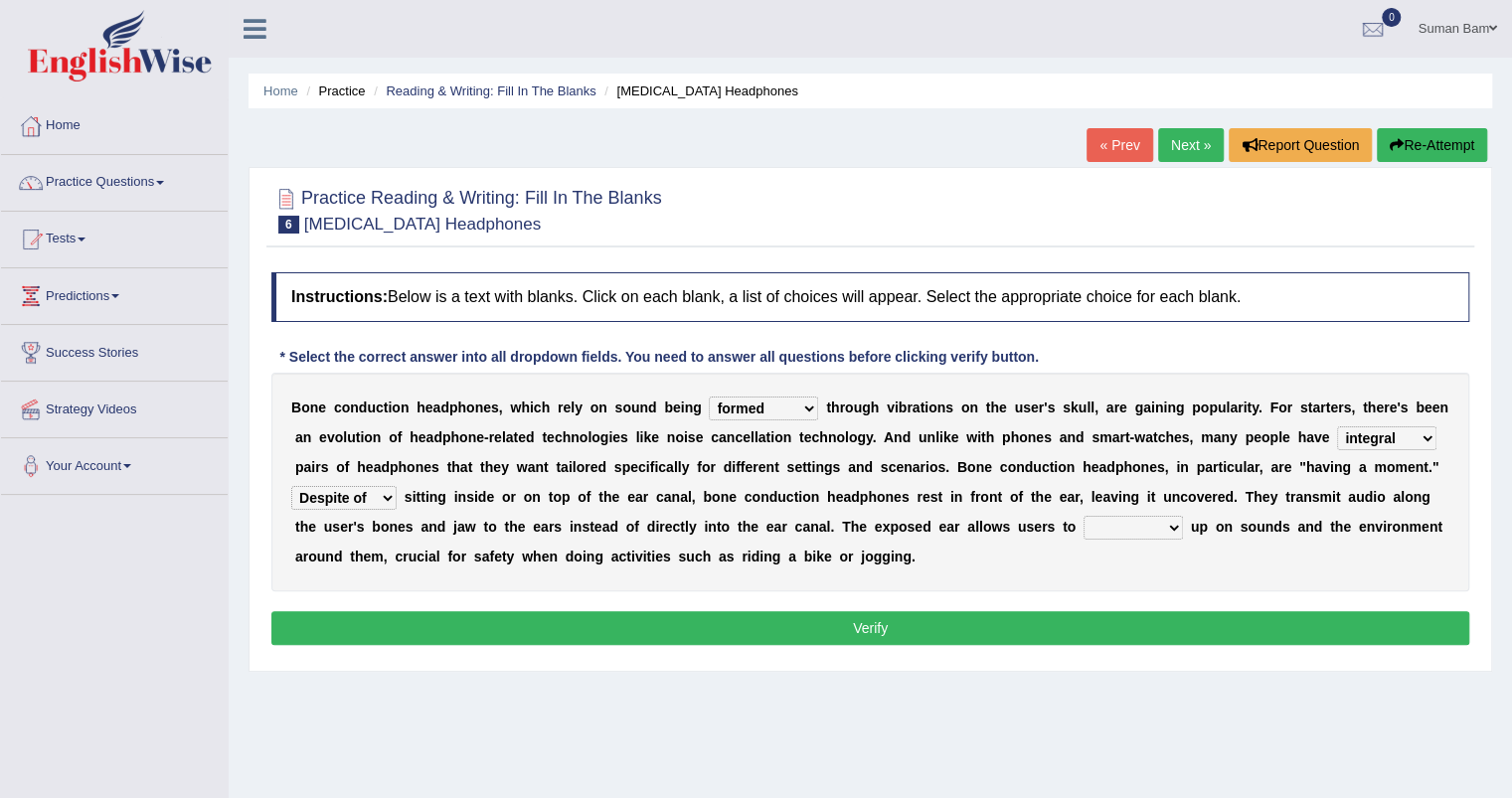 click on "More than Despite of Less than Rather than" at bounding box center [344, 498] 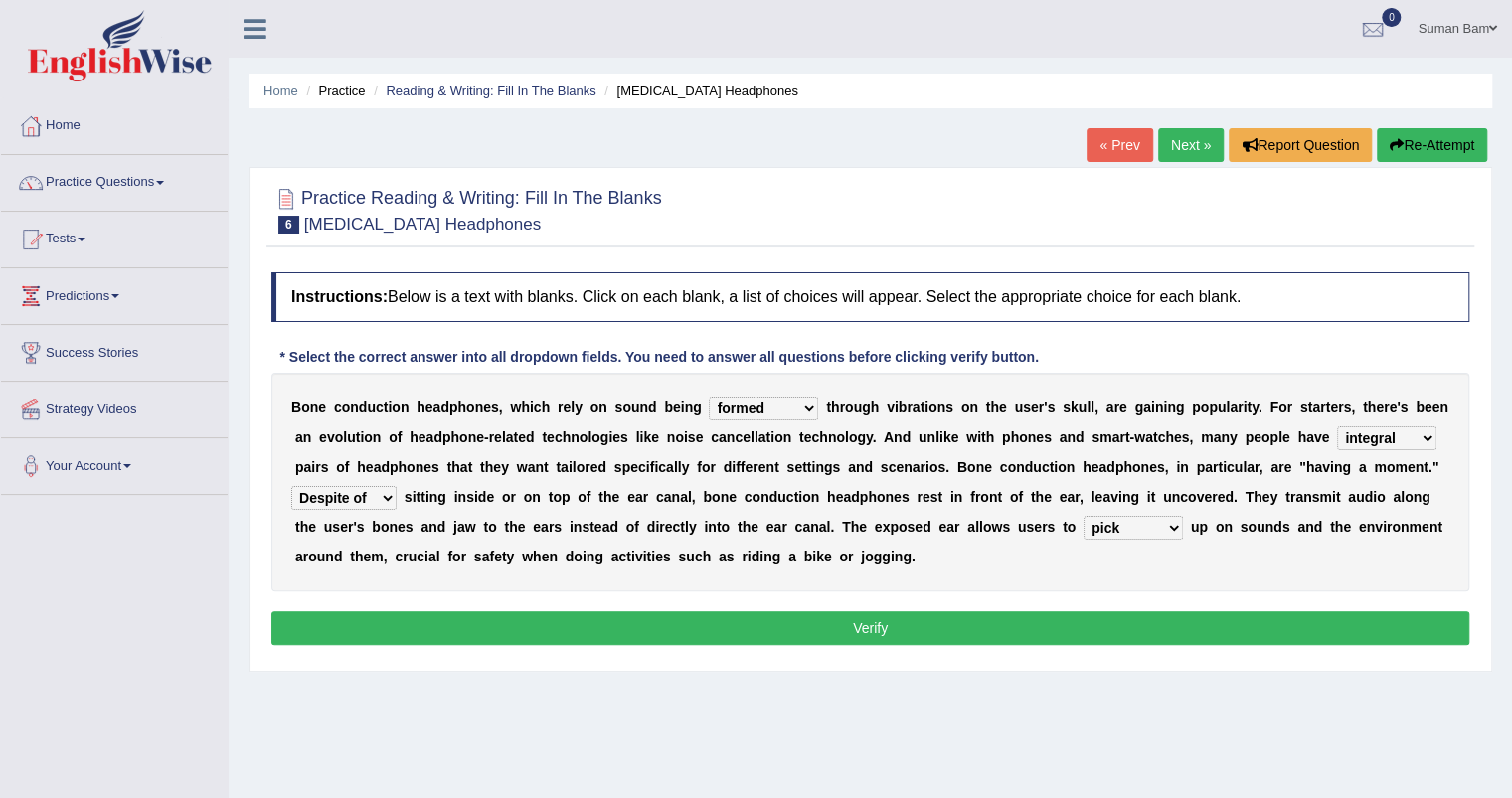 click on "level take make pick" at bounding box center (1133, 528) 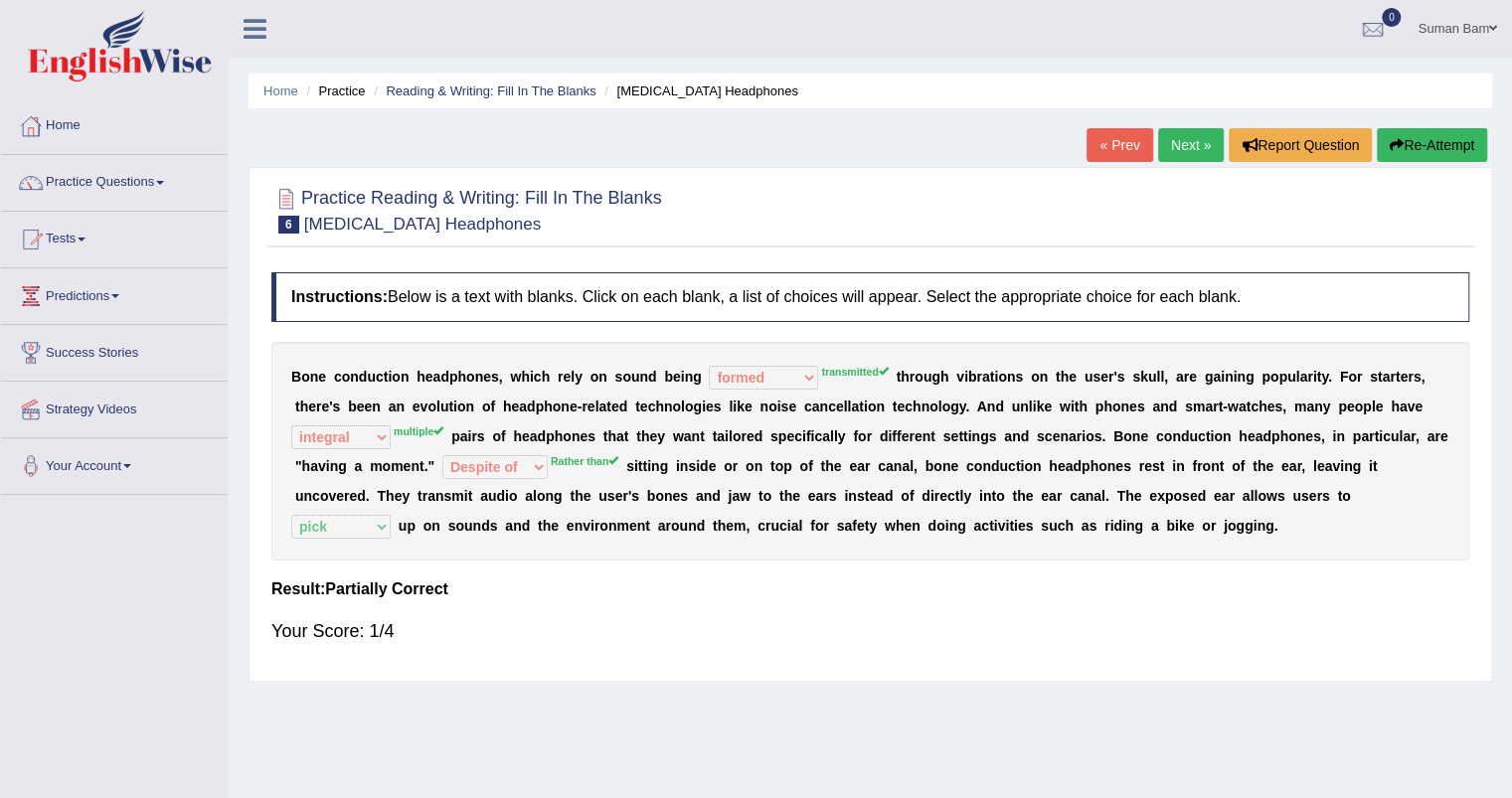 click on "Next »" at bounding box center [1191, 145] 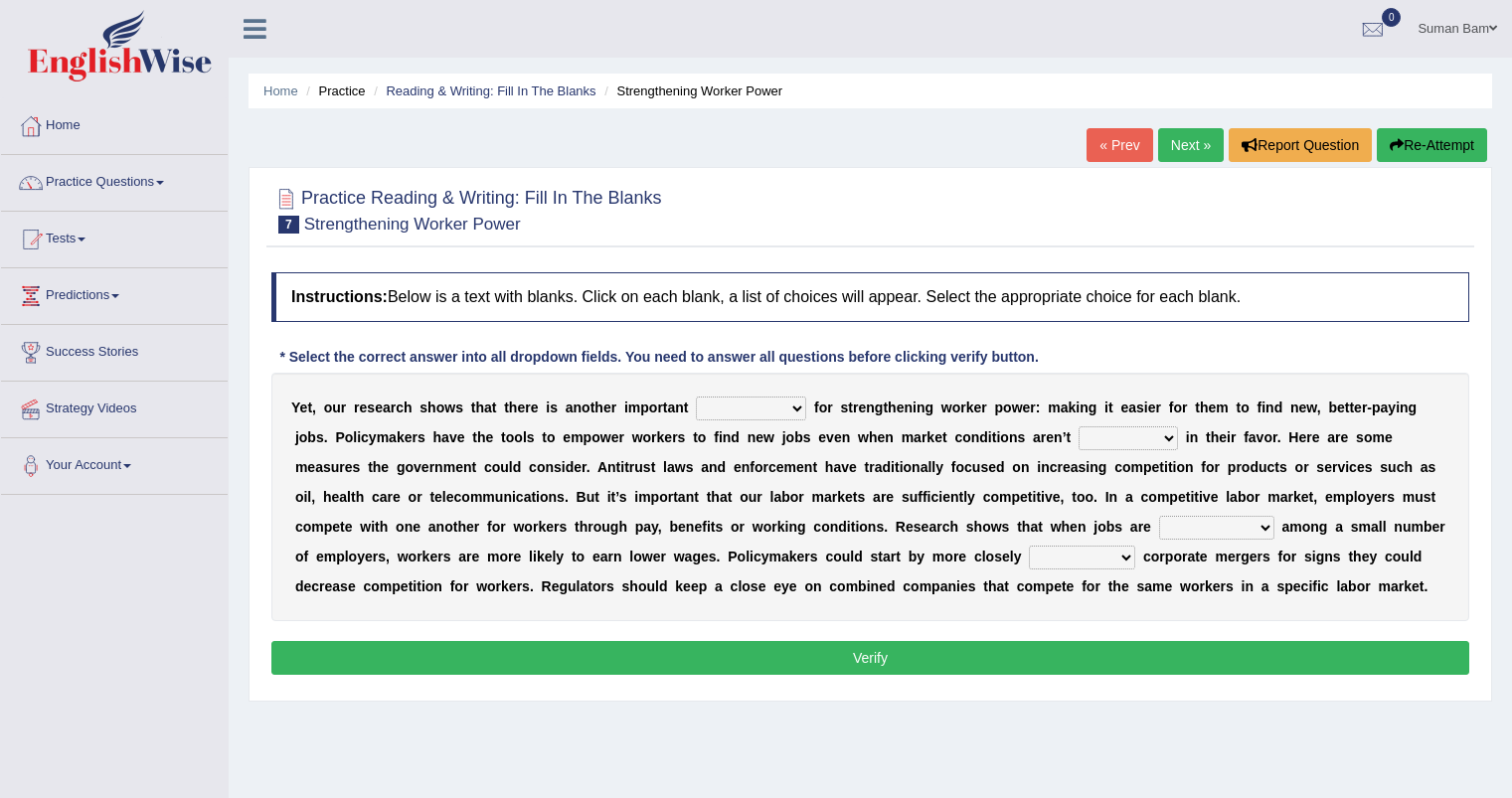 scroll, scrollTop: 0, scrollLeft: 0, axis: both 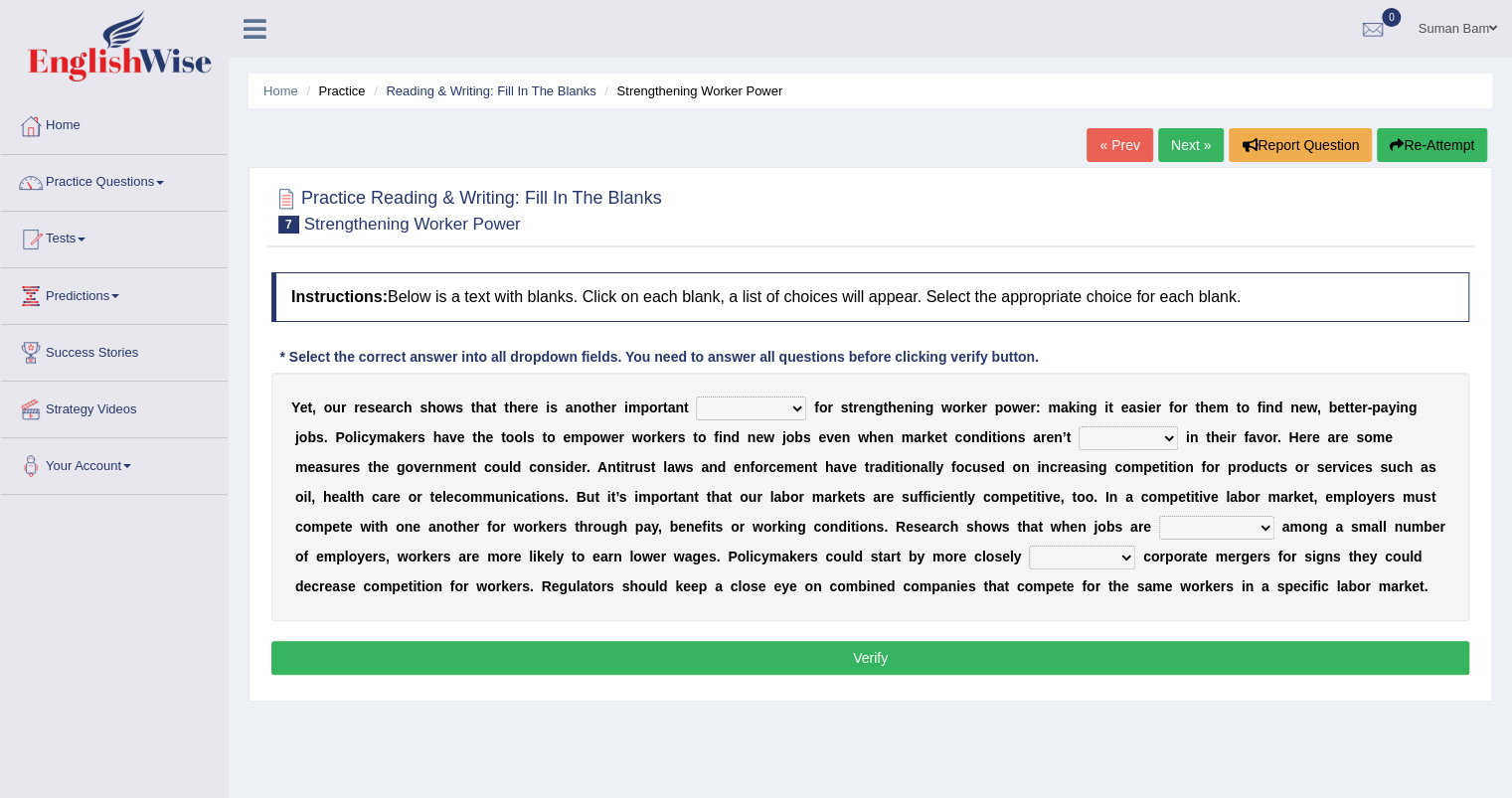 click on "avail engagement avenue annual" at bounding box center [751, 408] 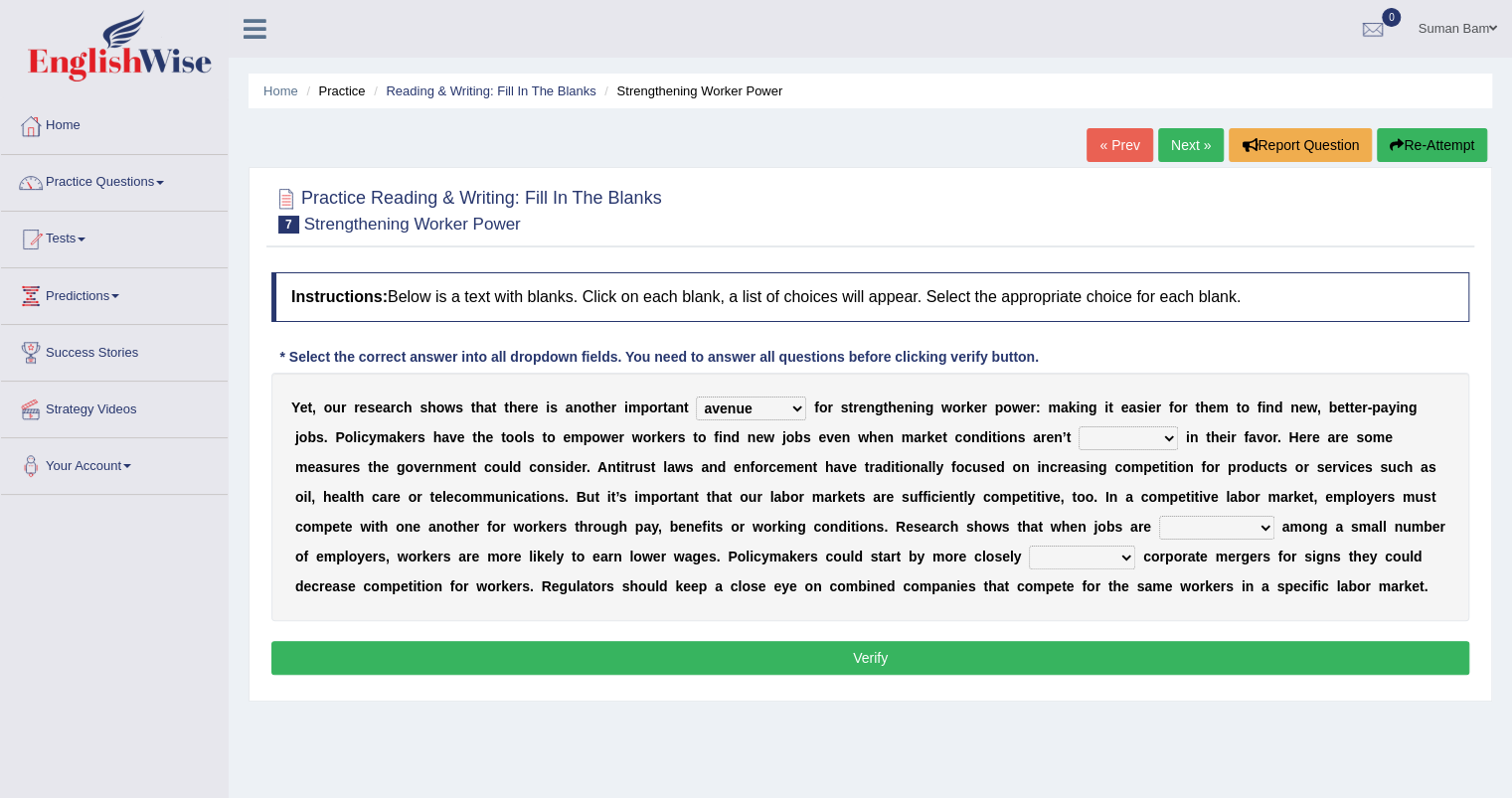 click on "avail engagement avenue annual" at bounding box center (751, 408) 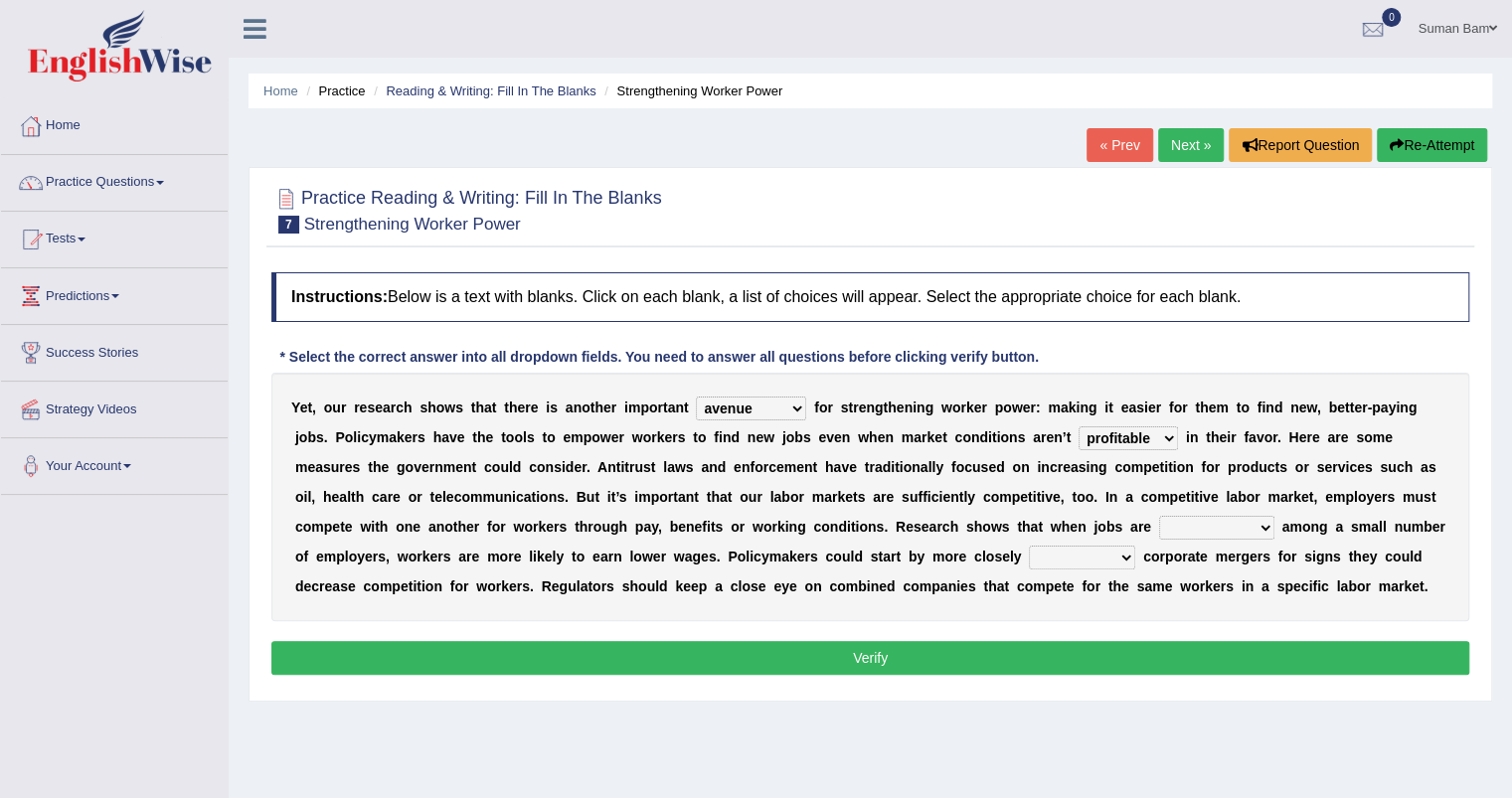 click on "constrained tremendous concentric concentrated" at bounding box center (1217, 528) 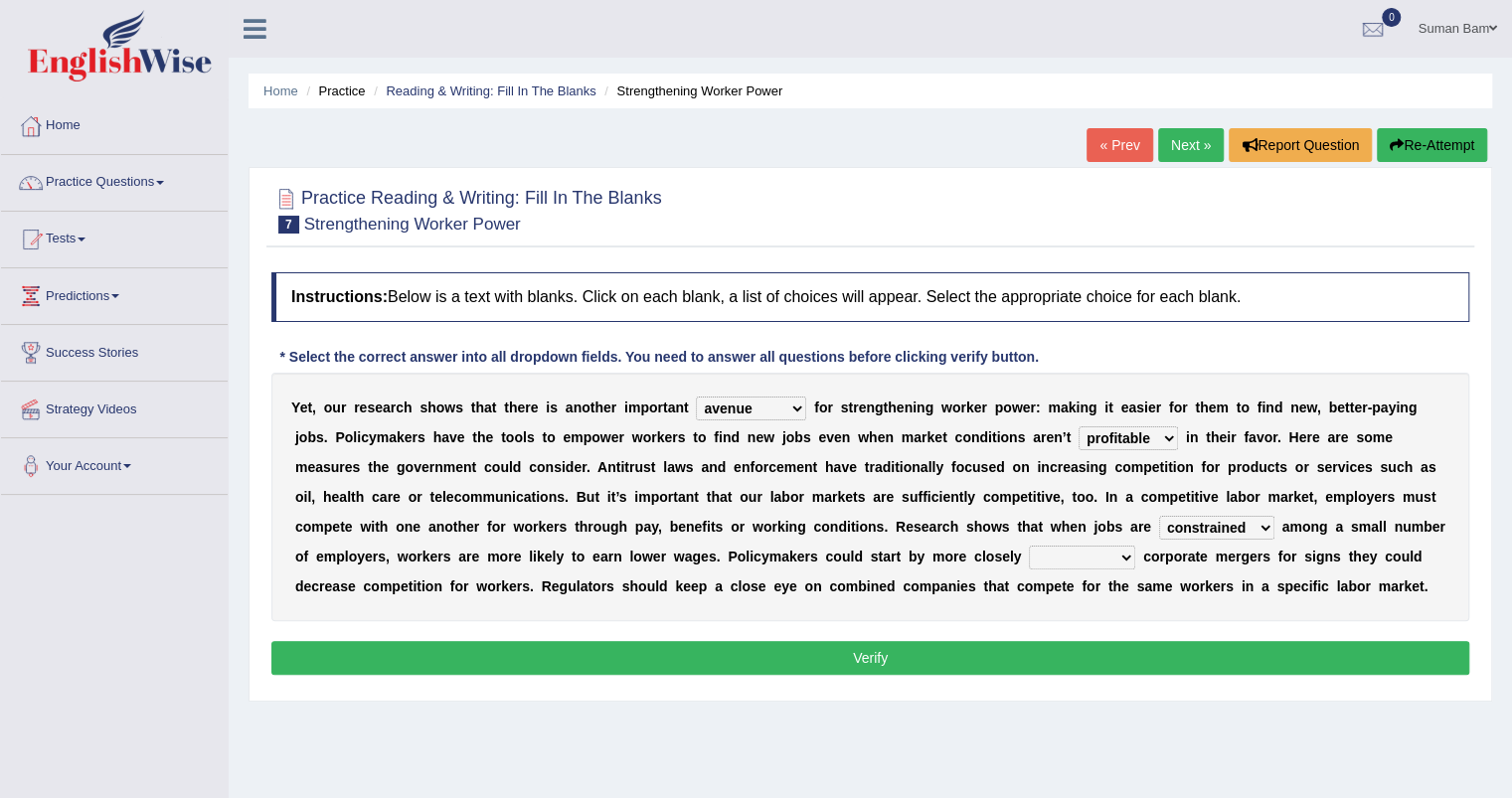 click on "Y e t ,    o u r    r e s e a r c h    s h o w s    t h a t    t h e r e    i s    a n o t h e r    i m p o r t a n t    avail engagement avenue annual    f o r    s t r e n g t h e n i n g    w o r k e r    p o w e r :    m a k i n g    i t    e a s i e r    f o r    t h e m    t o    f i n d    n e w ,    b e t t e r - p a y i n g    j o b s .    P o l i c y m a k e r s    h a v e    t h e    t o o l s    t o    e m p o w e r    w o r k e r s    t o    f i n d    n e w    j o b s    e v e n    w h e n    m a r k e t    c o n d i t i o n s    a r e n ’ t    profitable titchy temperate tilted    i n    t h e i r    f a v o r .    H e r e    a r e    s o m e    m e a s u r e s    t h e    g o v e r n m e n t    c o u l d    c o n s i d e r .    A n t i t r u s t    l a w s    a n d    e n f o r c e m e n t    h a v e    t r a d i t i o n a l l y    f o c u s e d    o n    i n c r e a s i n g    c o m p e t i t i o n    f o r    p r o d u c t s o" at bounding box center (870, 497) 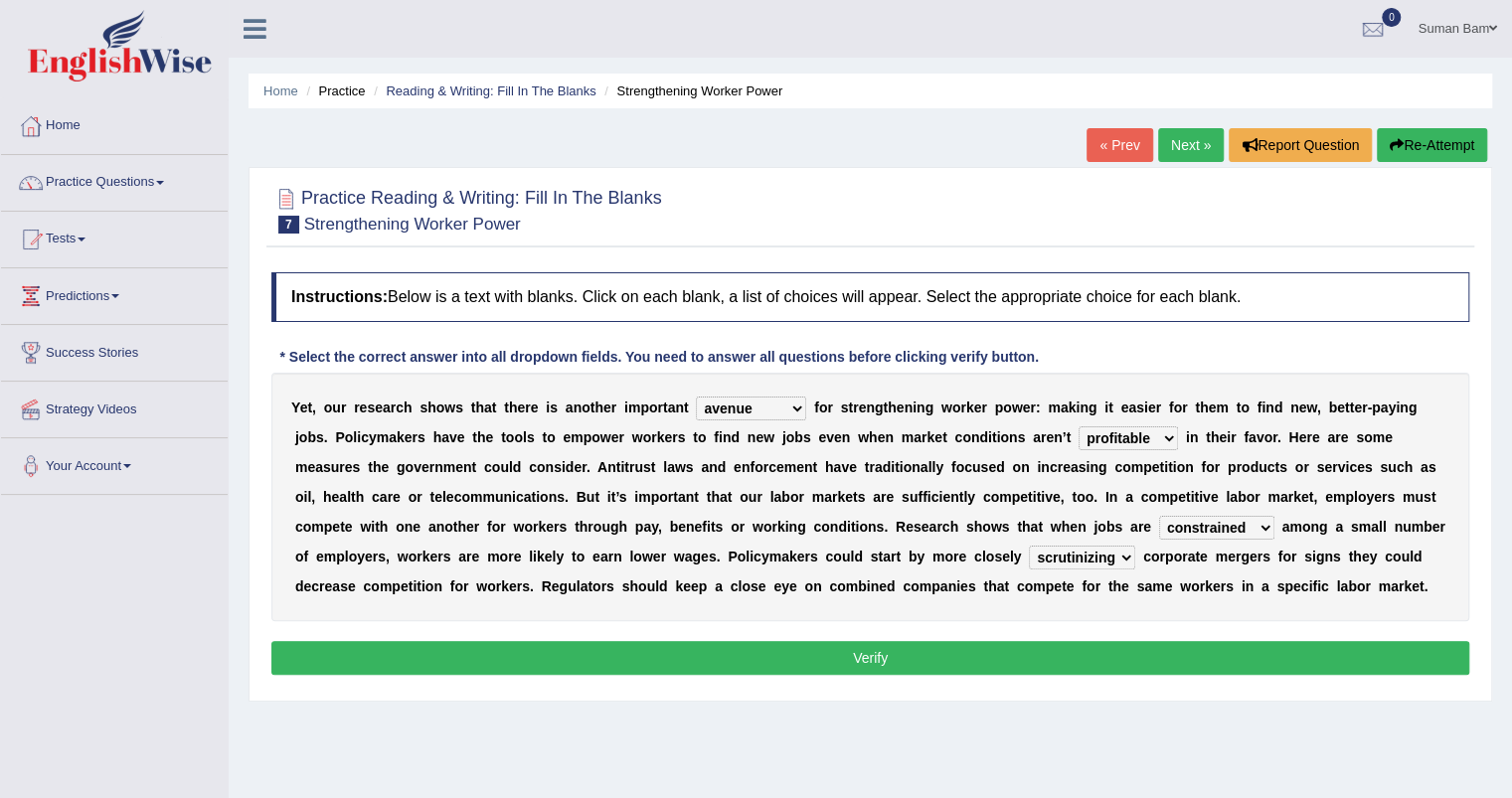 click on "Verify" at bounding box center (870, 658) 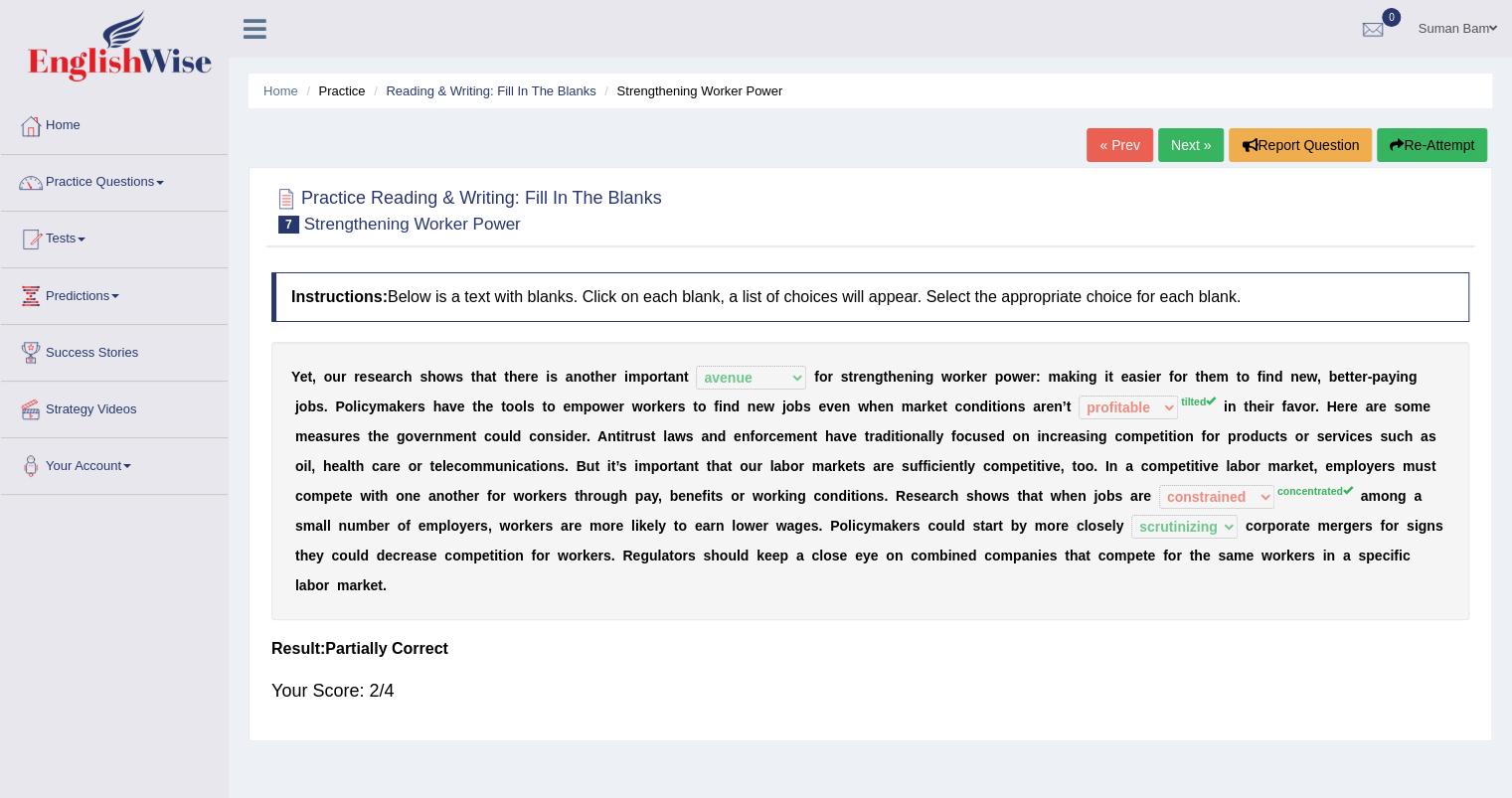 click on "Next »" at bounding box center [1191, 145] 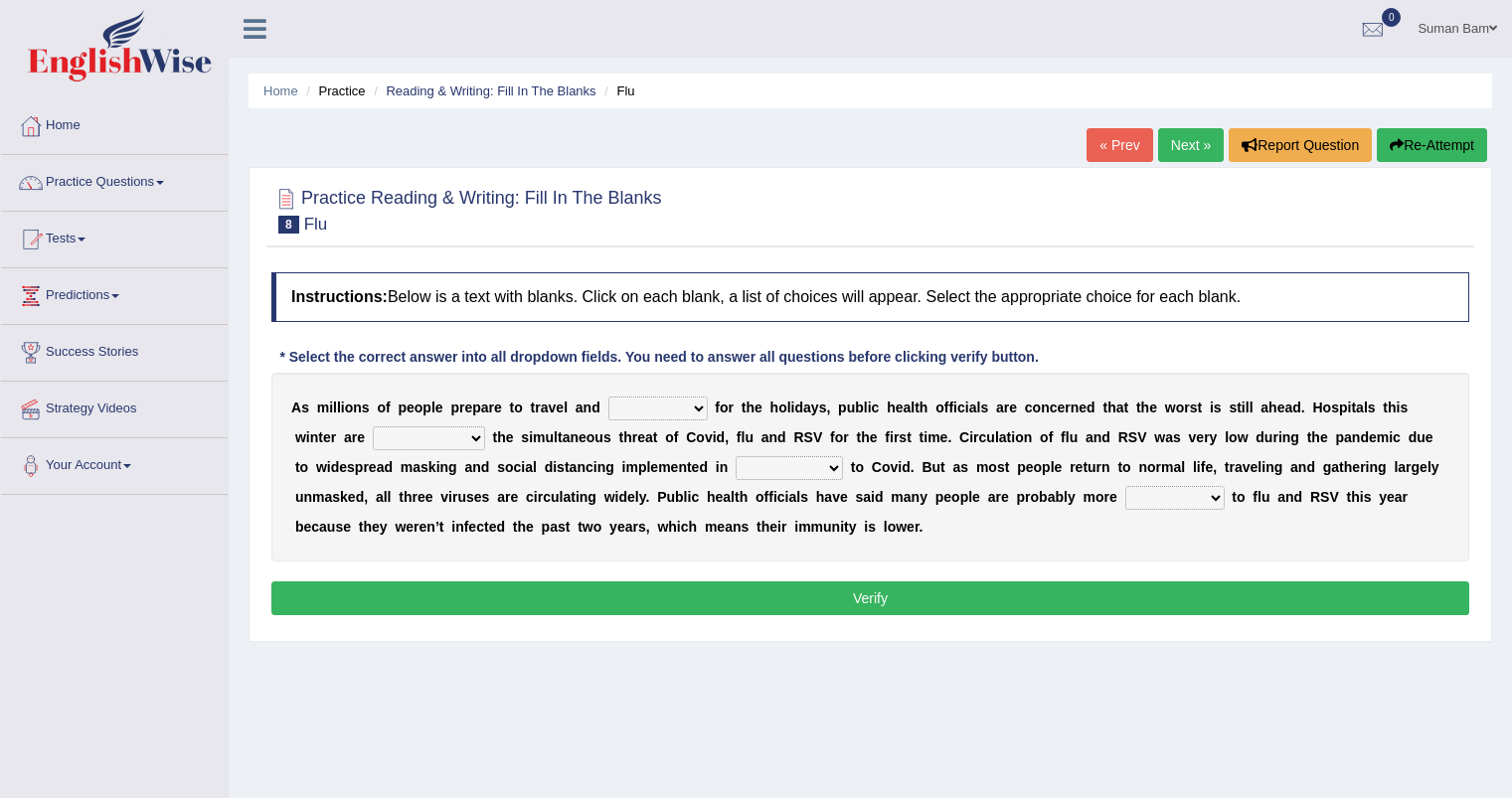 scroll, scrollTop: 0, scrollLeft: 0, axis: both 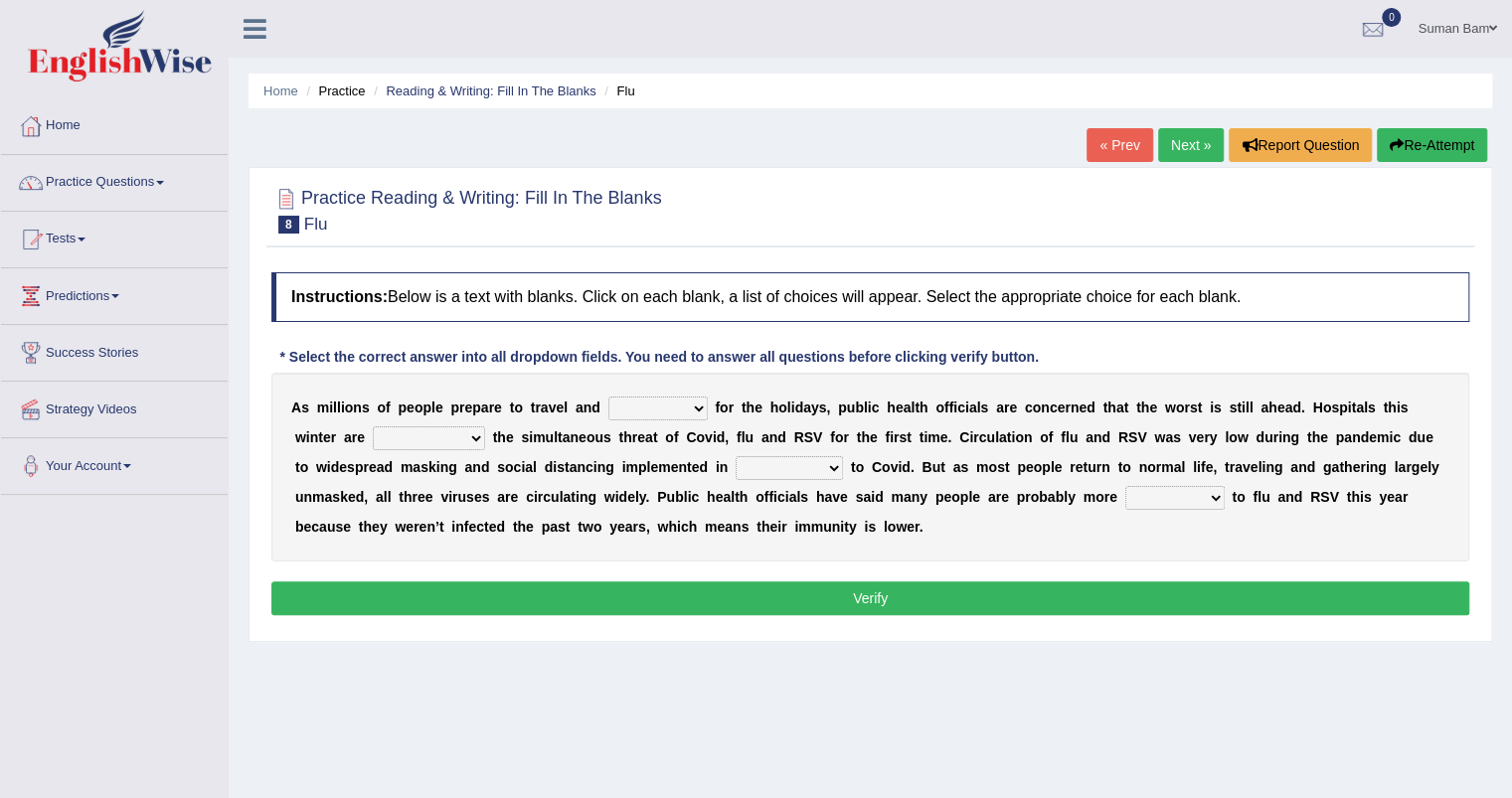 click on "gather hide slumber migrate" at bounding box center [658, 408] 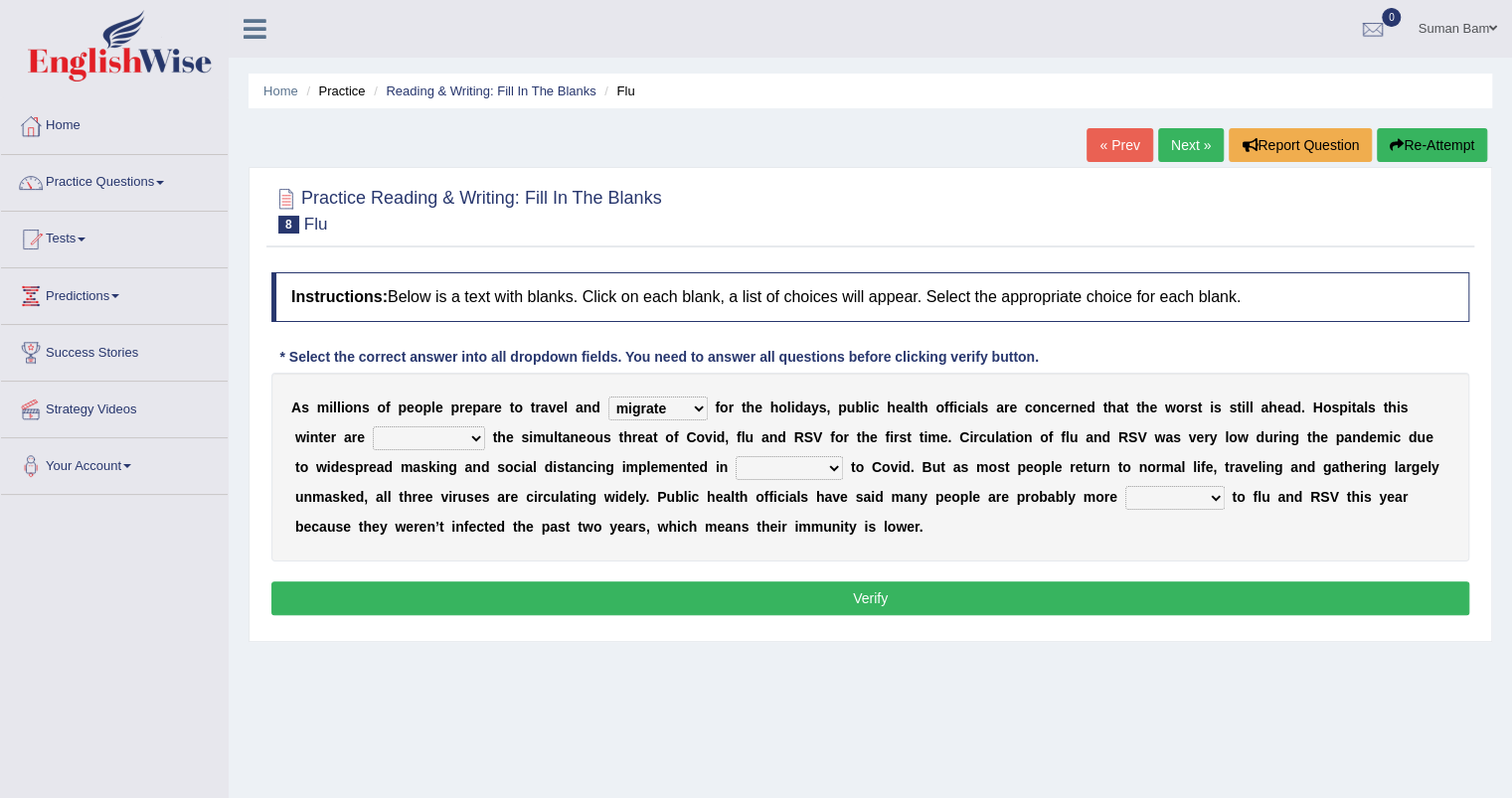 click on "gather hide slumber migrate" at bounding box center (658, 408) 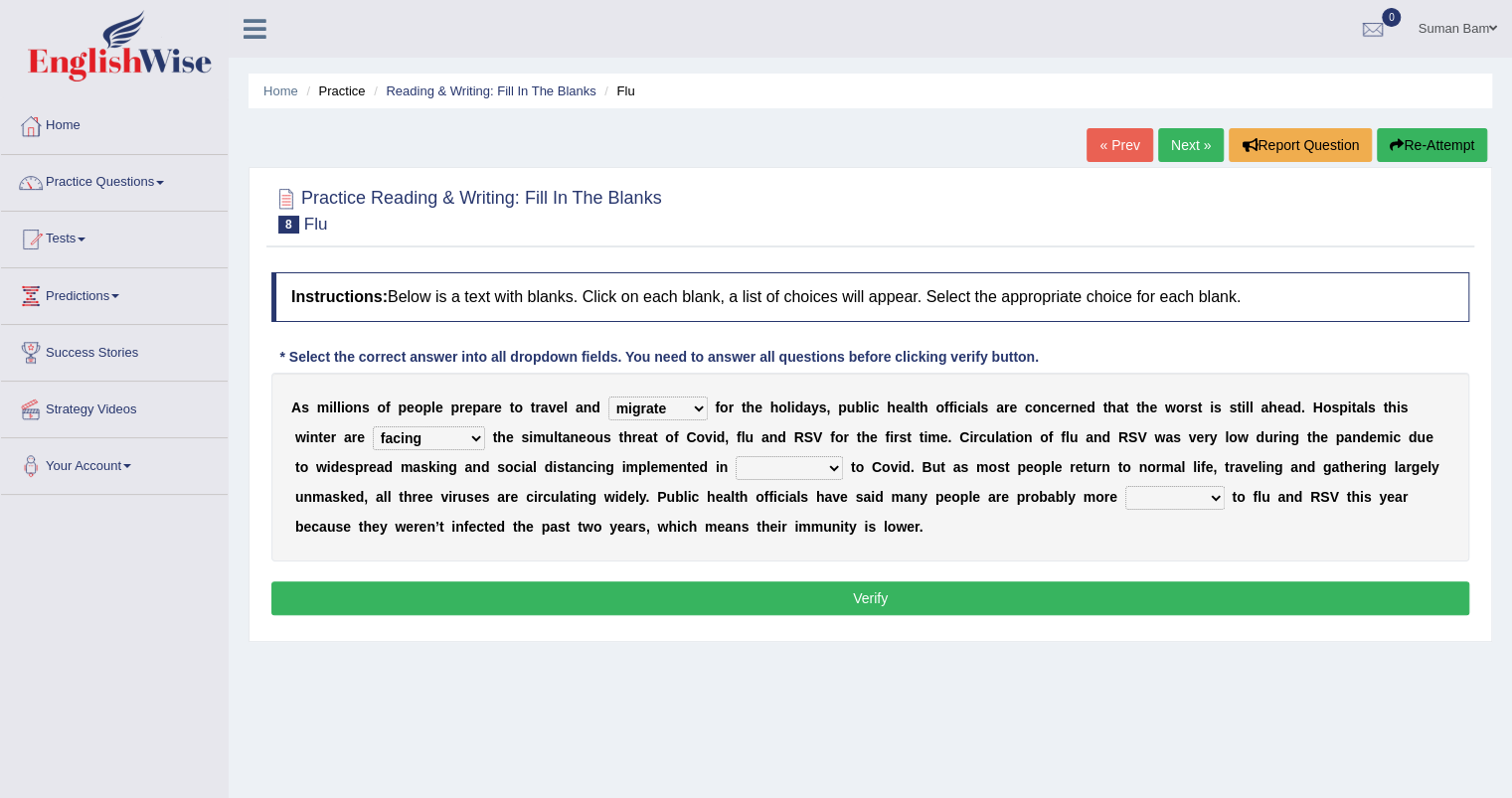 click on "comparison response place order" at bounding box center (789, 468) 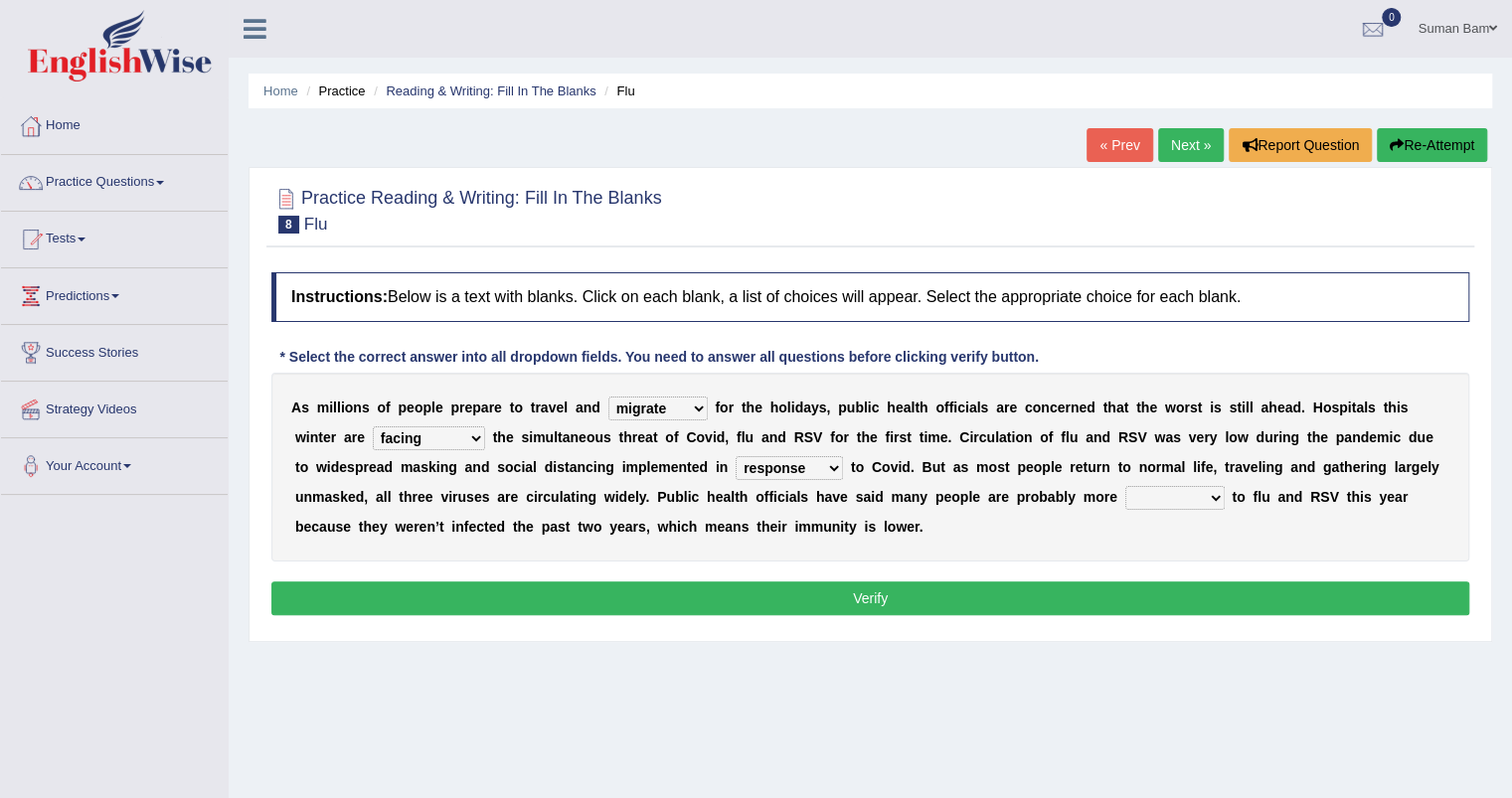 click on "comparison response place order" at bounding box center [789, 468] 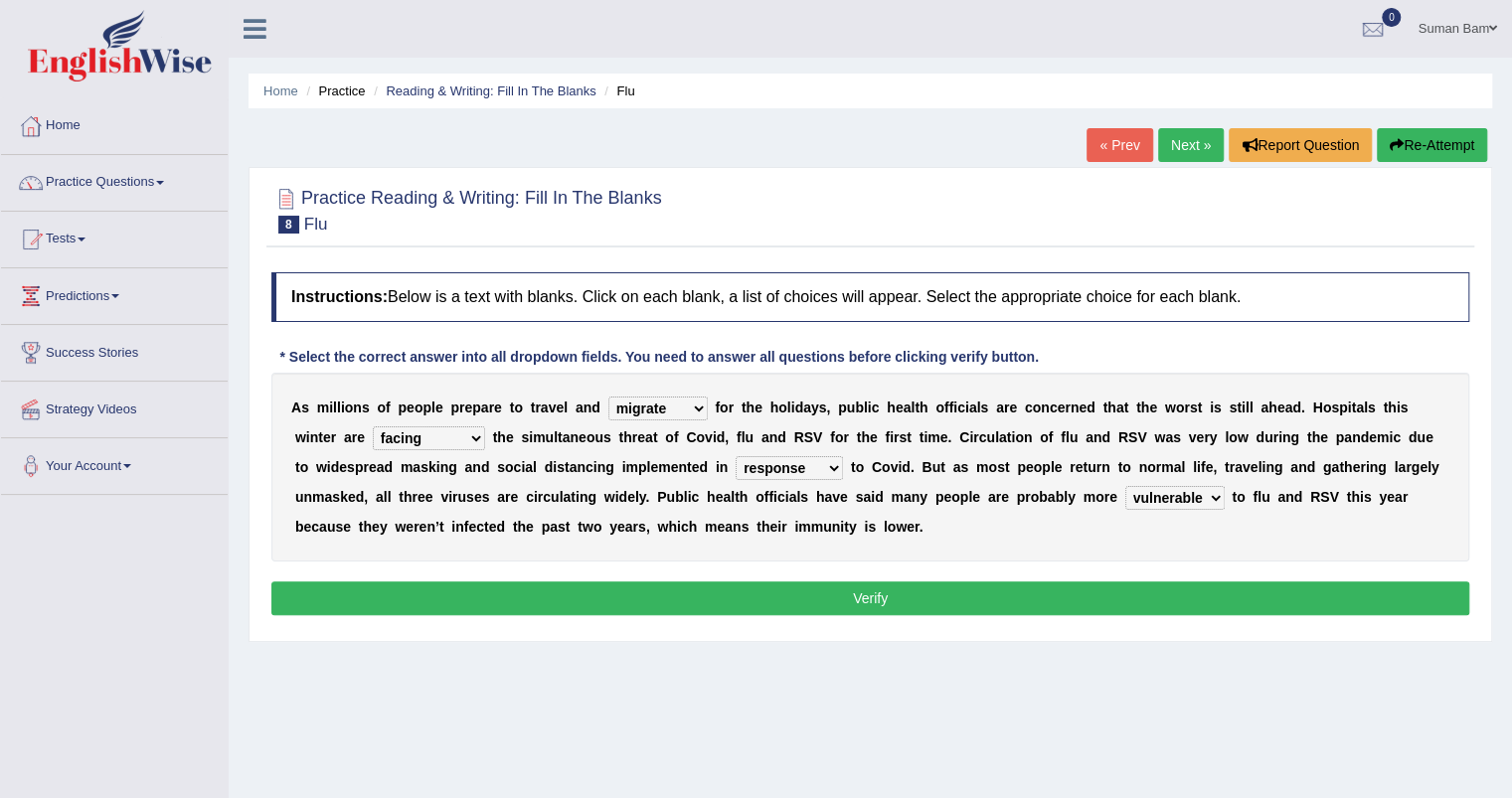 click on "Verify" at bounding box center [870, 598] 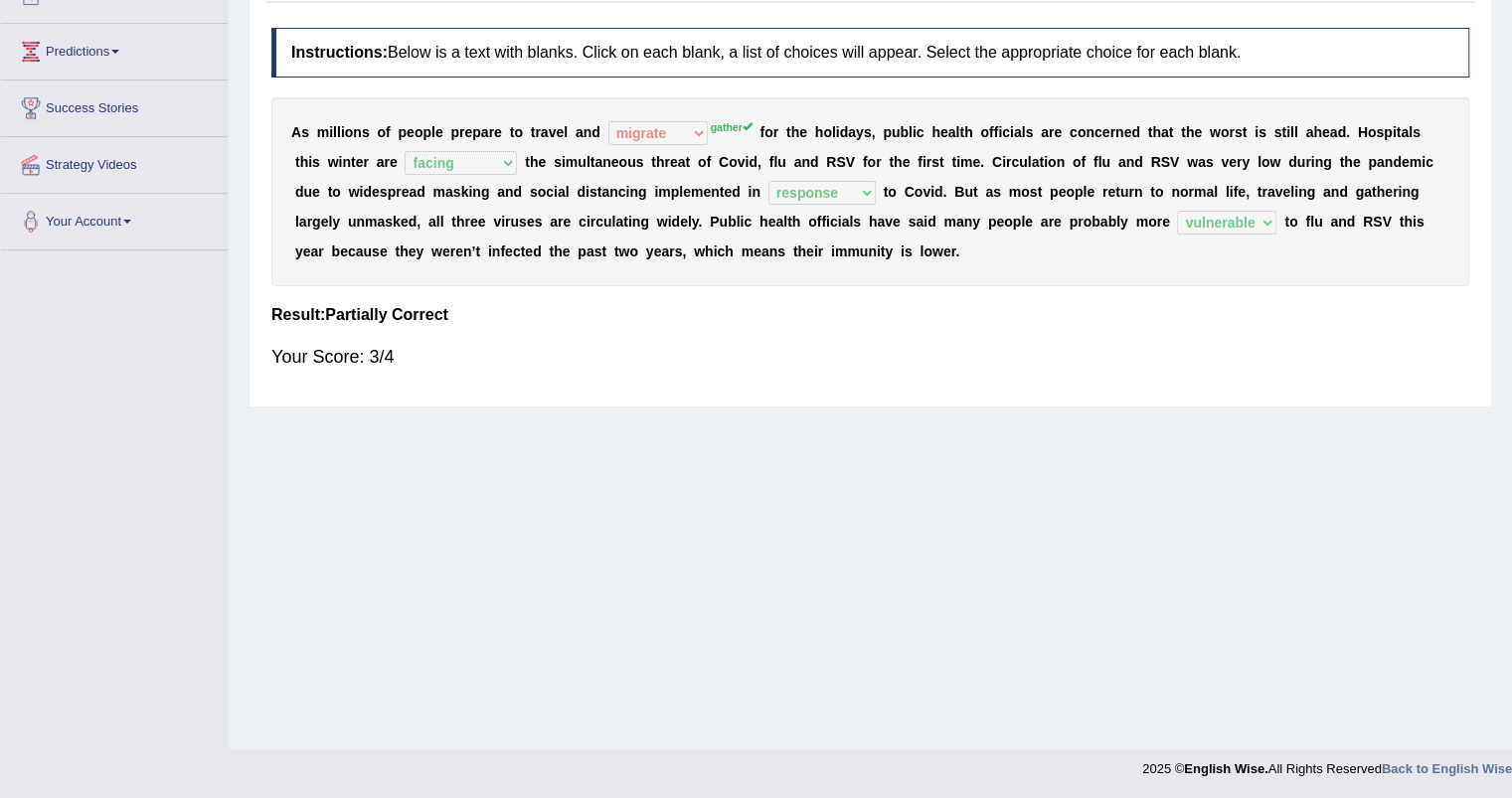 scroll, scrollTop: 0, scrollLeft: 0, axis: both 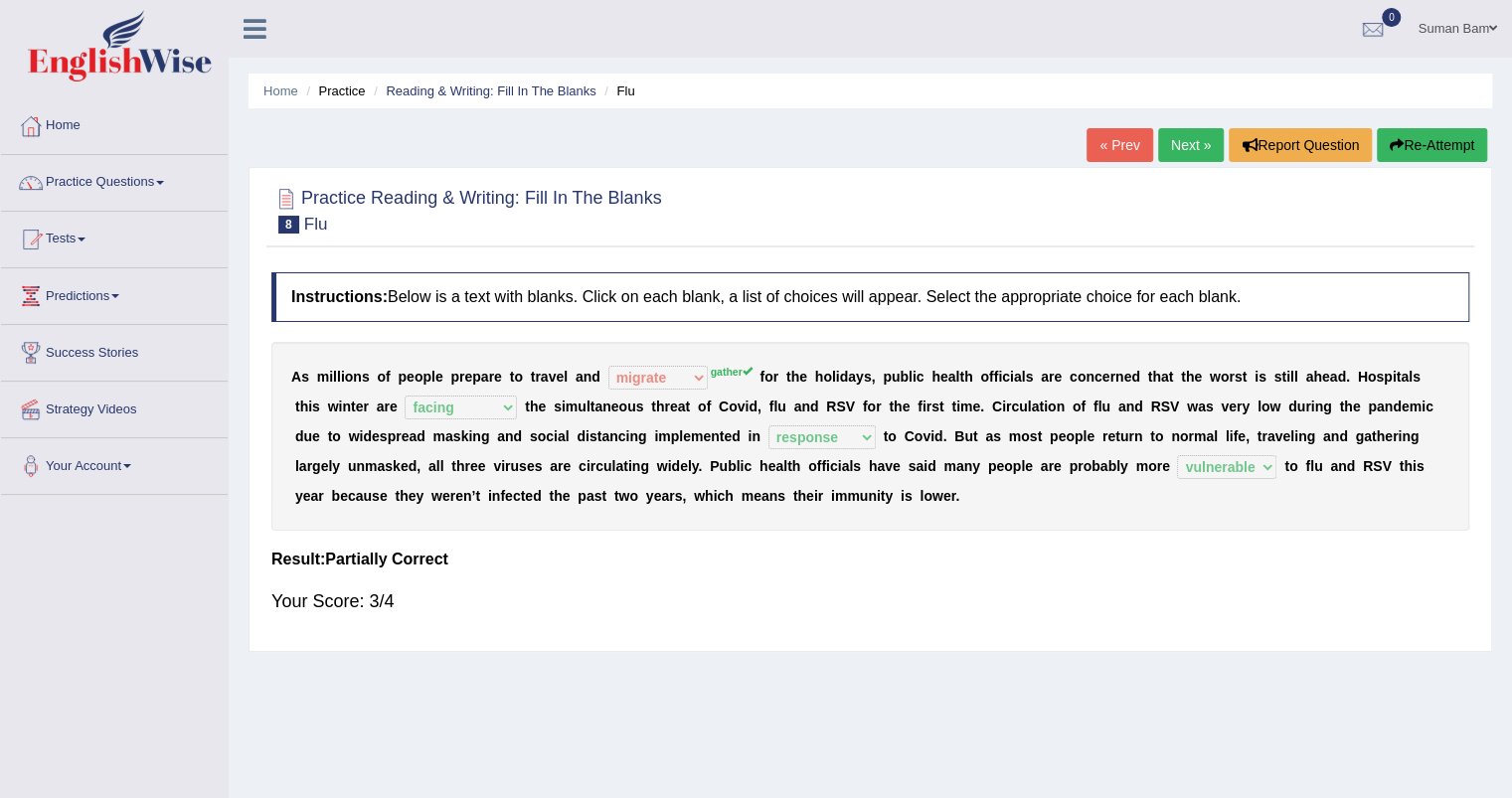 click on "Next »" at bounding box center (1191, 145) 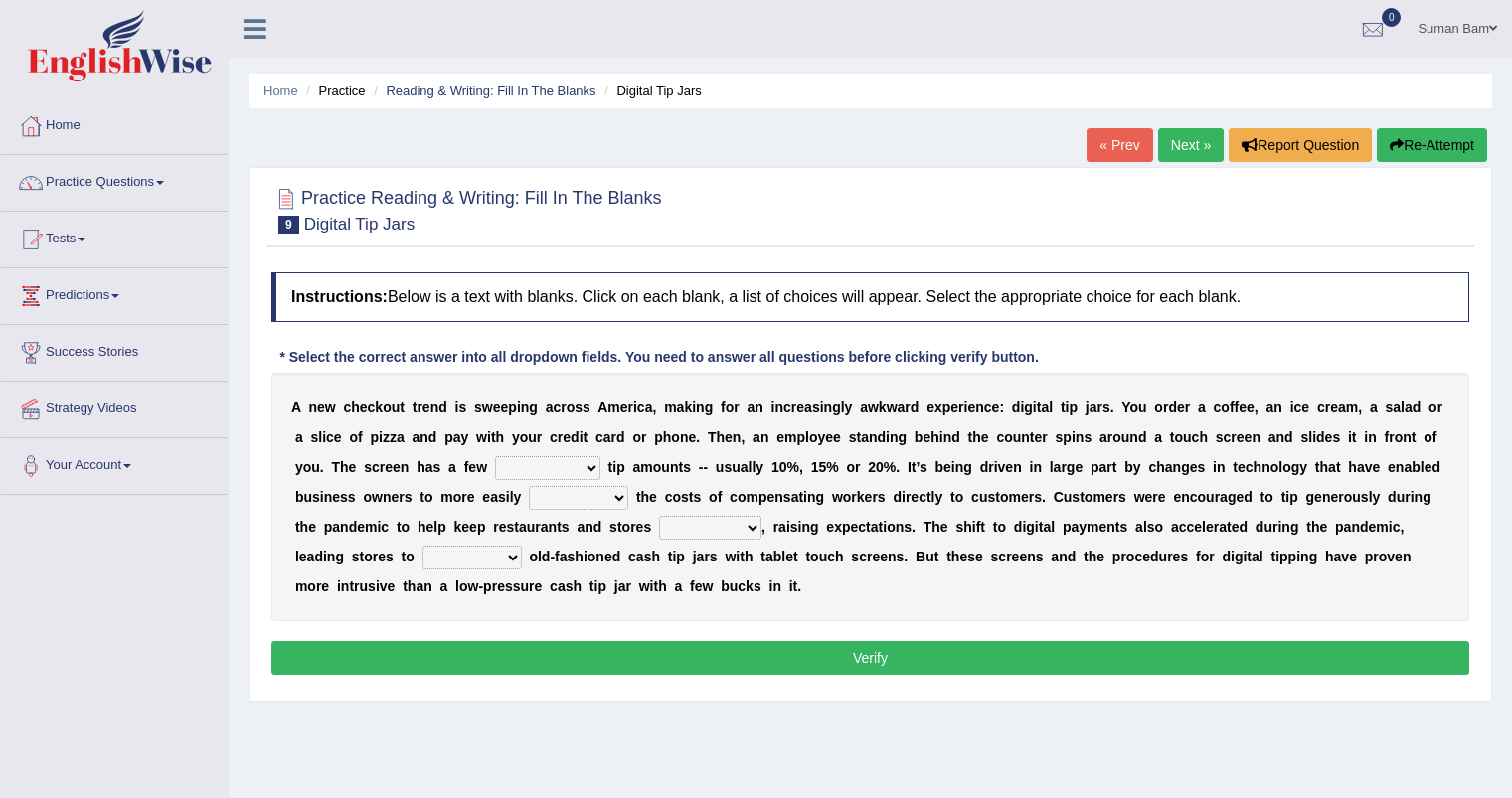 scroll, scrollTop: 0, scrollLeft: 0, axis: both 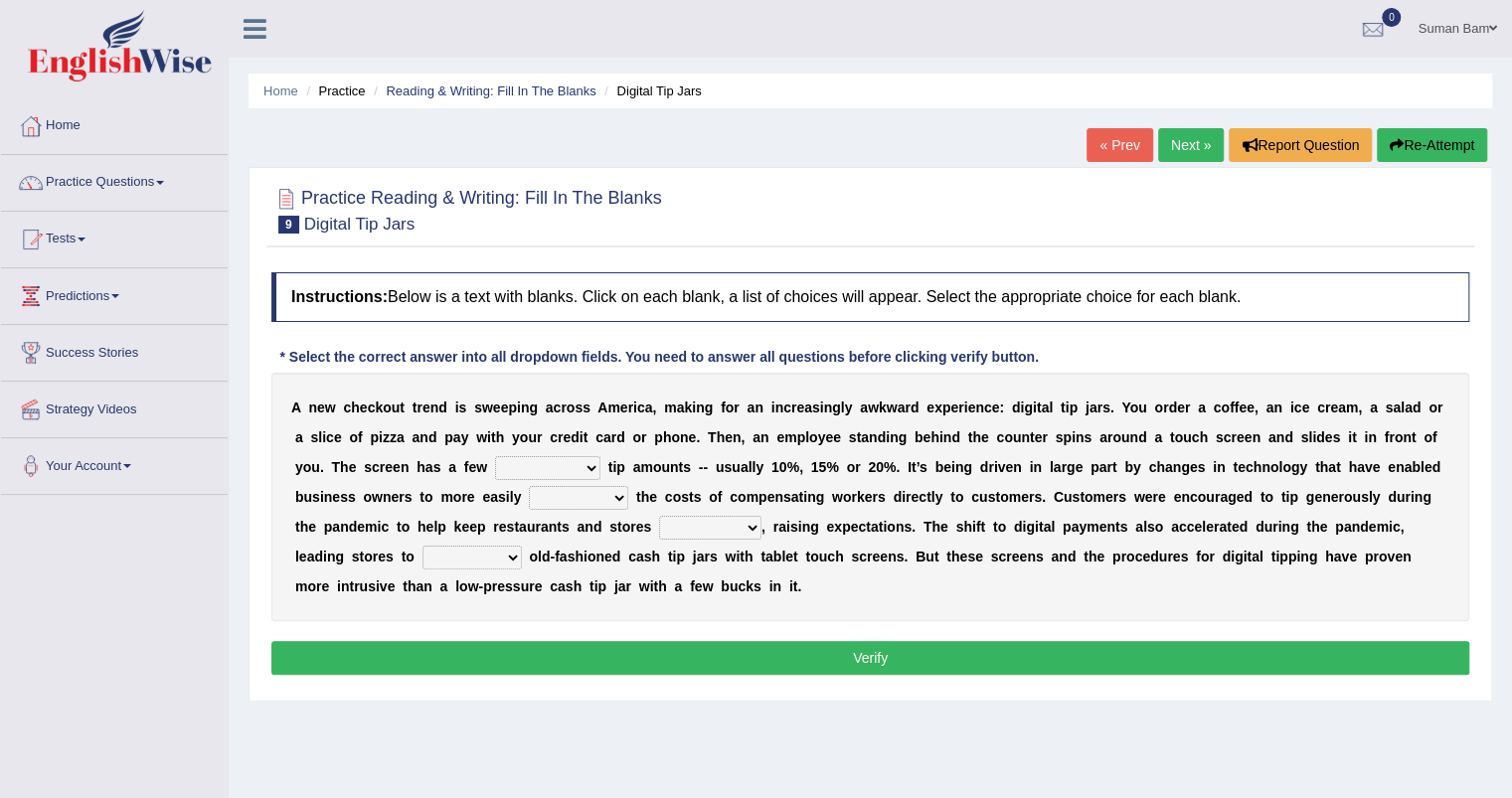 click on "suggested combined exceptional rigorous" at bounding box center [548, 468] 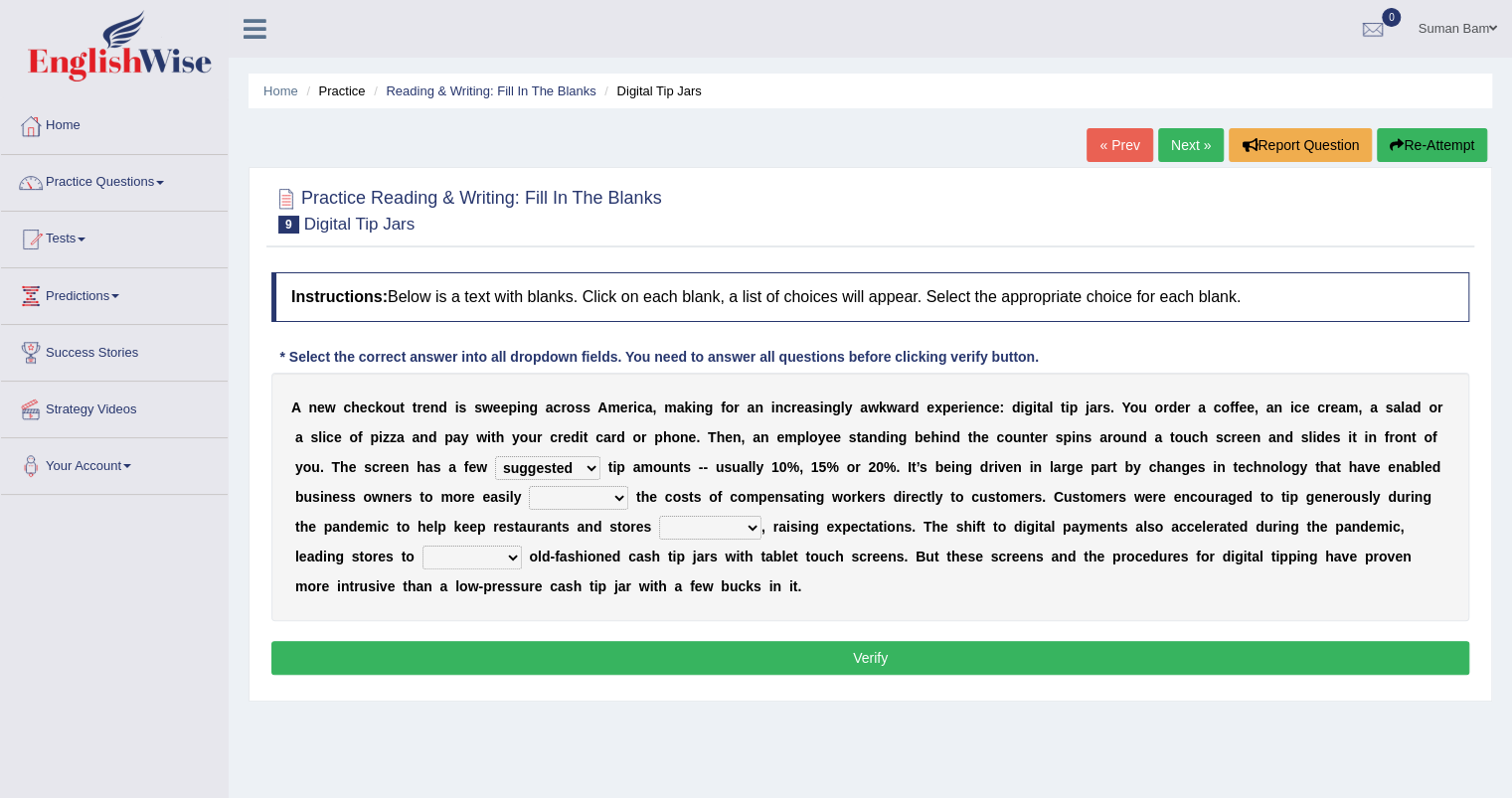 click on "suggested combined exceptional rigorous" at bounding box center [548, 468] 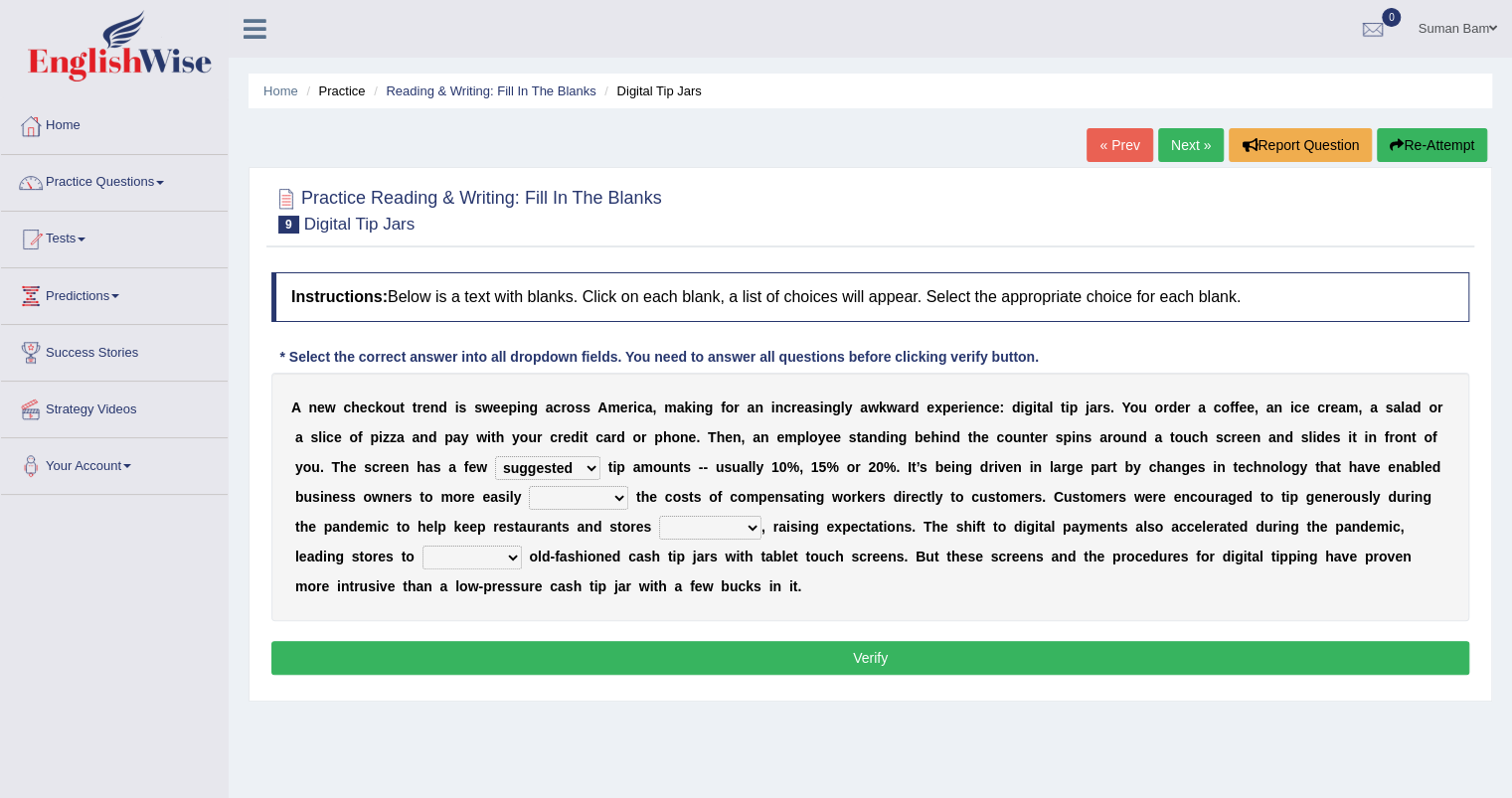 click on "abide covet diverge shift" at bounding box center [579, 498] 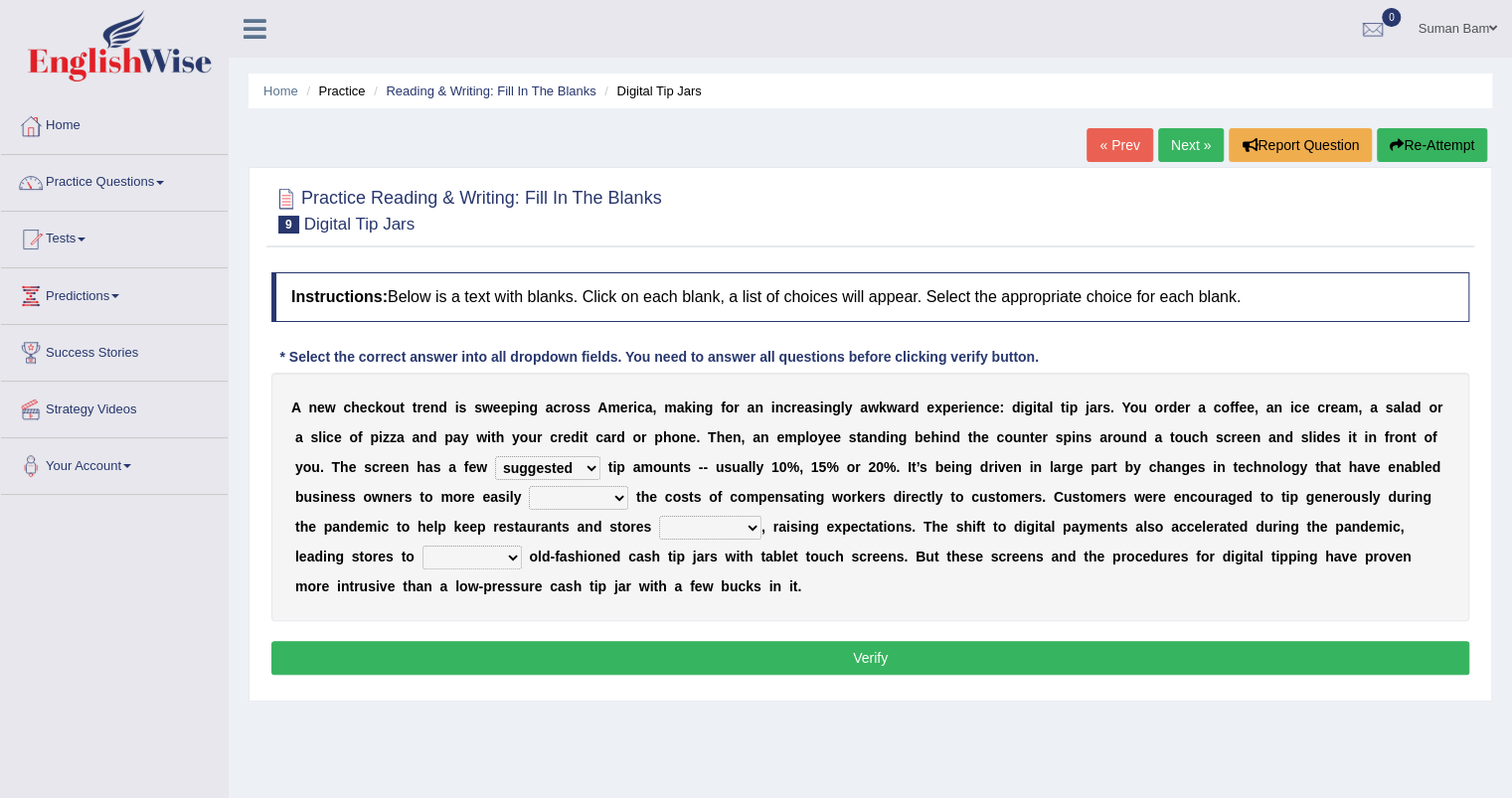 click on "abide covet diverge shift" at bounding box center [579, 498] 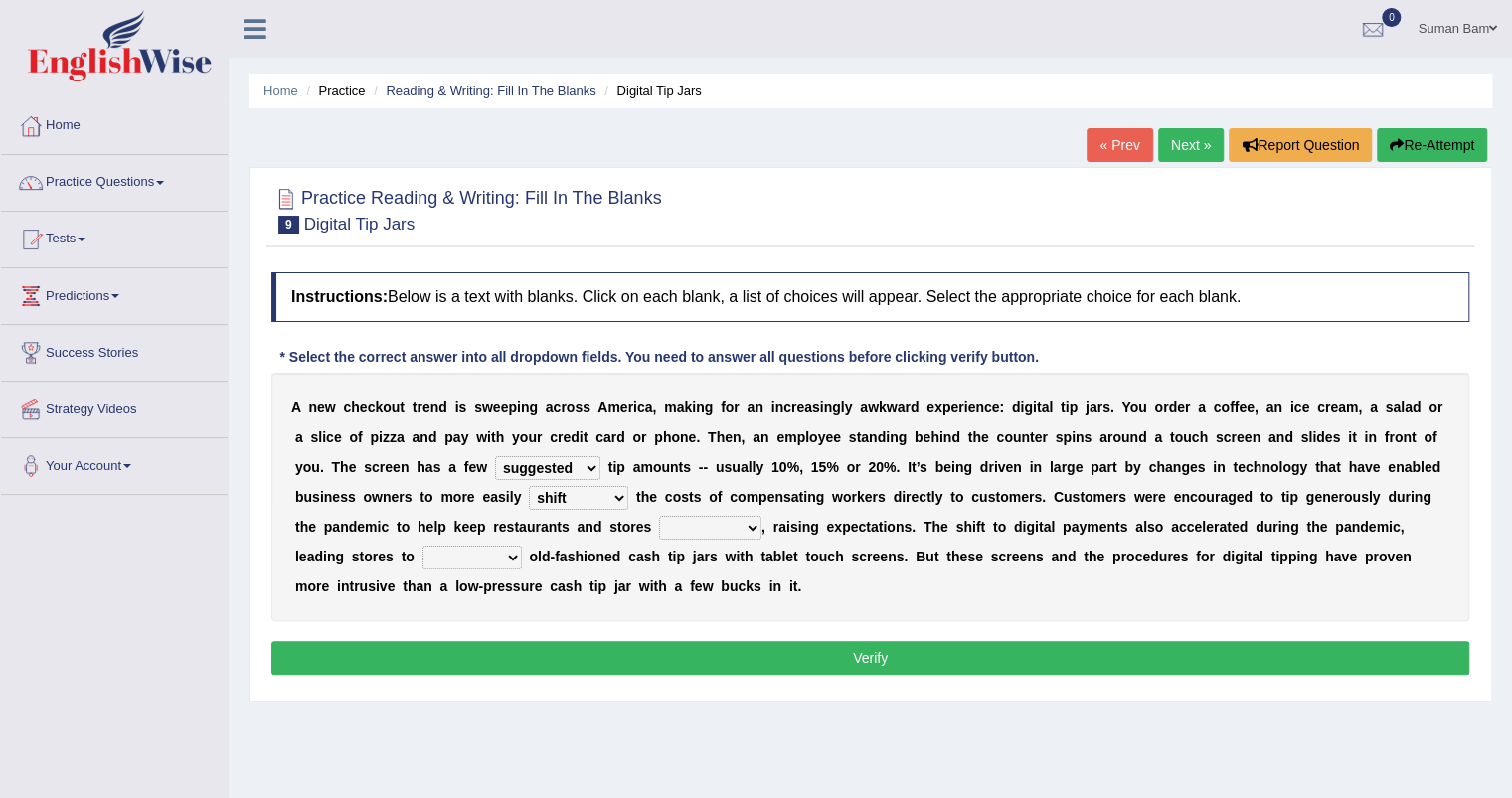 click on "abide covet diverge shift" at bounding box center (579, 498) 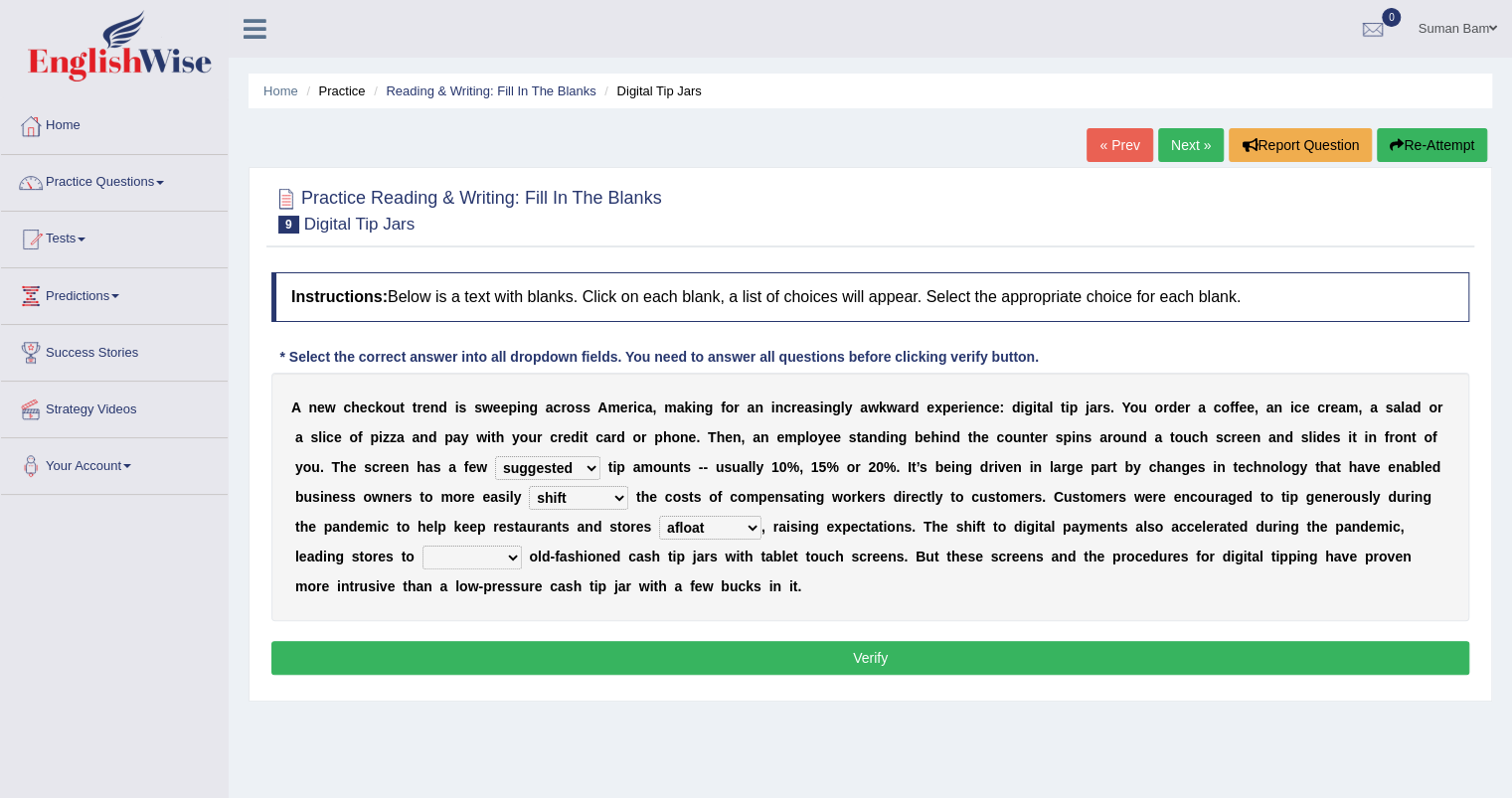 click on "replace exchange occupy retrieve" at bounding box center (472, 558) 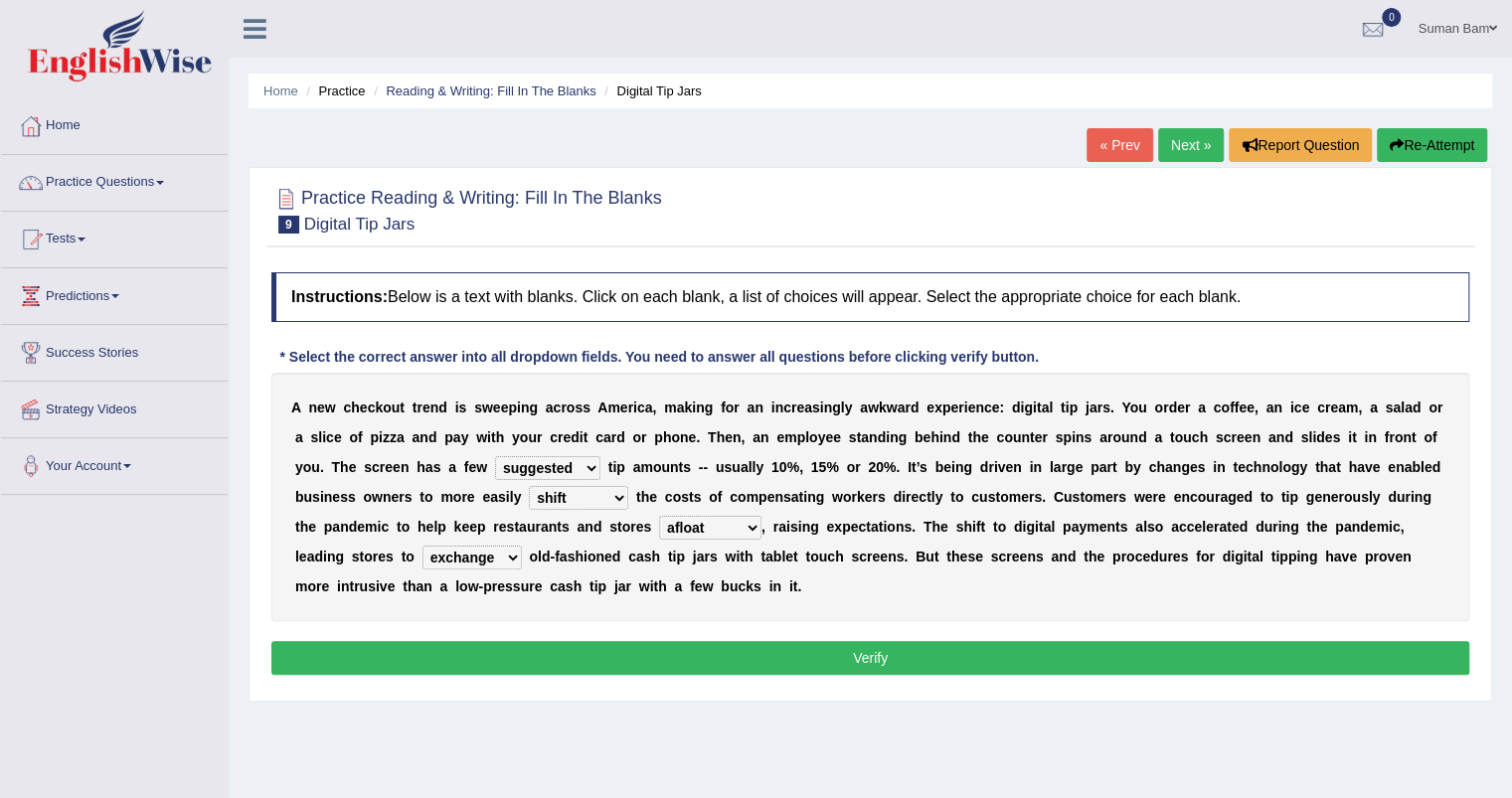 click on "replace exchange occupy retrieve" at bounding box center (472, 558) 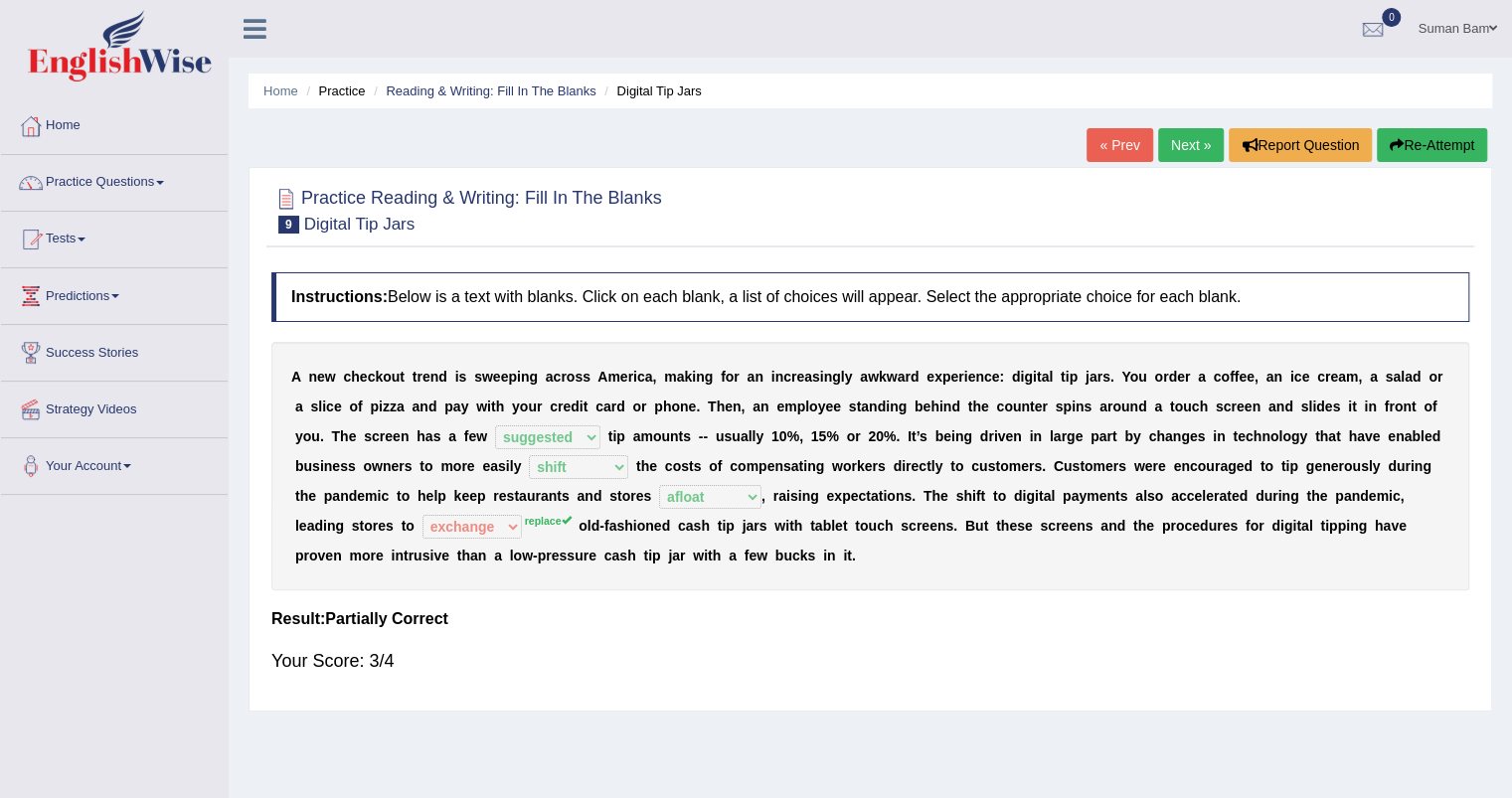 click on "Next »" at bounding box center (1191, 145) 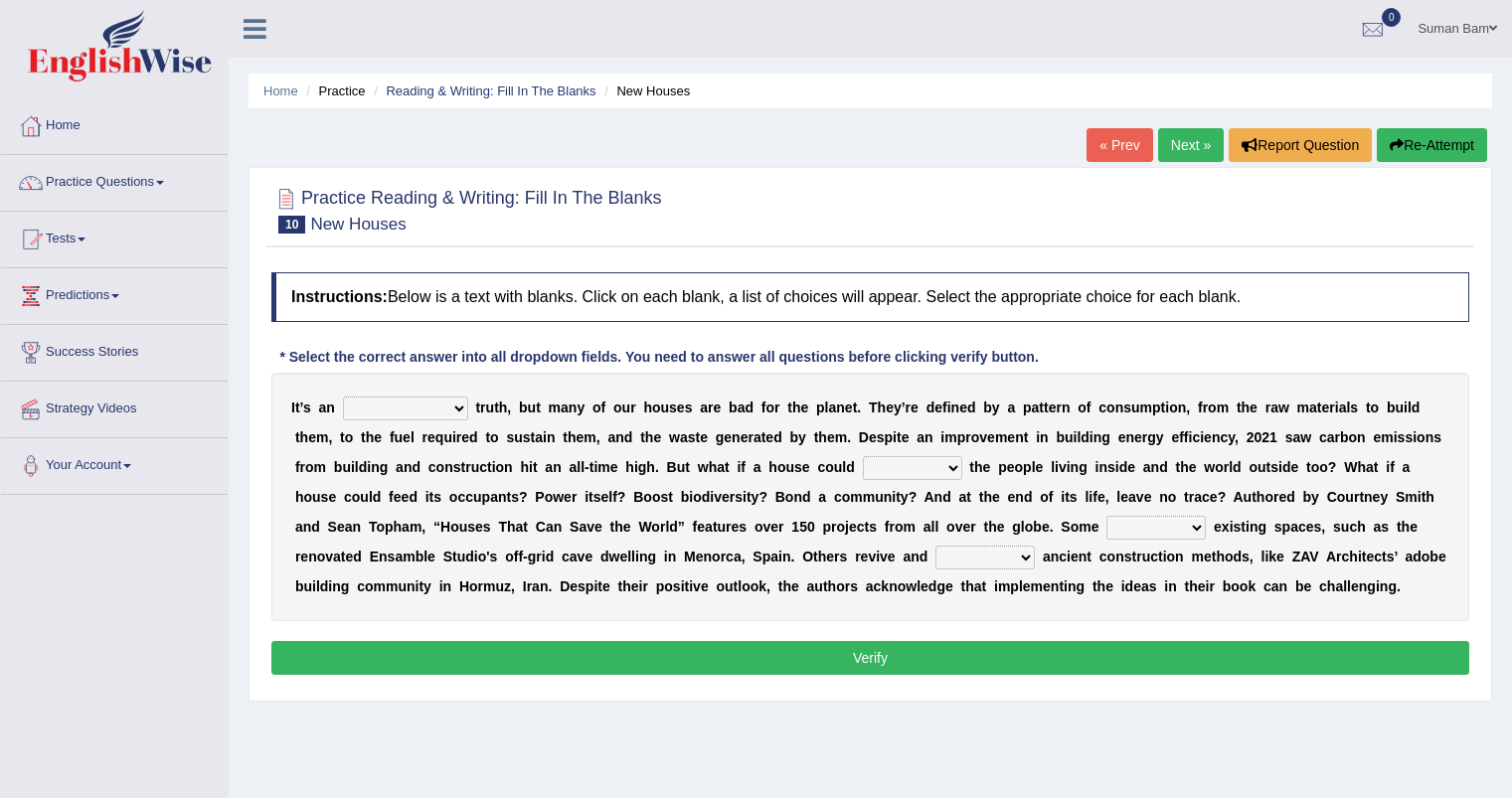 scroll, scrollTop: 0, scrollLeft: 0, axis: both 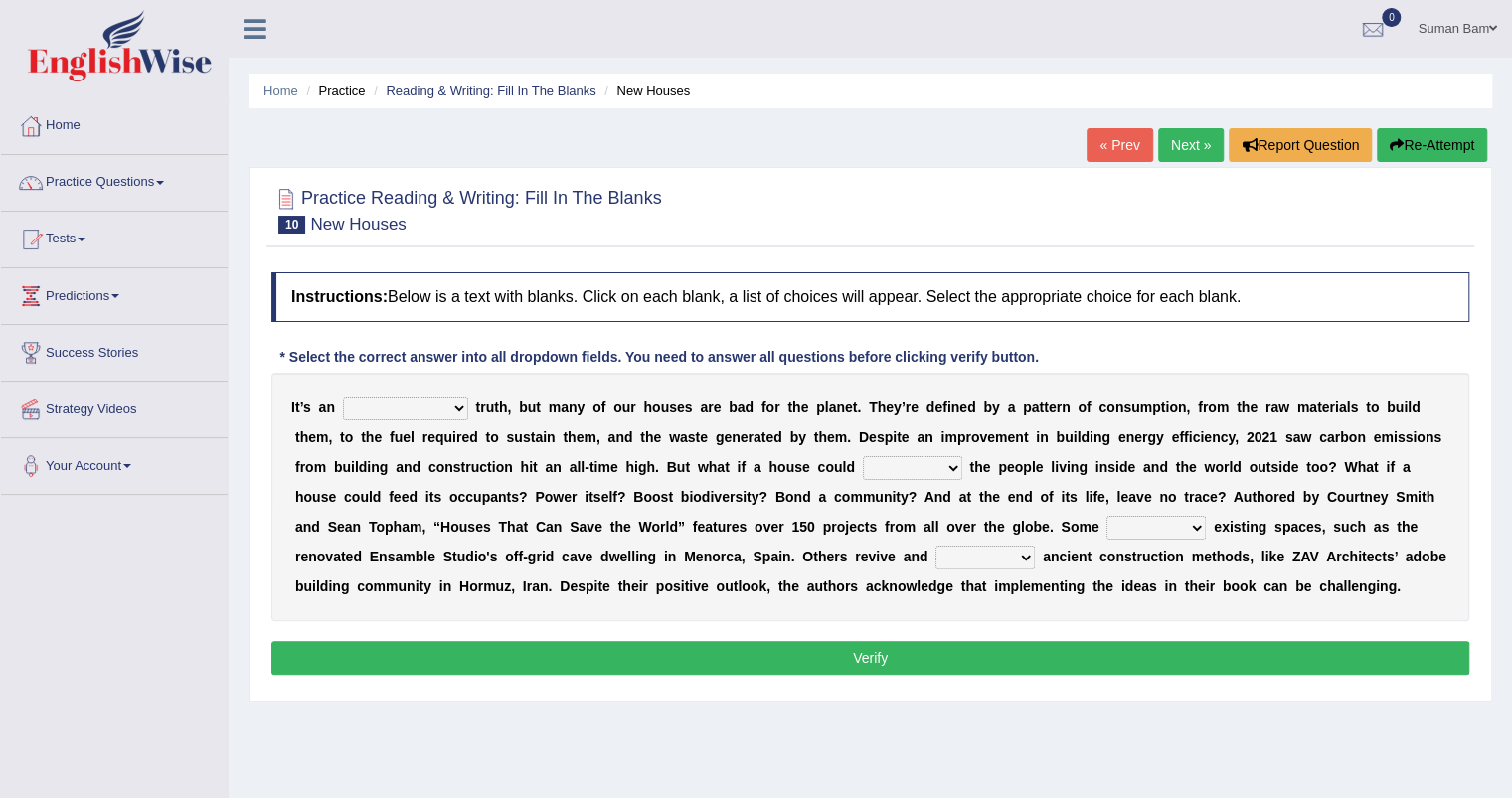 click on "unrivaled unstable uncomfortable uncapped" at bounding box center (406, 408) 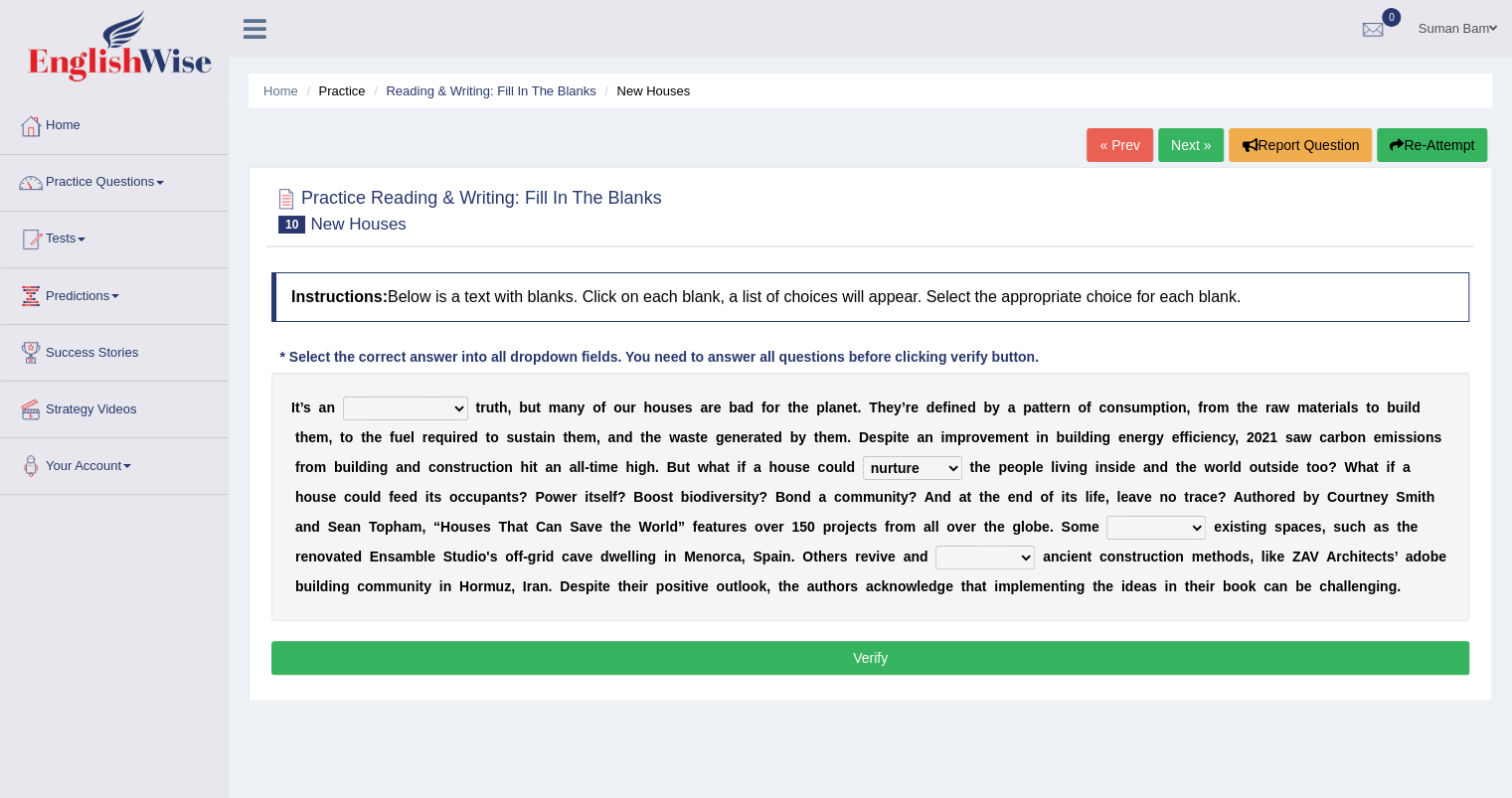 click on "survive mimic dominate nurture" at bounding box center (913, 468) 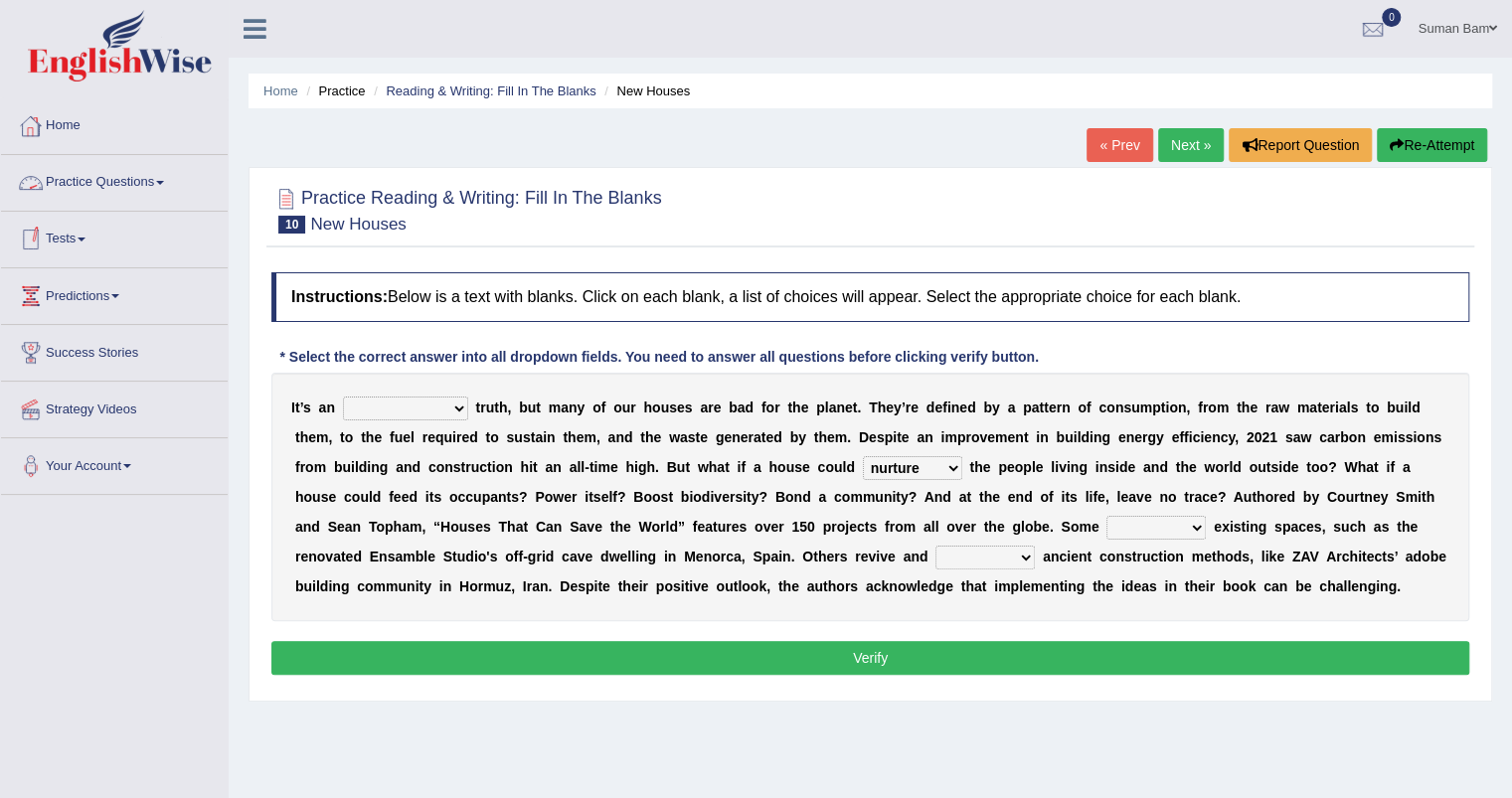 click on "unrivaled unstable uncomfortable uncapped" at bounding box center [406, 408] 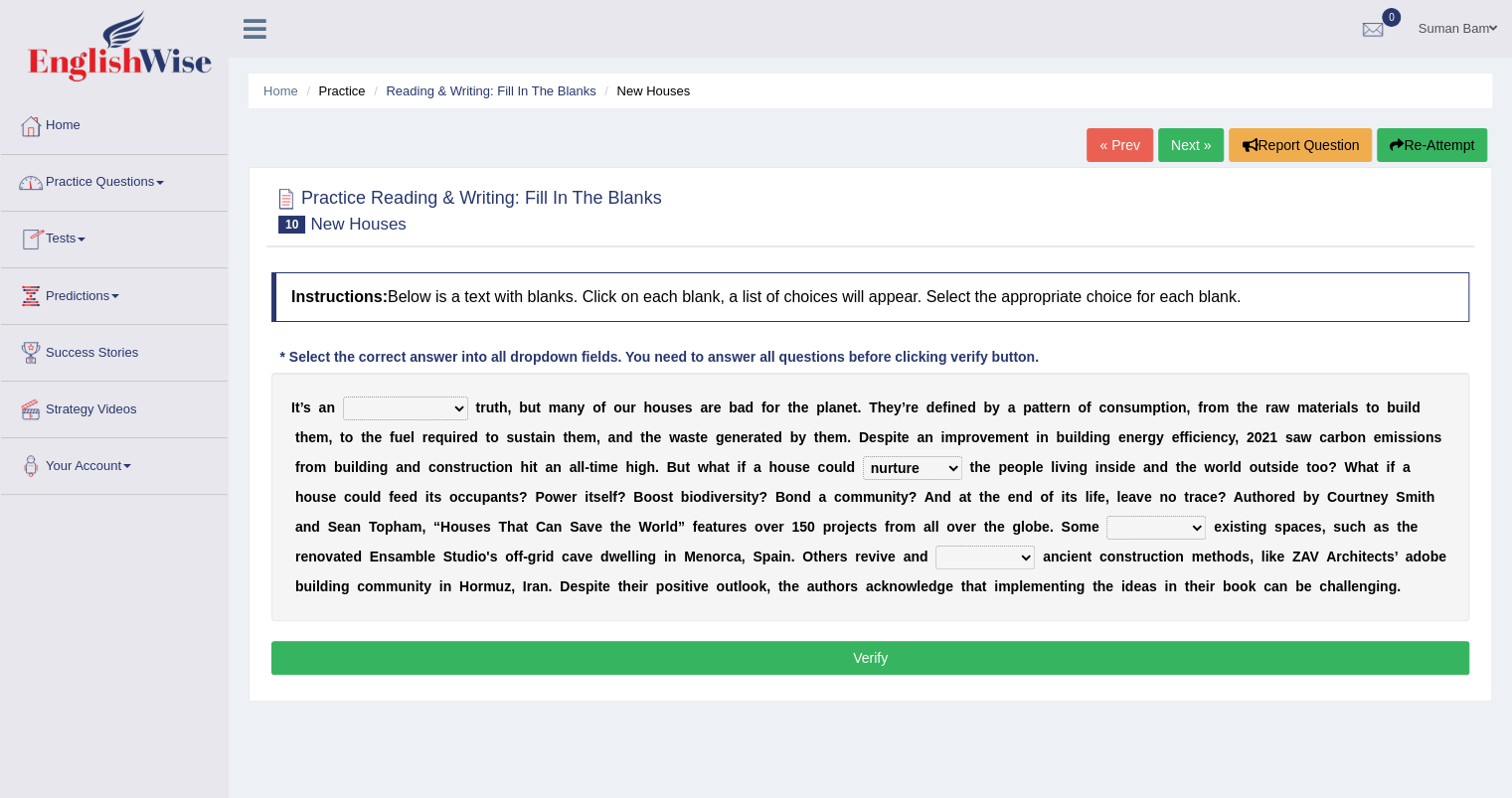 click on "unrivaled unstable uncomfortable uncapped" at bounding box center [406, 408] 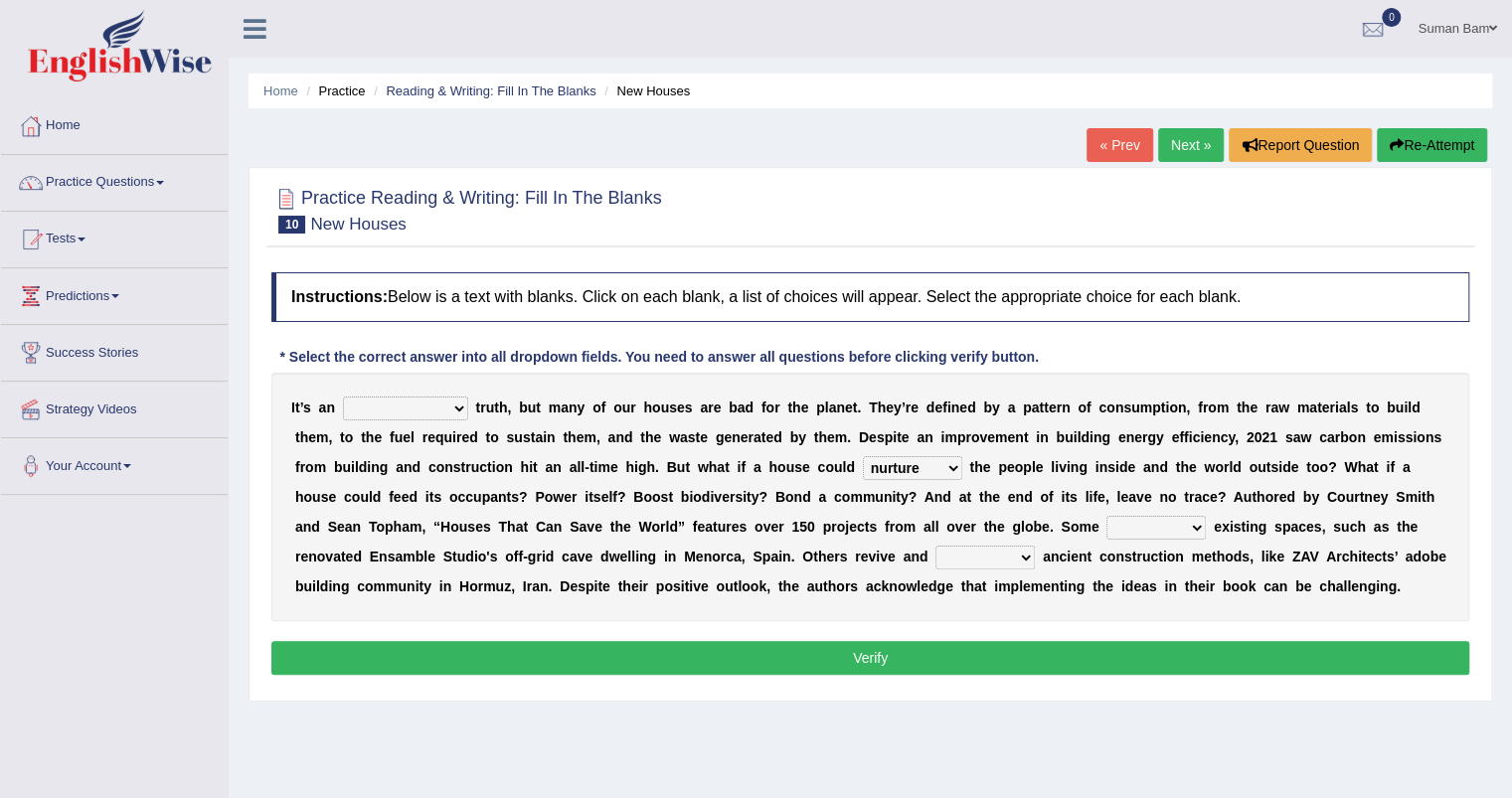 select on "unrivaled" 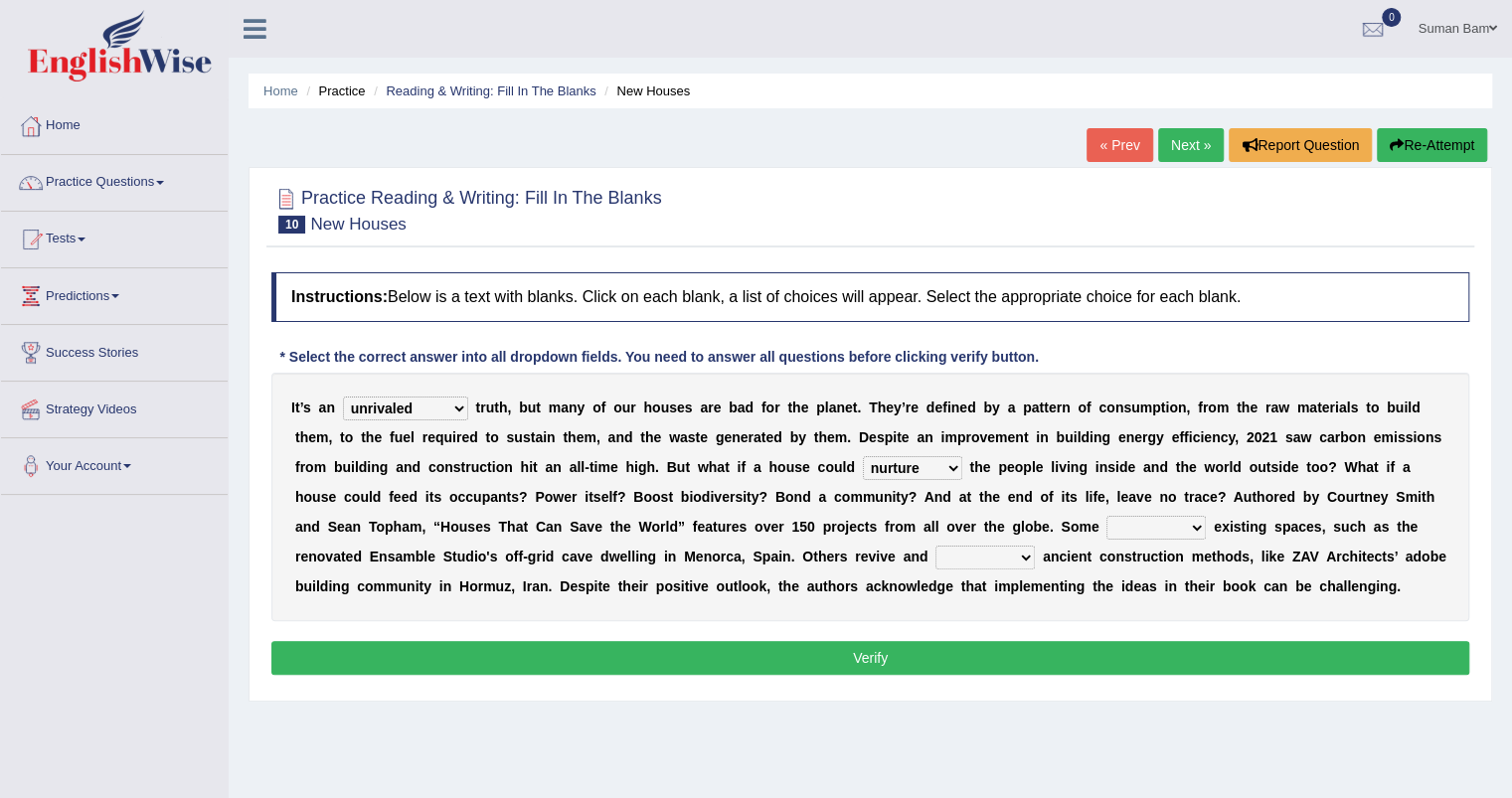 click on "unrivaled unstable uncomfortable uncapped" at bounding box center (406, 408) 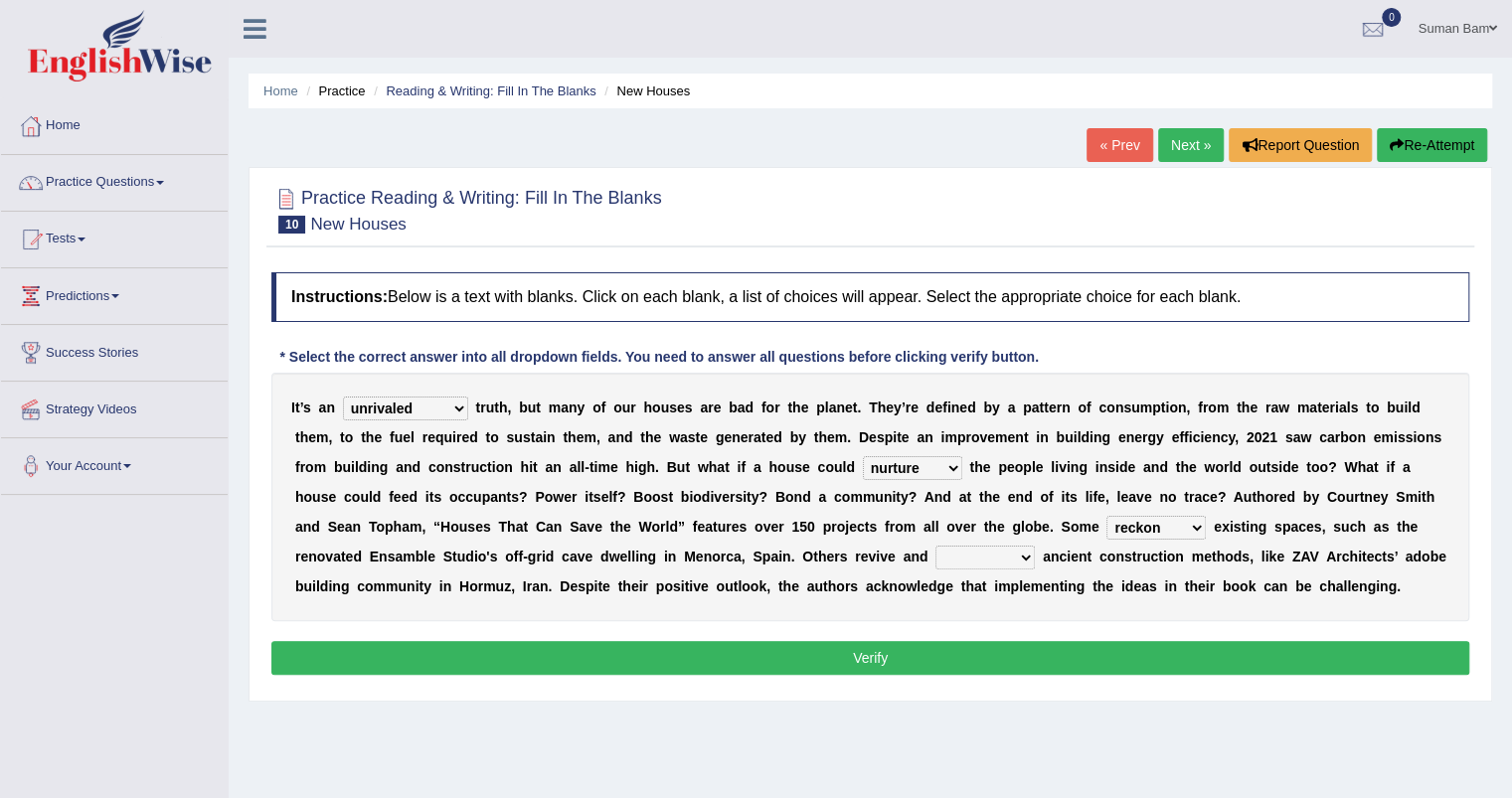 click on "delve automate repurpose reckon" at bounding box center (1156, 528) 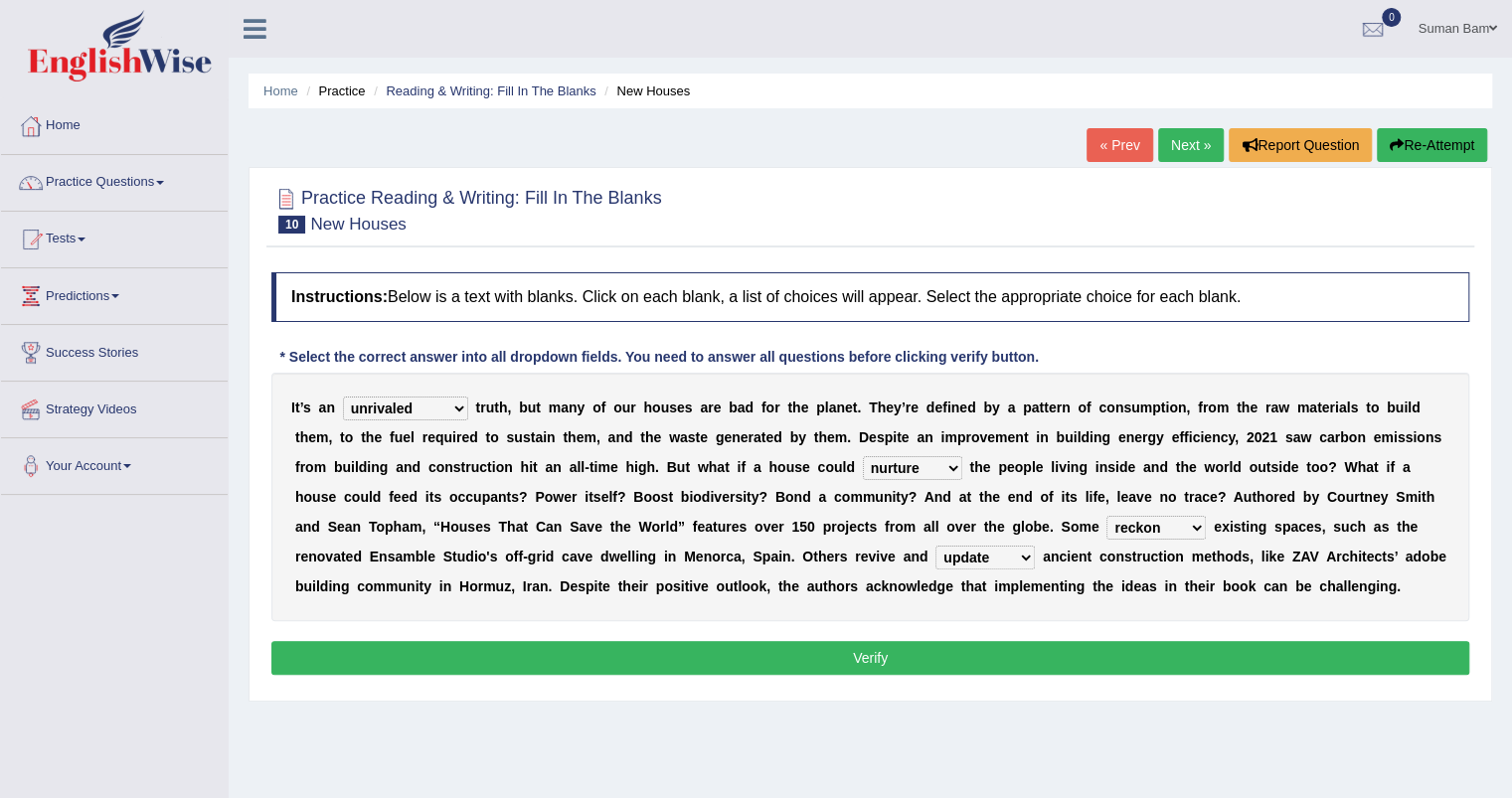 click on "produce relate update change" at bounding box center [985, 558] 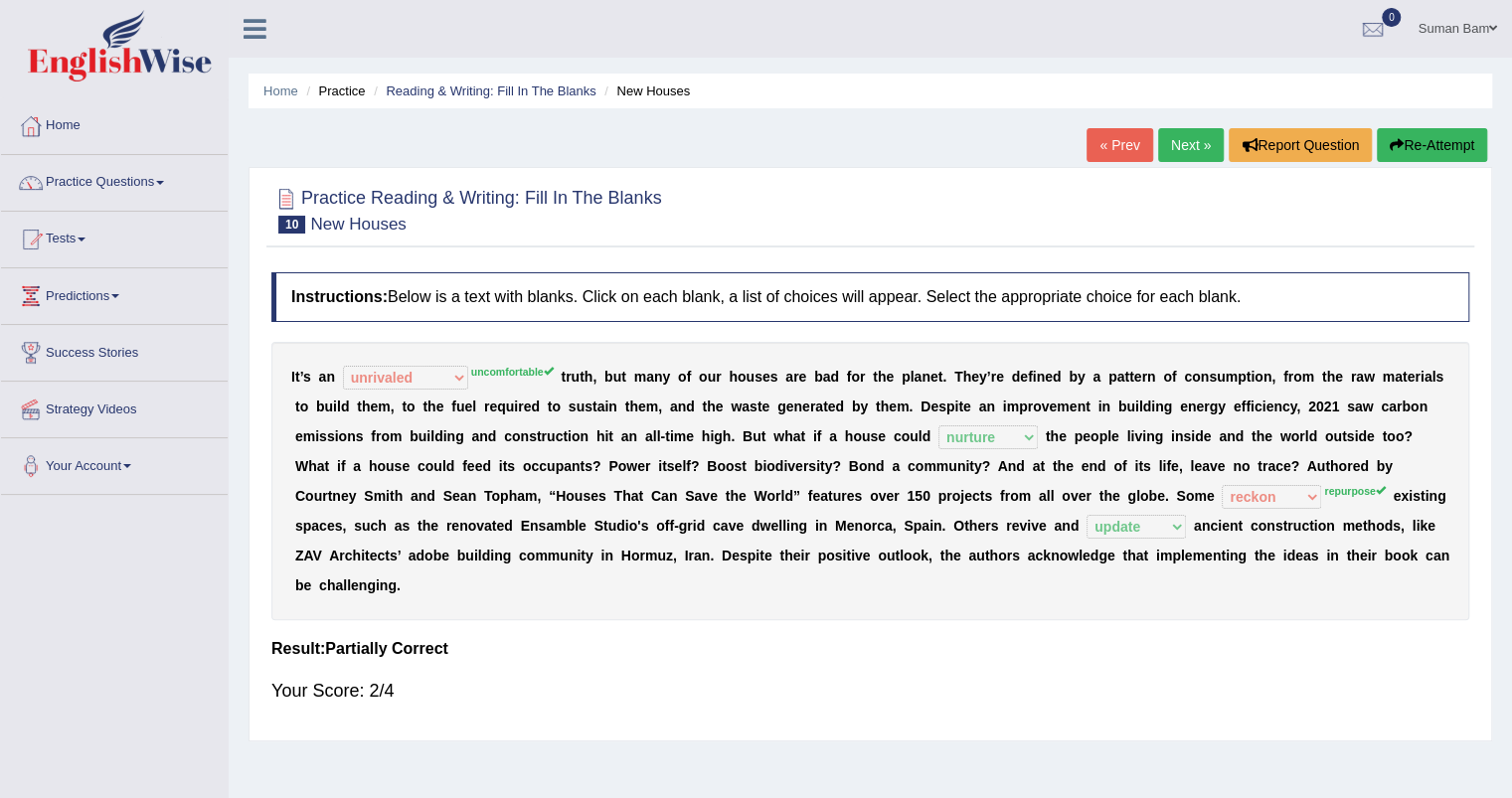 click on "m" at bounding box center (1063, 406) 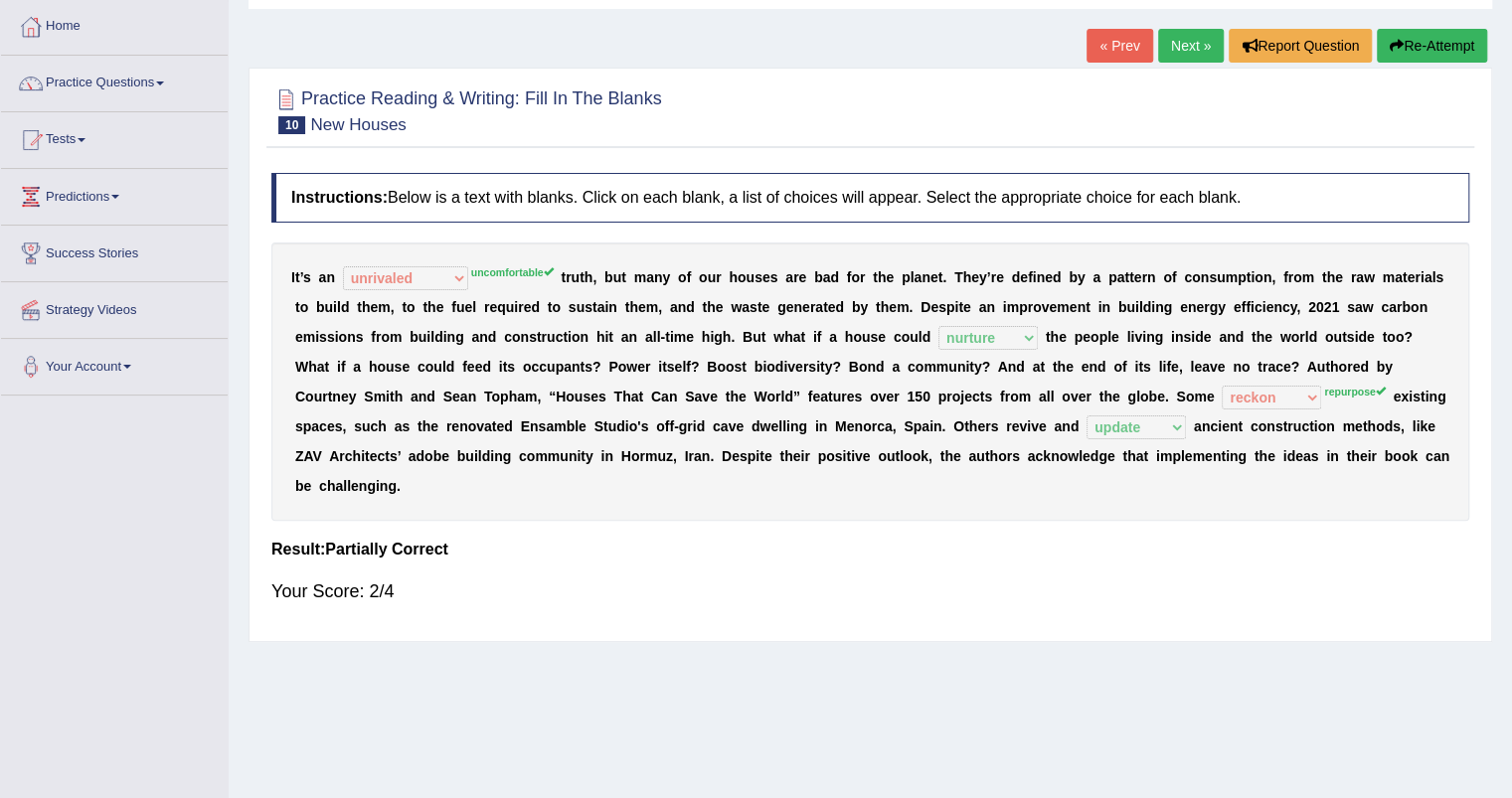 scroll, scrollTop: 38, scrollLeft: 0, axis: vertical 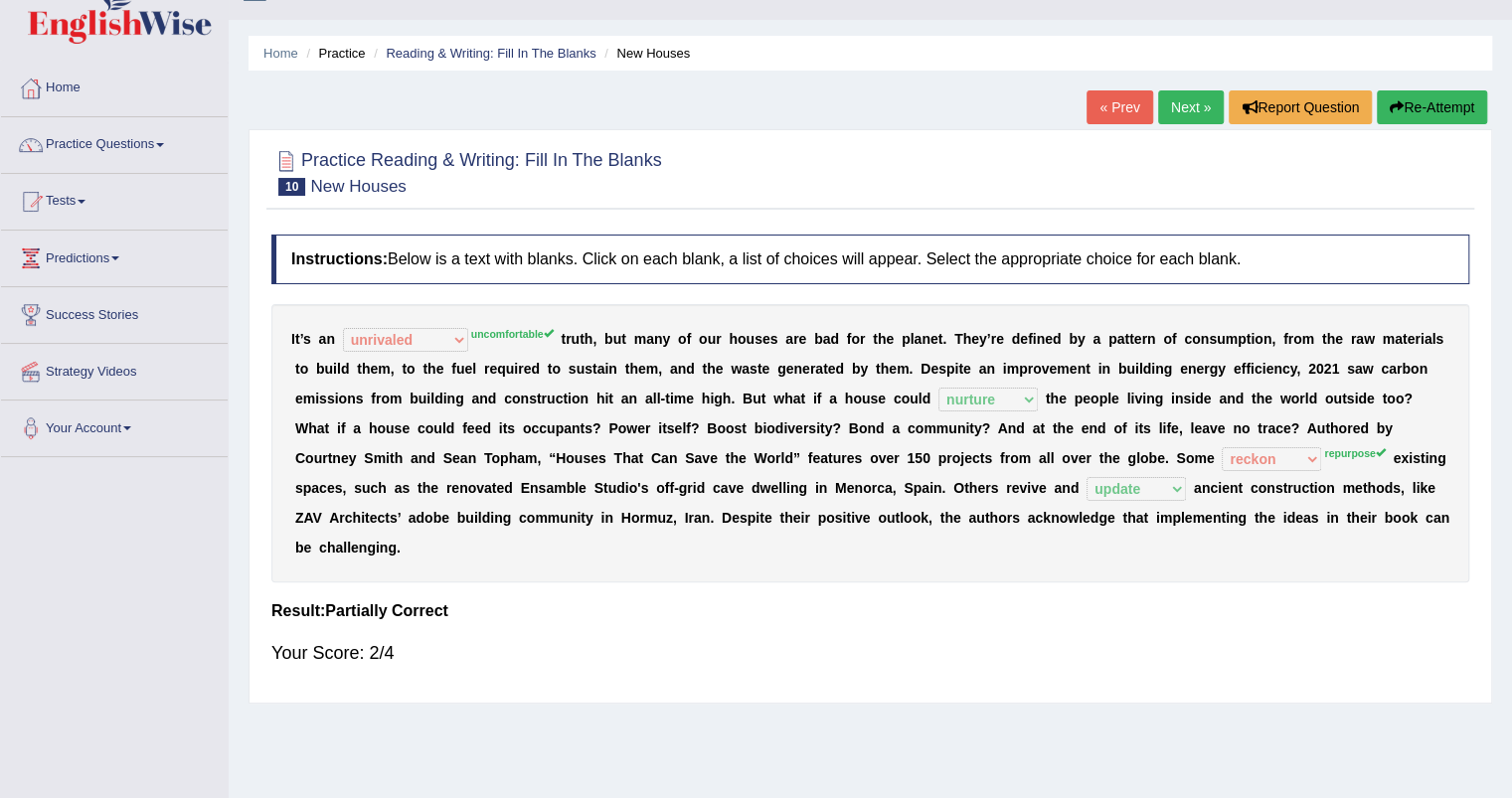 drag, startPoint x: 1505, startPoint y: 548, endPoint x: 1505, endPoint y: 598, distance: 50 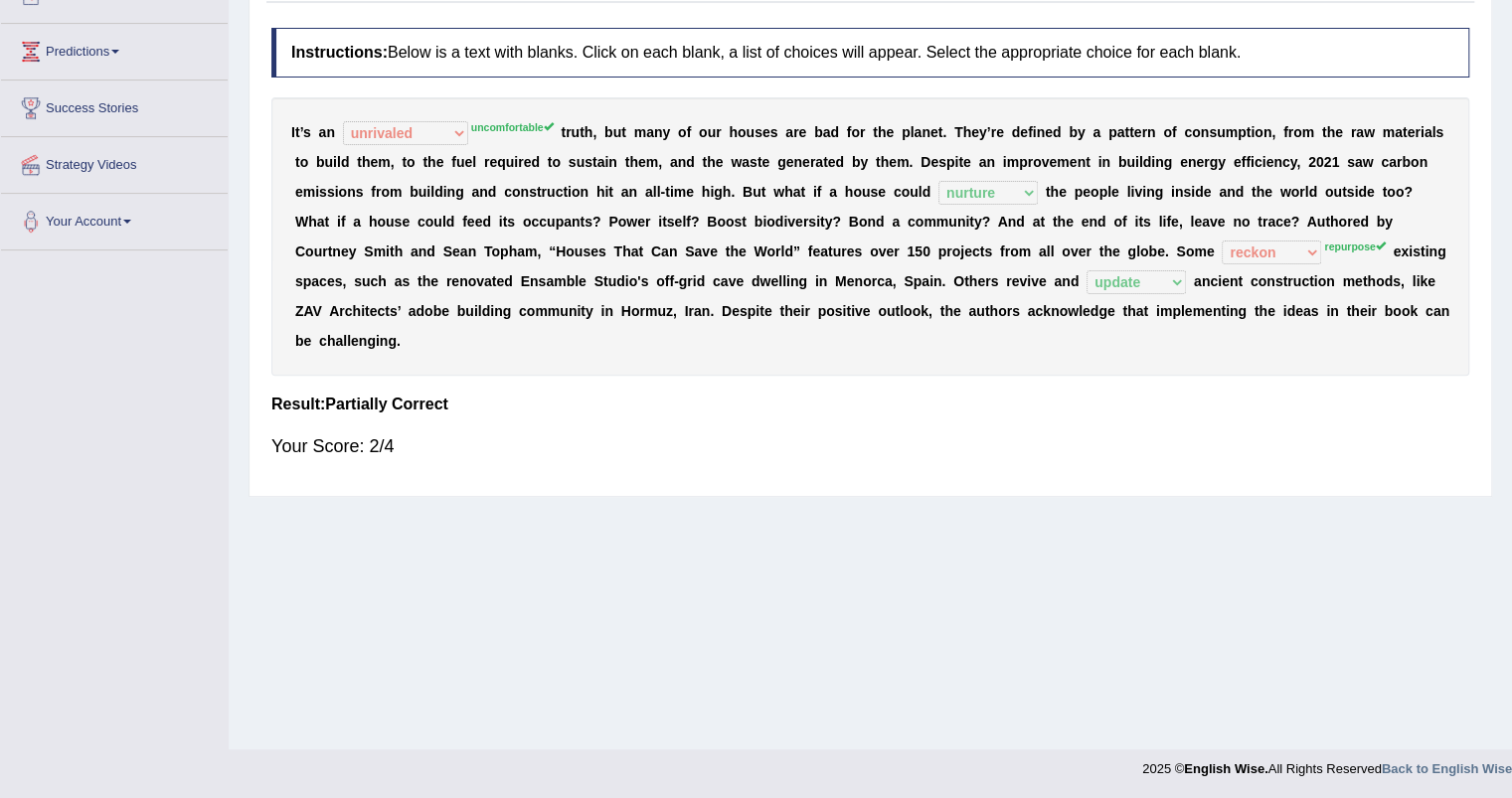 scroll, scrollTop: 0, scrollLeft: 0, axis: both 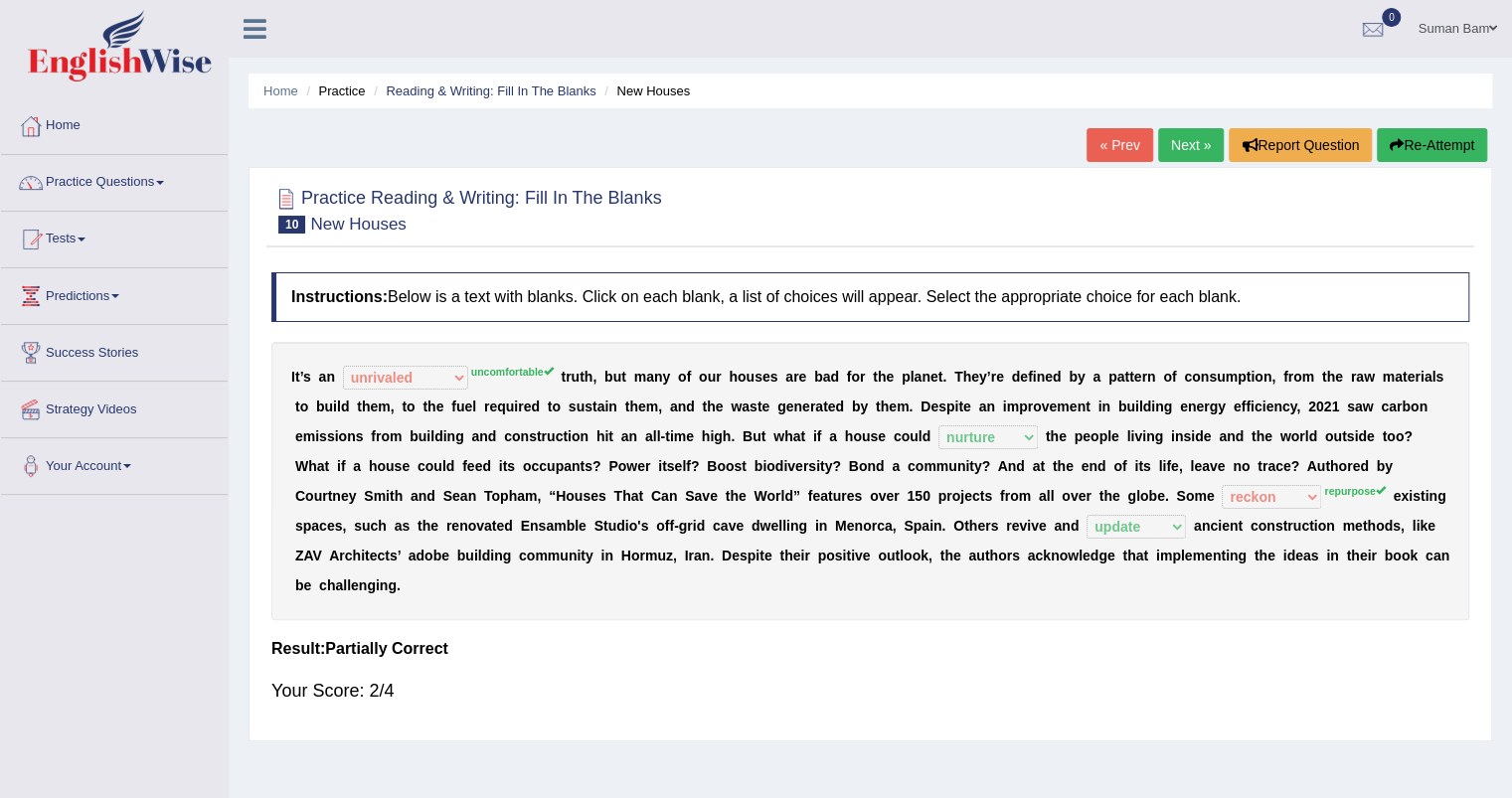 click on "Next »" at bounding box center (1191, 145) 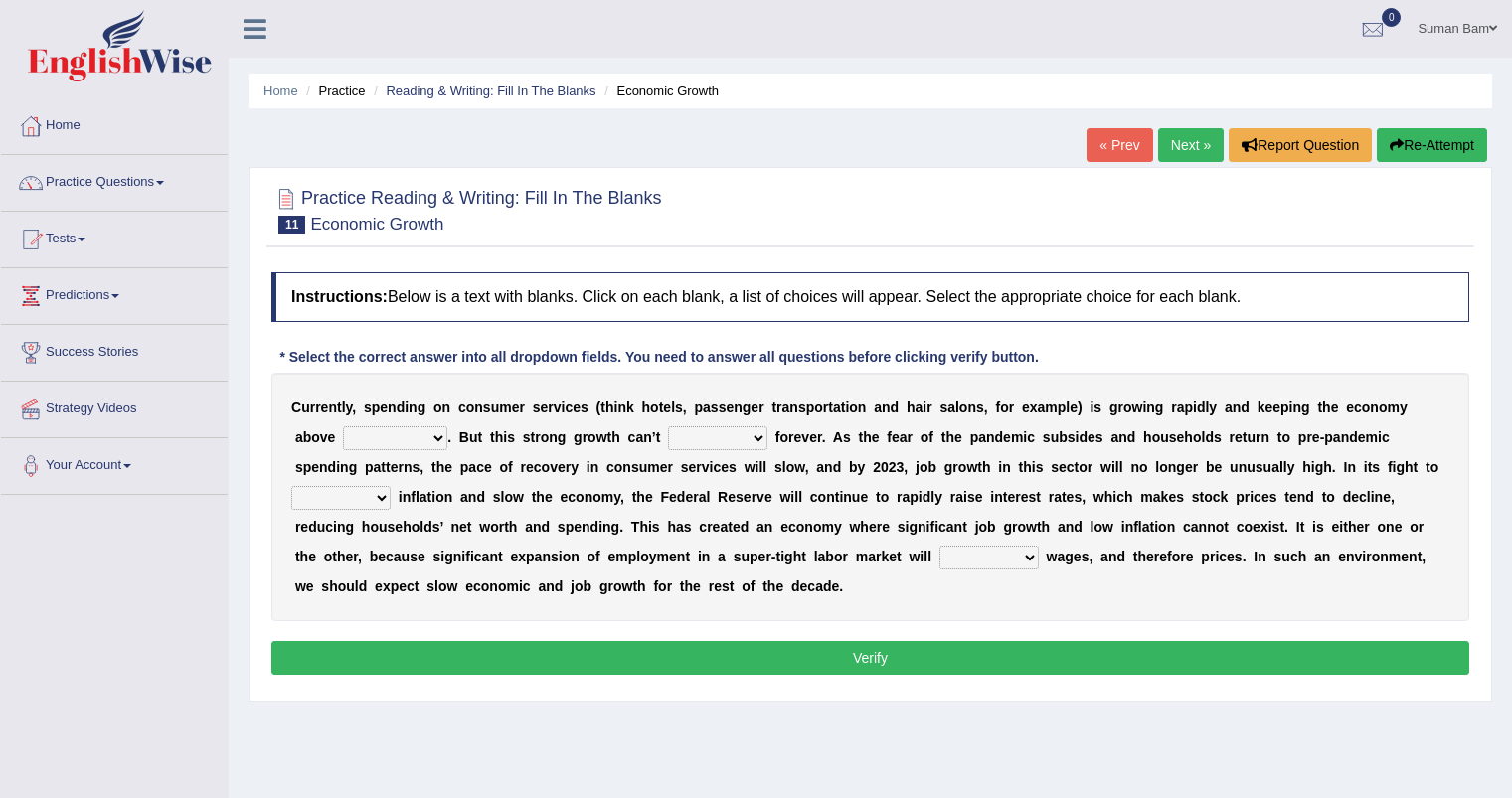 scroll, scrollTop: 0, scrollLeft: 0, axis: both 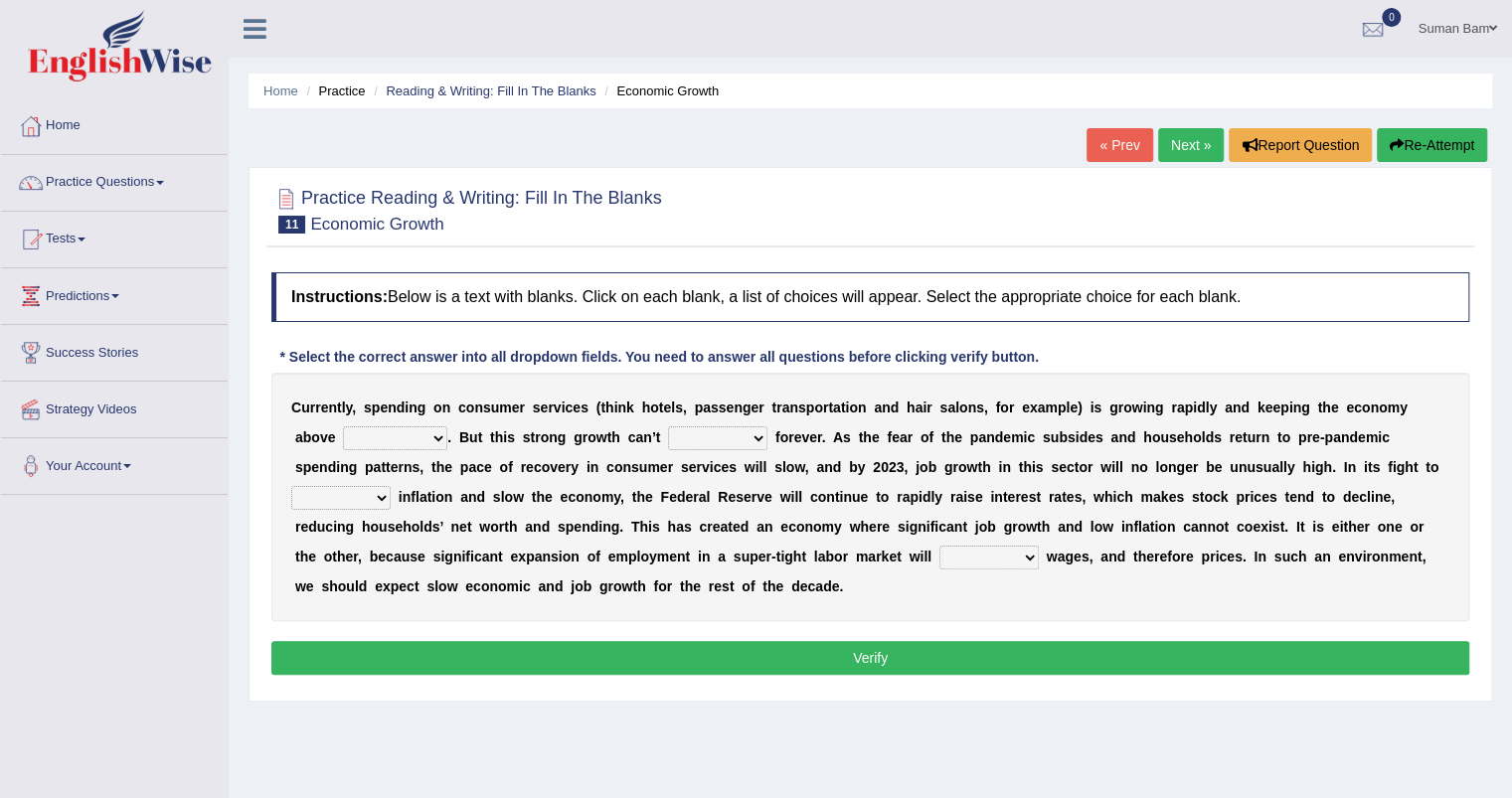click on "board water all themselves" at bounding box center [395, 438] 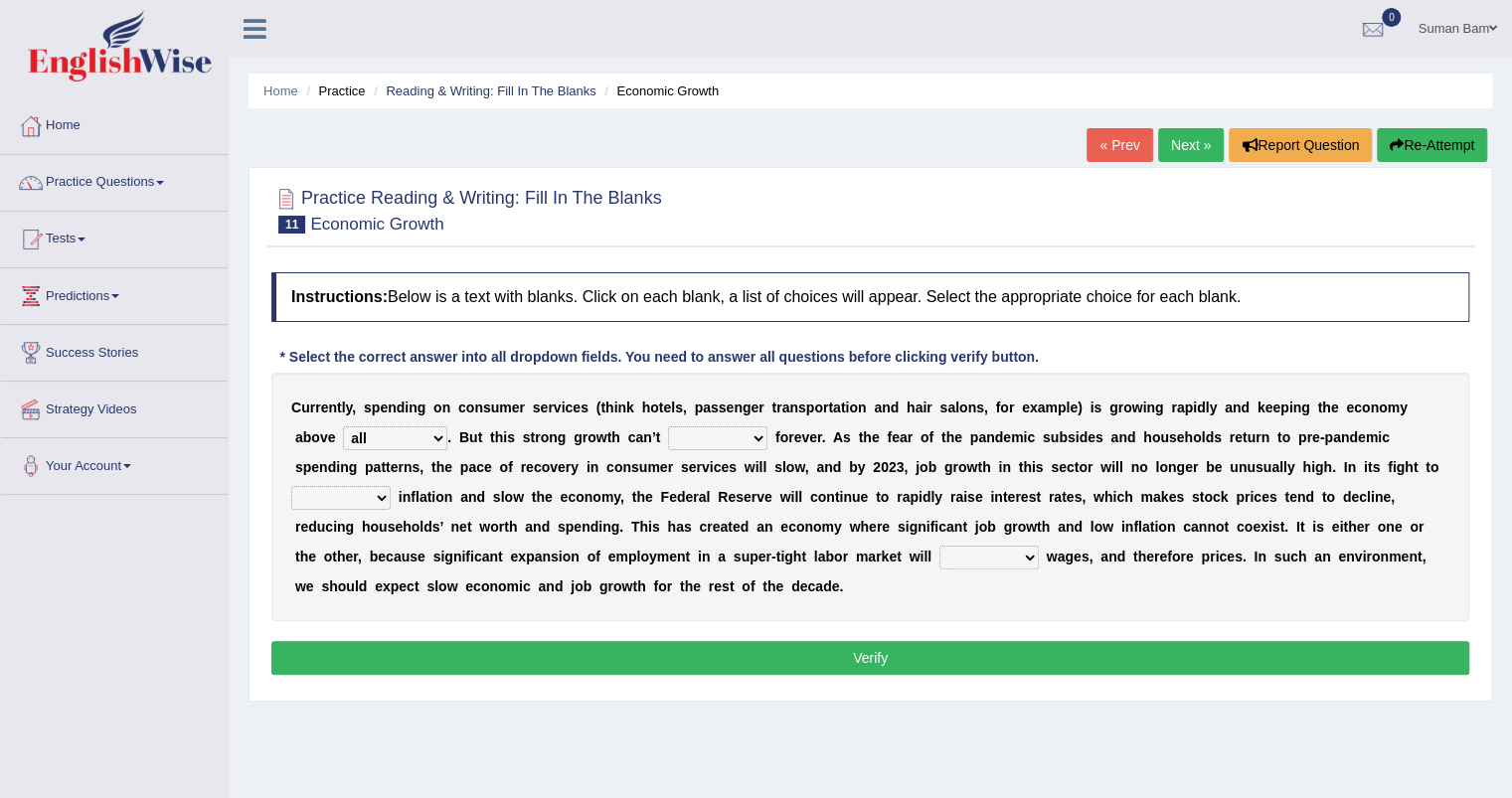 click on "board water all themselves" at bounding box center (395, 438) 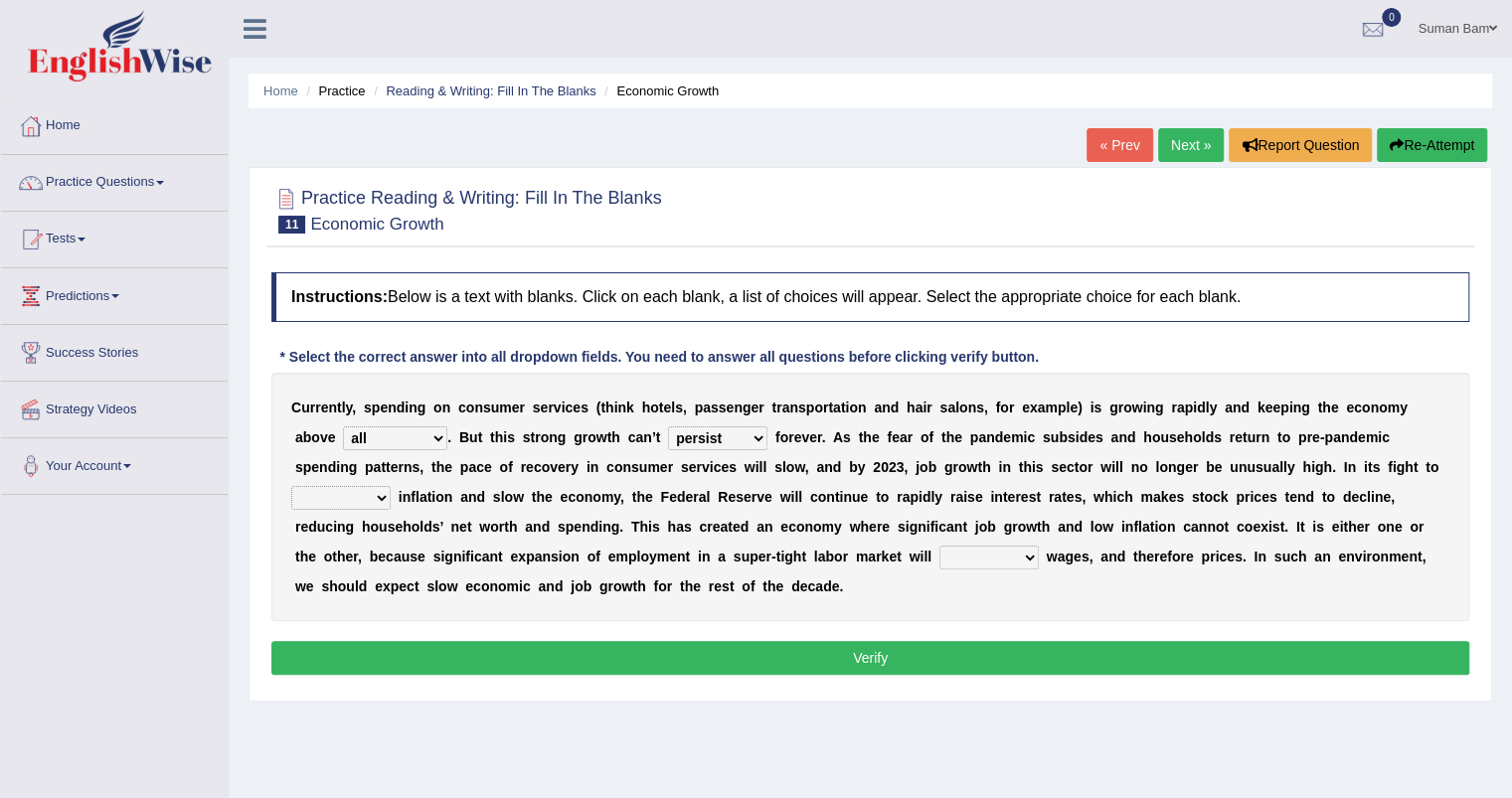 click on "inflow disarm tame distaste" at bounding box center (341, 498) 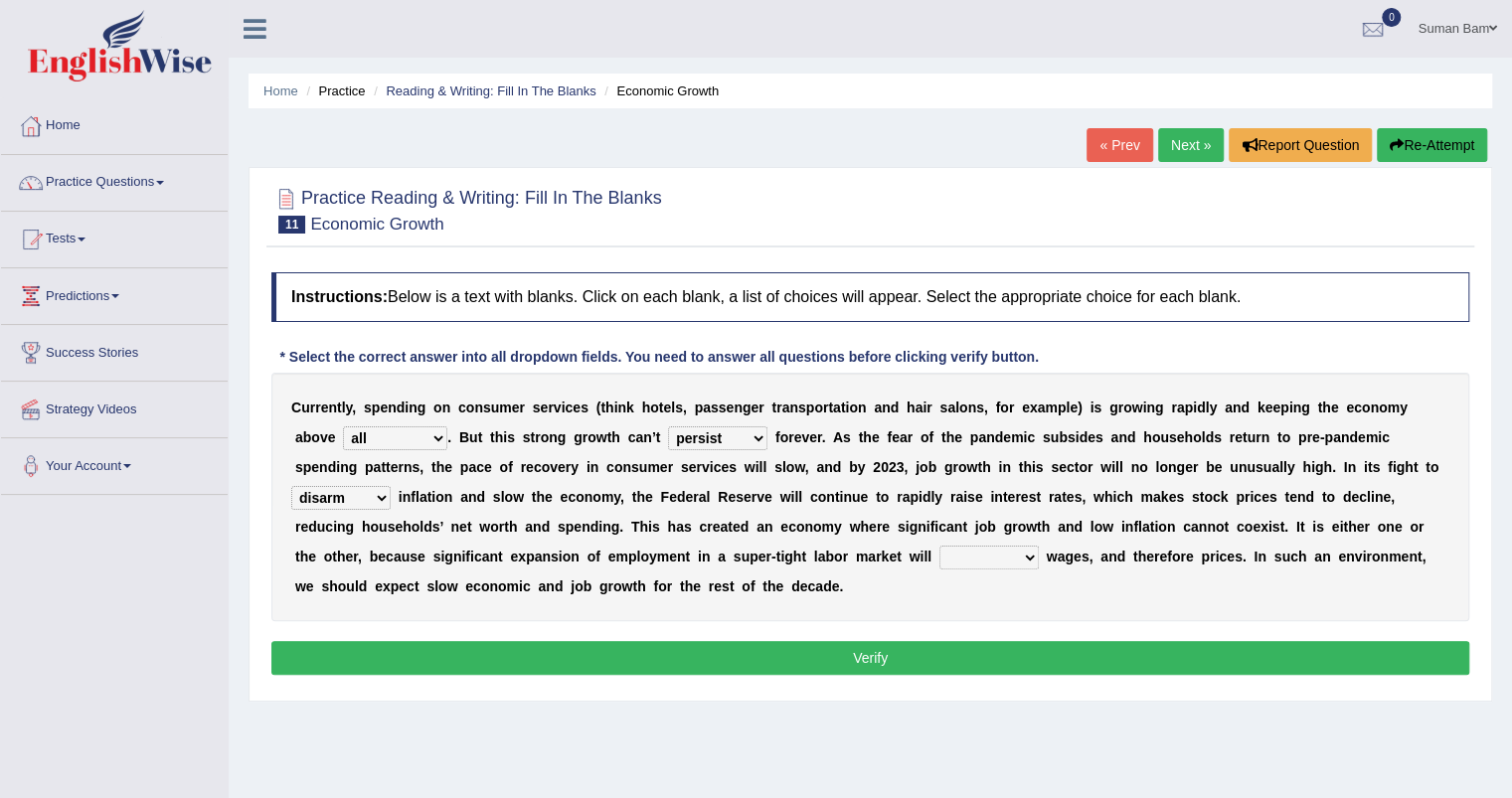 click on "inflow disarm tame distaste" at bounding box center [341, 498] 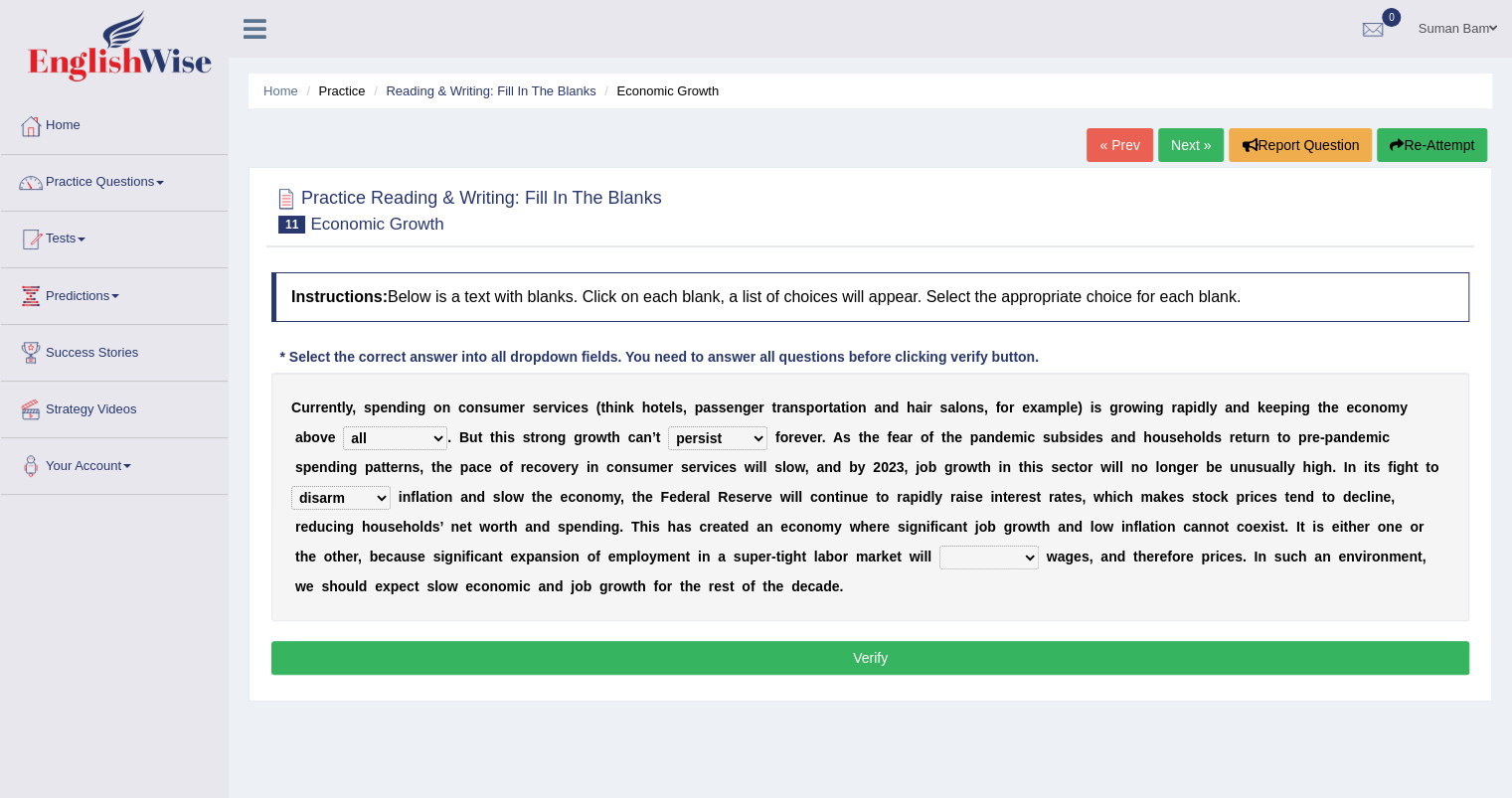 click on "precede rupture accede accelerate" at bounding box center [989, 558] 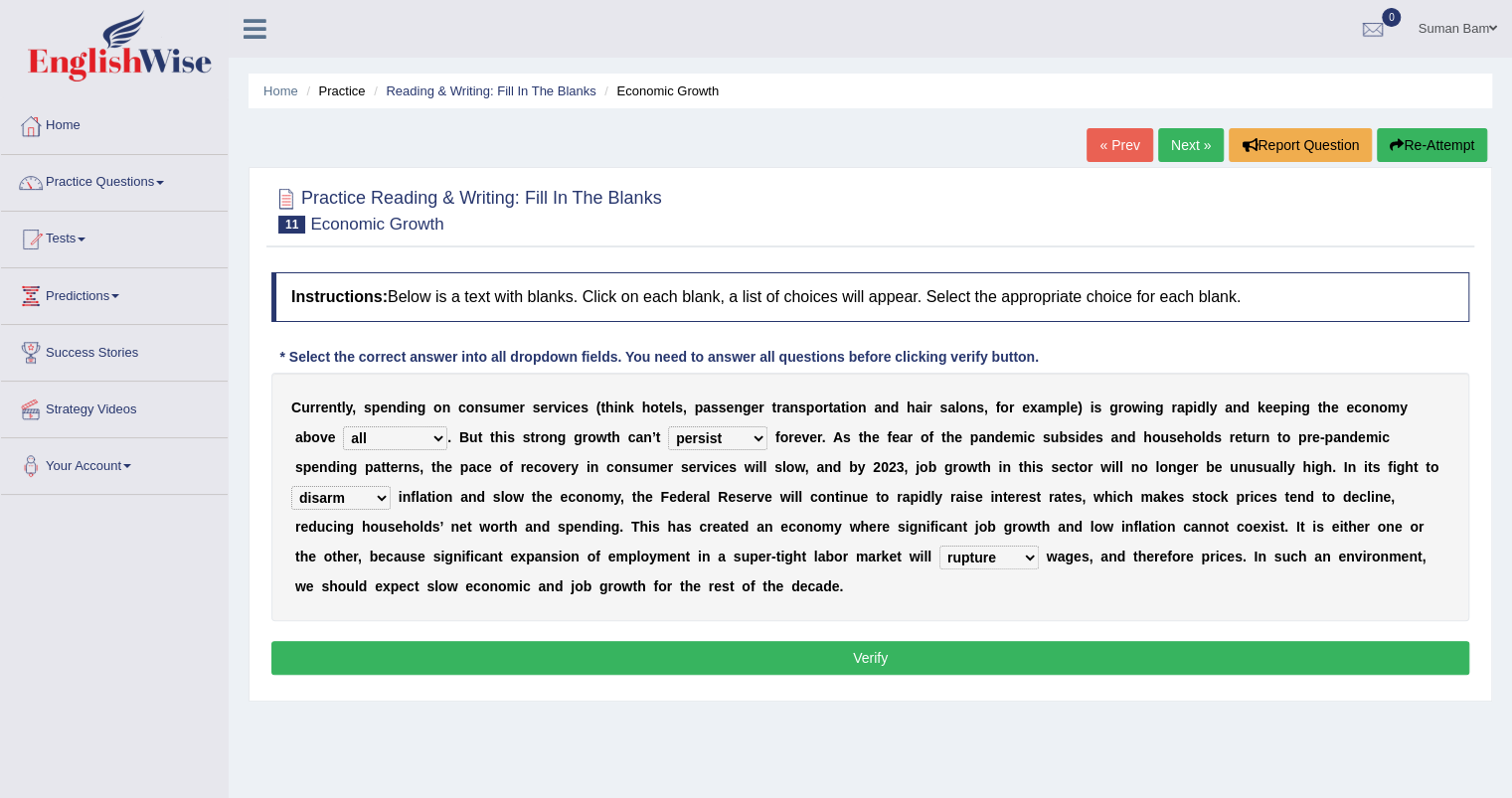 click on "precede rupture accede accelerate" at bounding box center (989, 558) 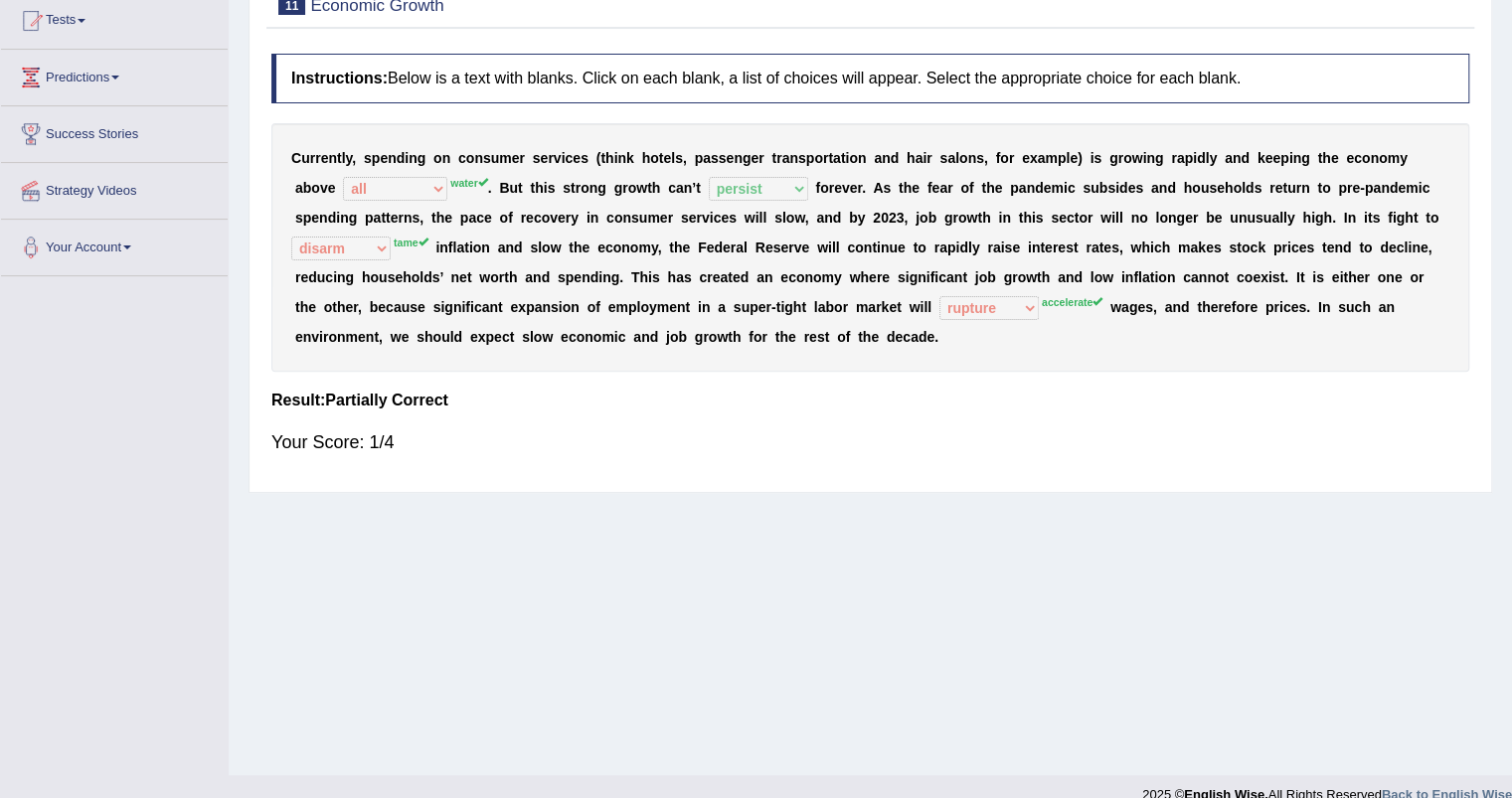 scroll, scrollTop: 217, scrollLeft: 0, axis: vertical 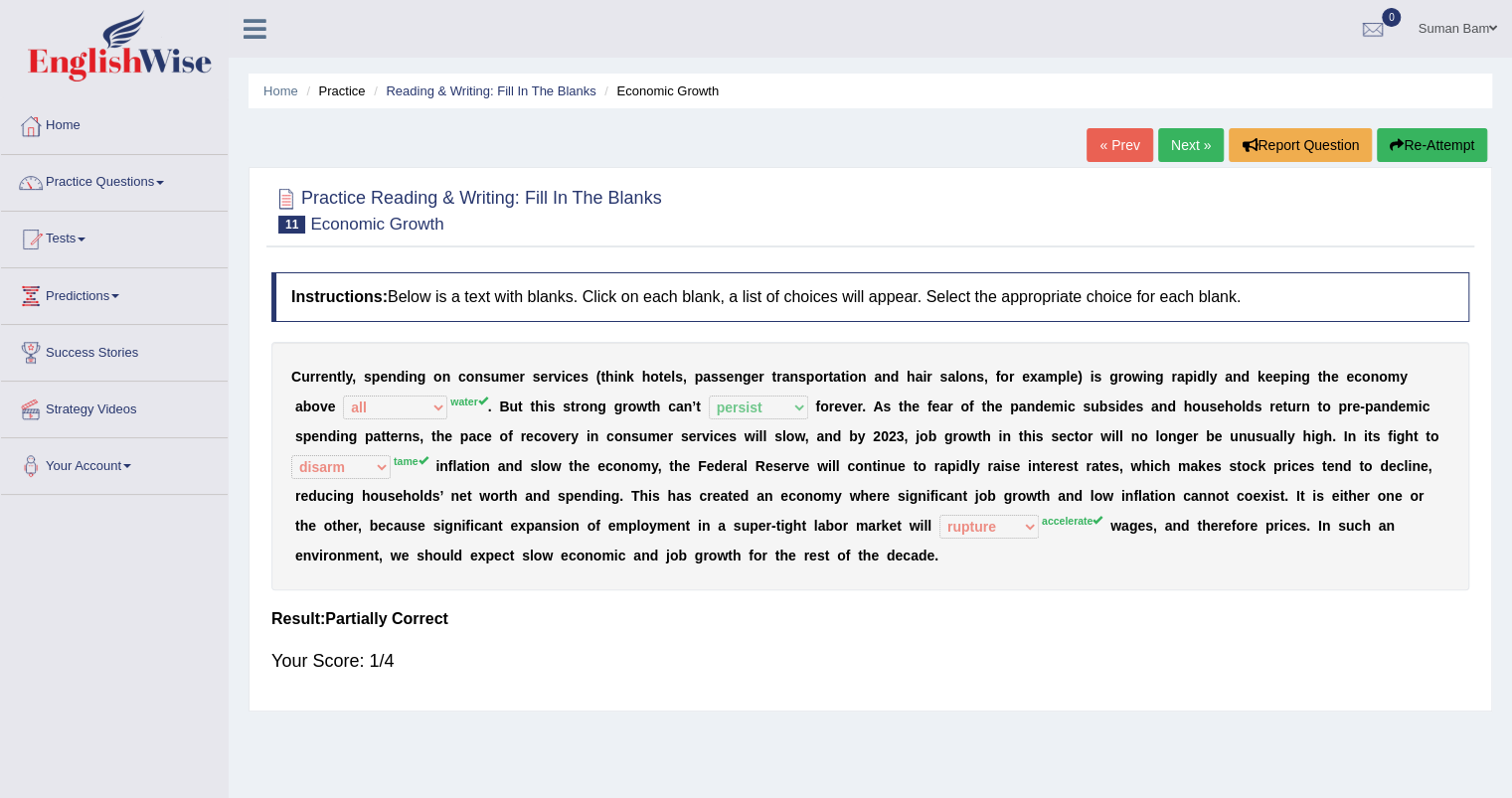 click on "Next »" at bounding box center (1191, 145) 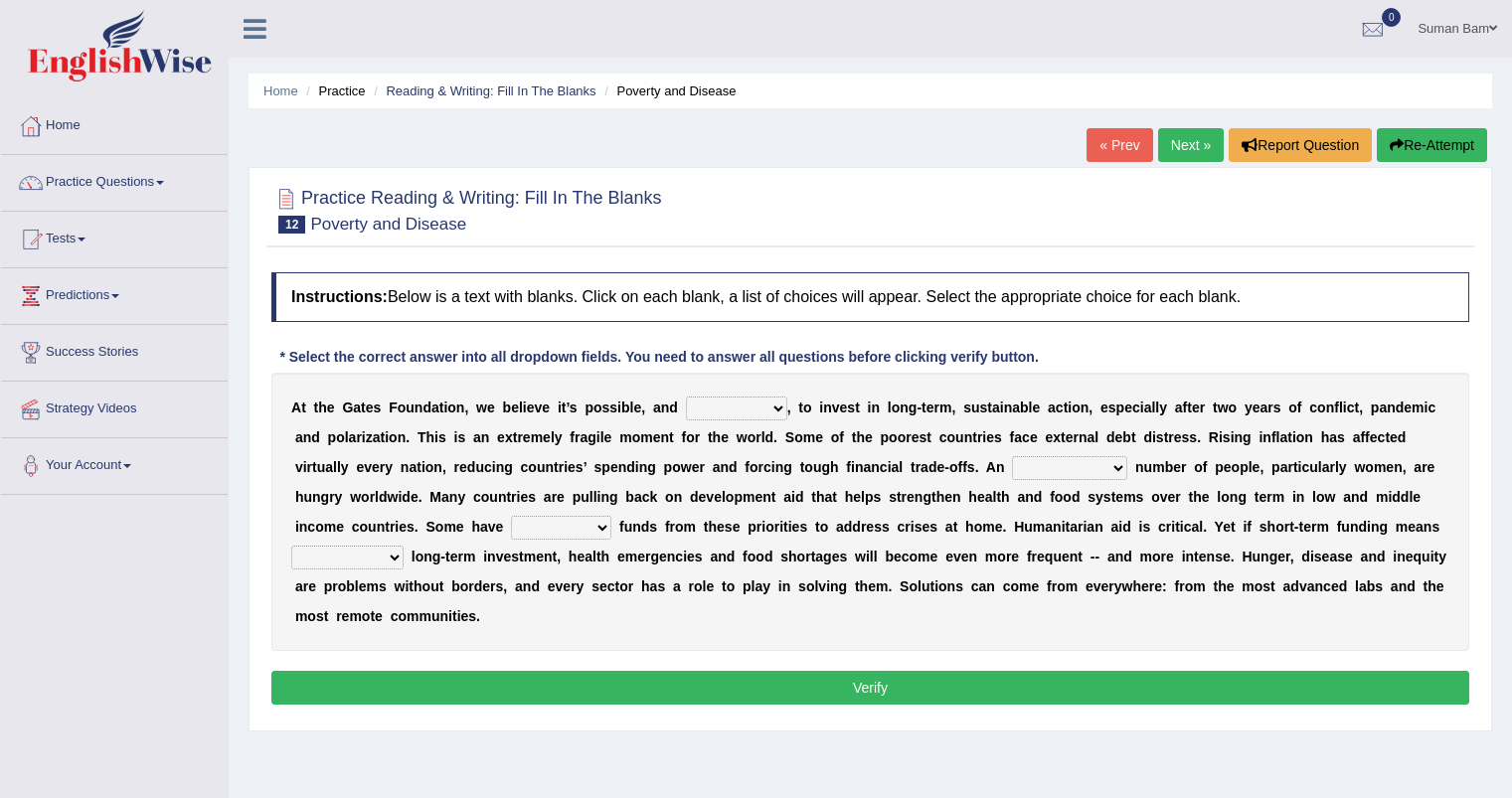 scroll, scrollTop: 0, scrollLeft: 0, axis: both 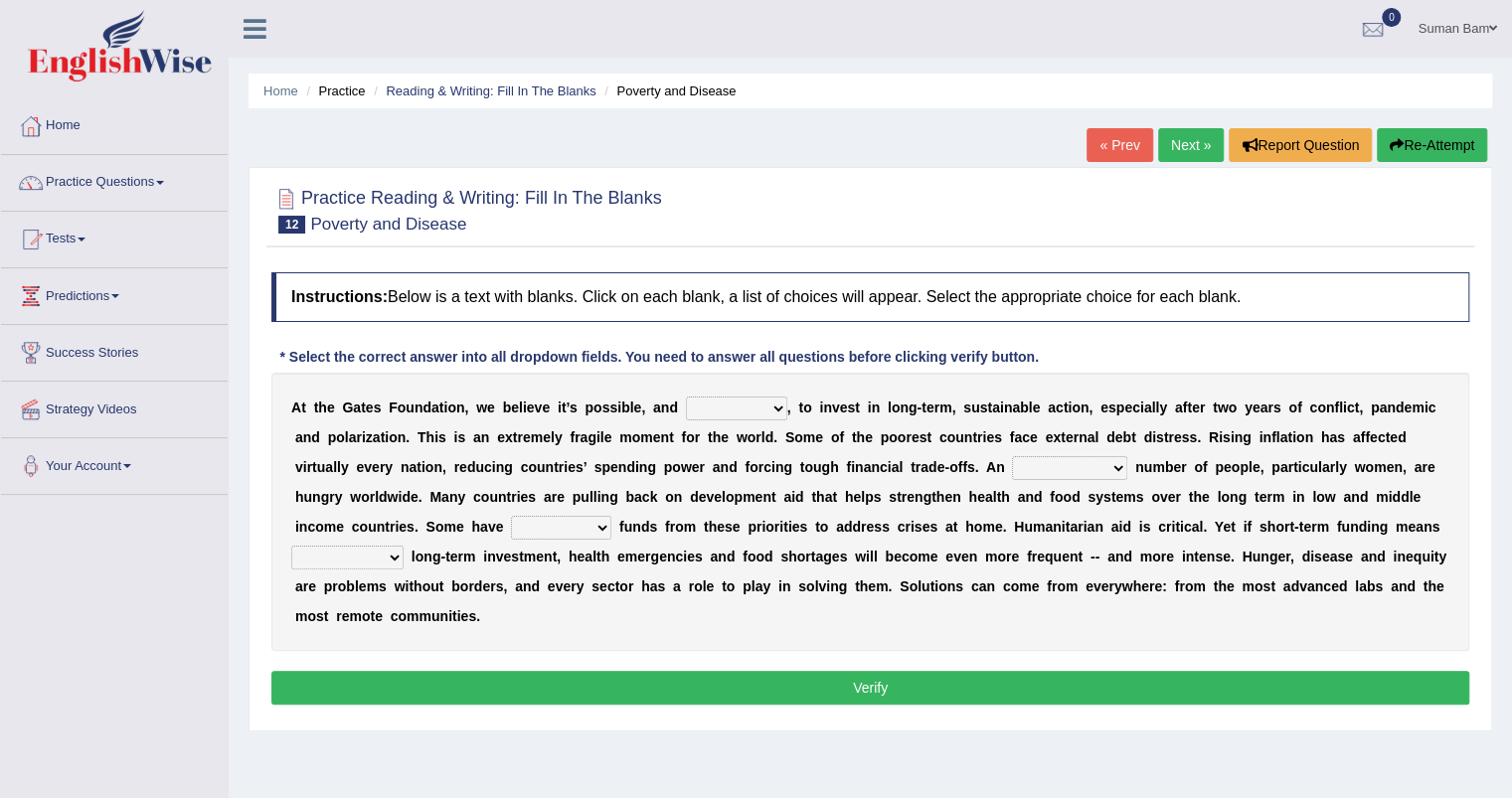 click on "impaired impalpable imperative impressive" at bounding box center [737, 408] 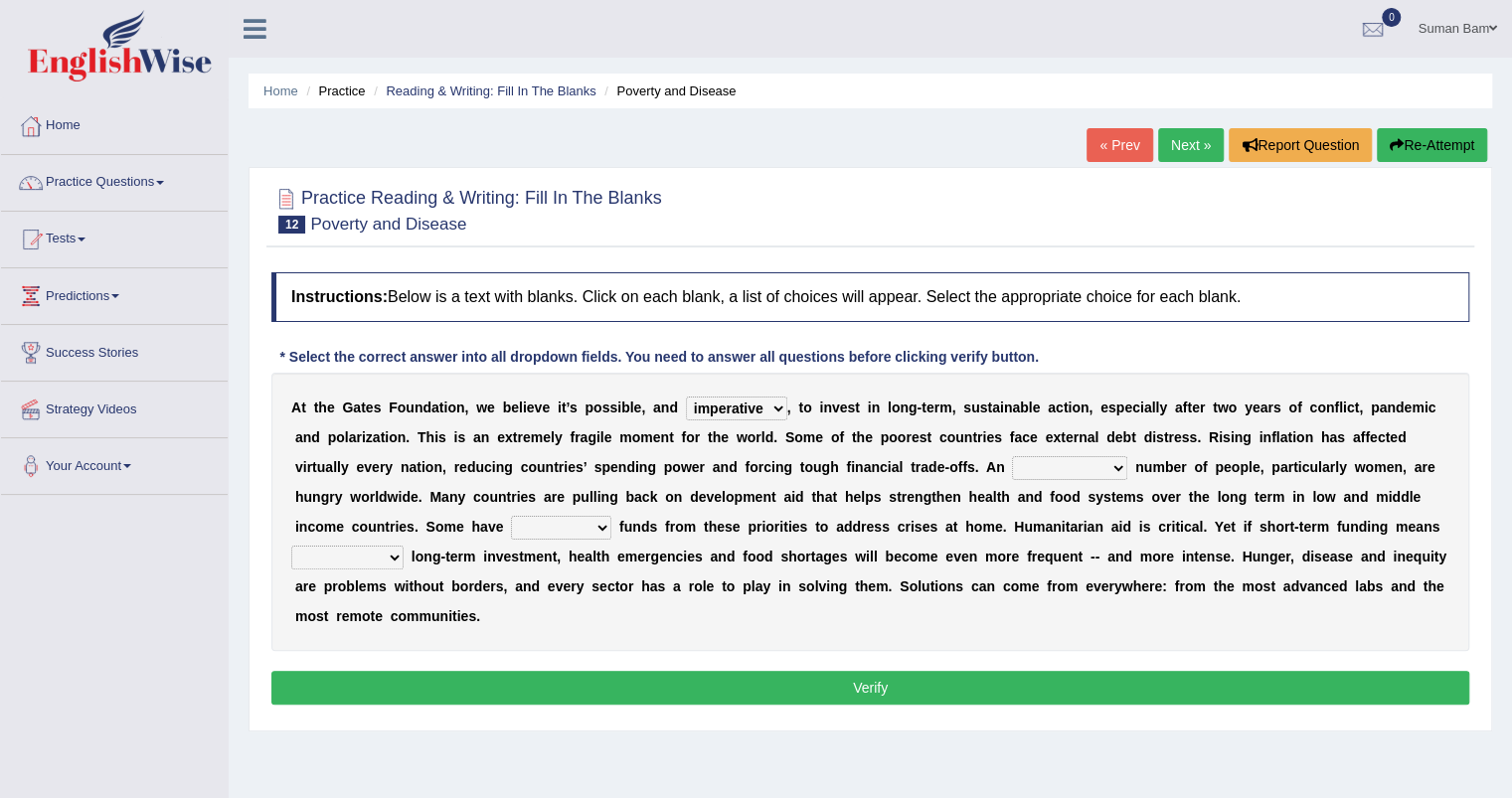 click on "impaired impalpable imperative impressive" at bounding box center (737, 408) 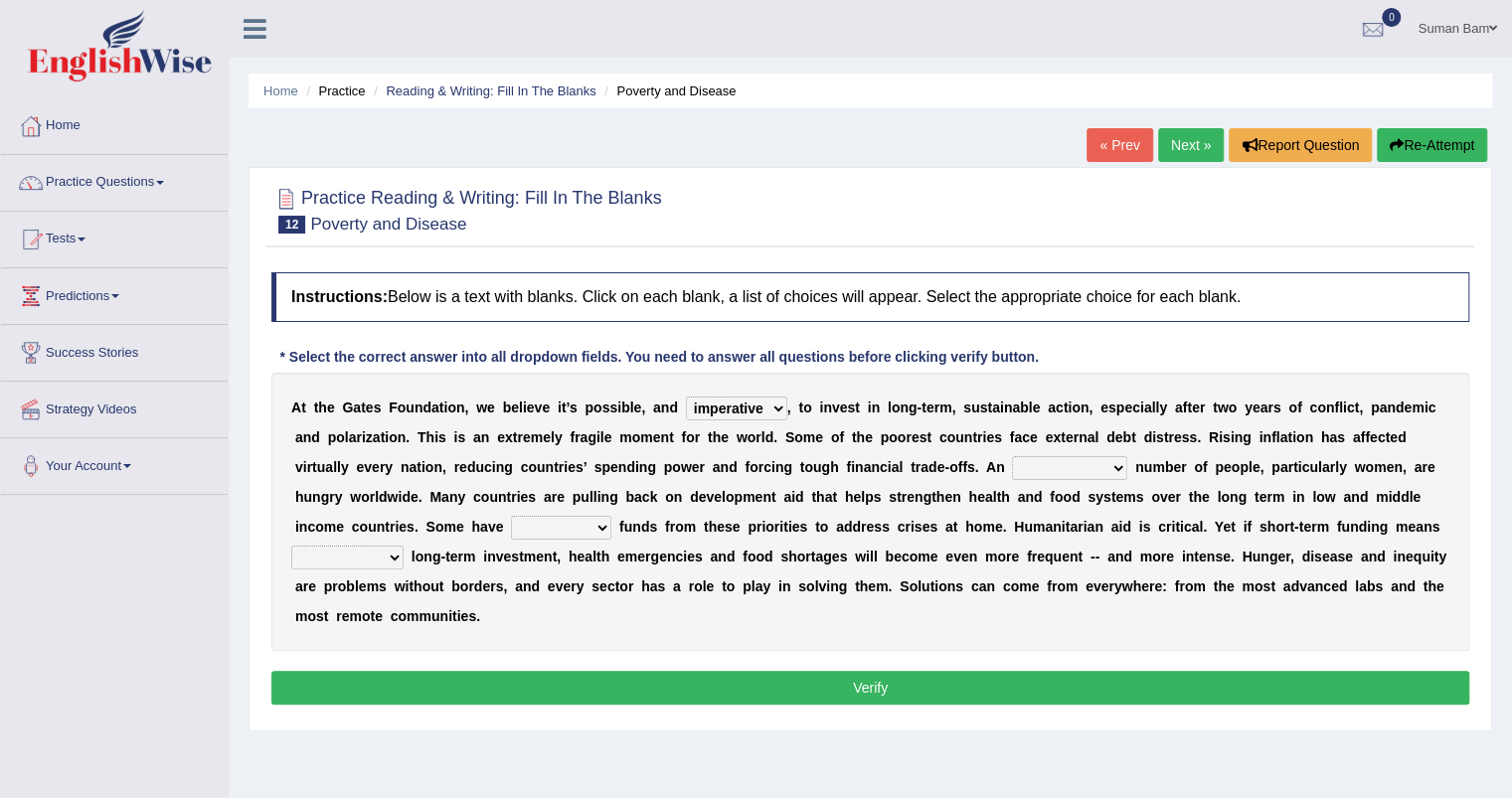 click on "alarming unintentional implicit absolute" at bounding box center [1070, 468] 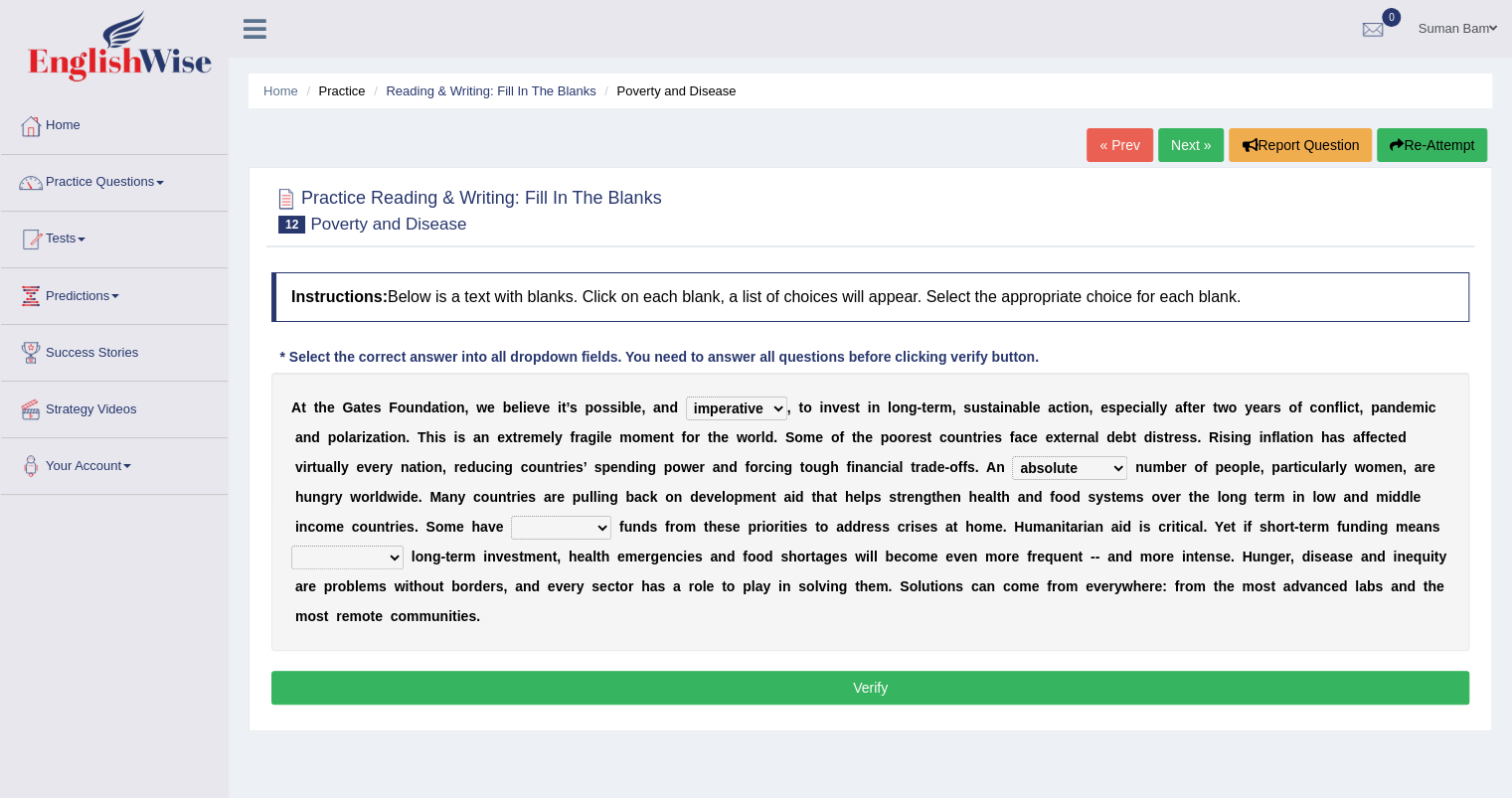 click on "alarming unintentional implicit absolute" at bounding box center [1070, 468] 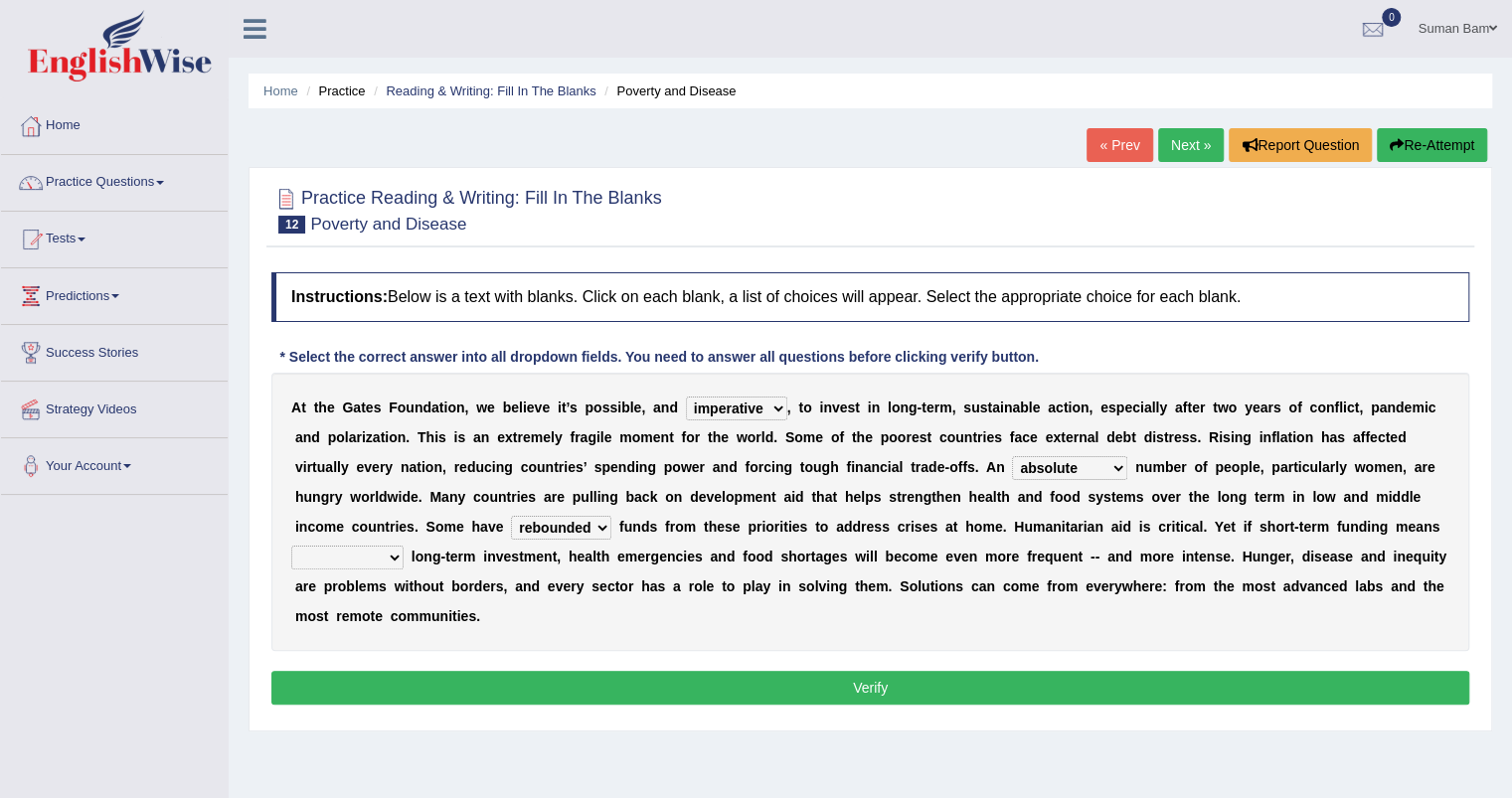 click on "rebounded expended recouped redirected" at bounding box center (561, 528) 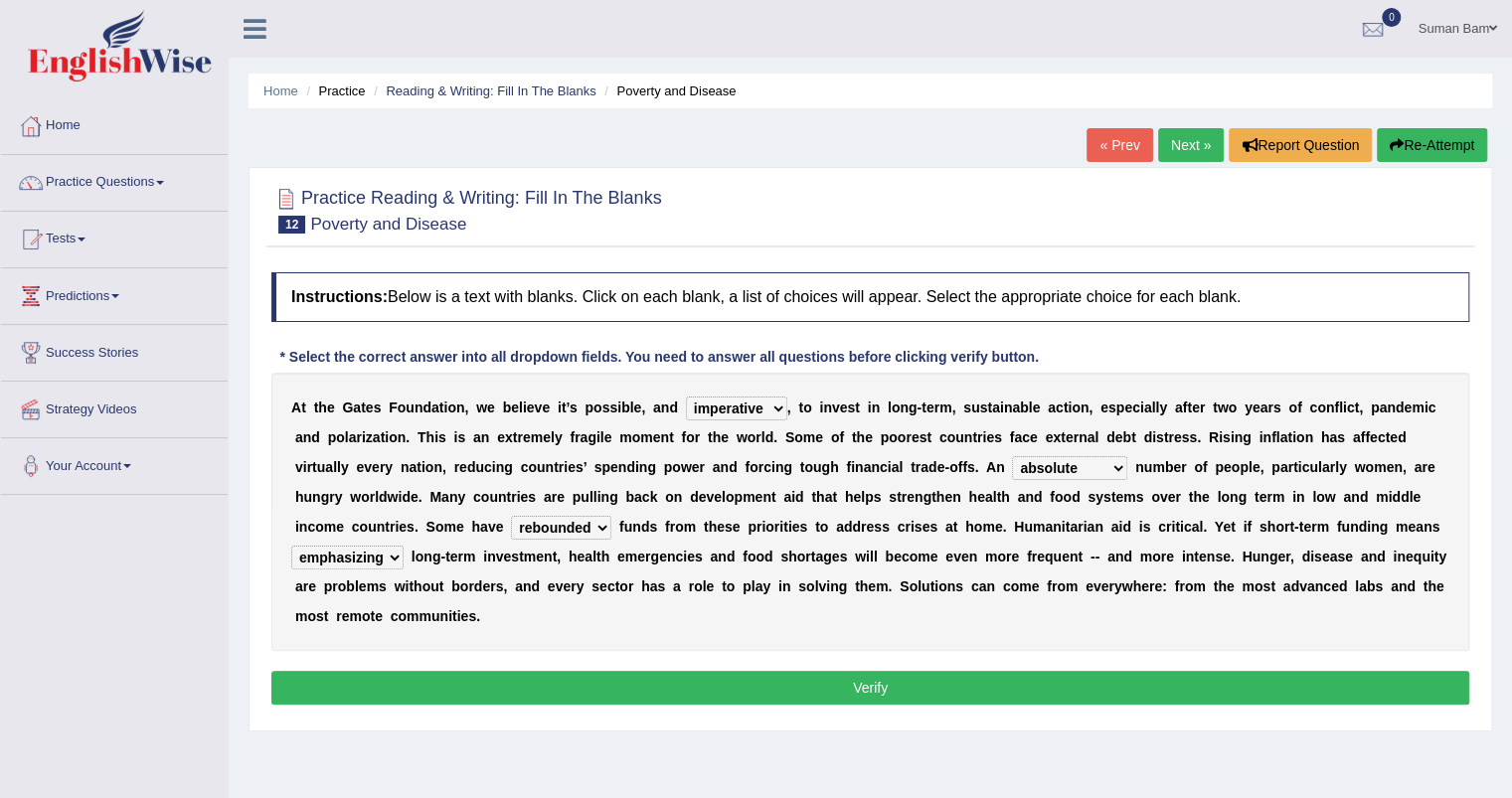 click on "emphasizing alerting covening neglecting" at bounding box center (347, 558) 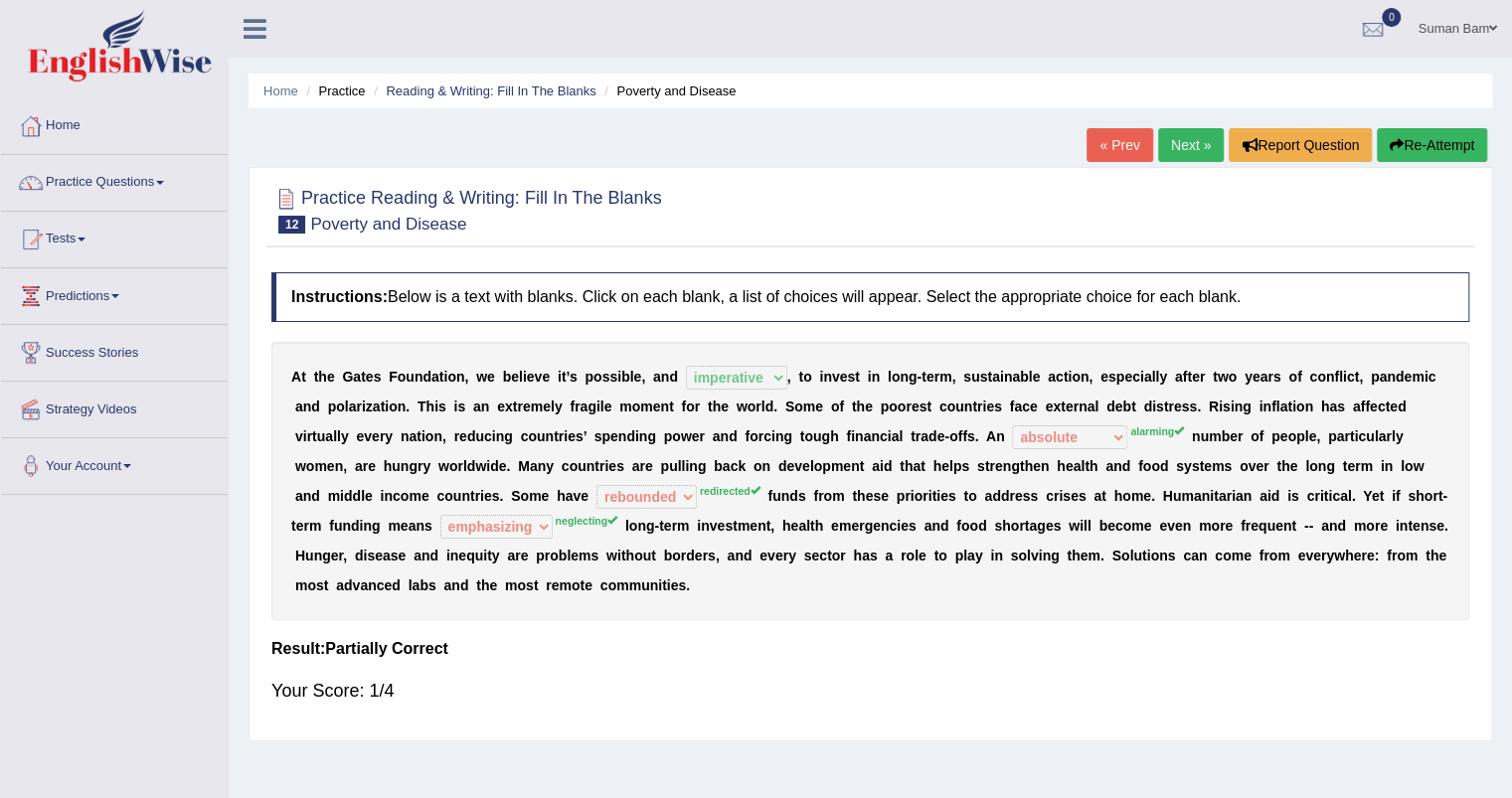 click on "Predictions" at bounding box center (114, 293) 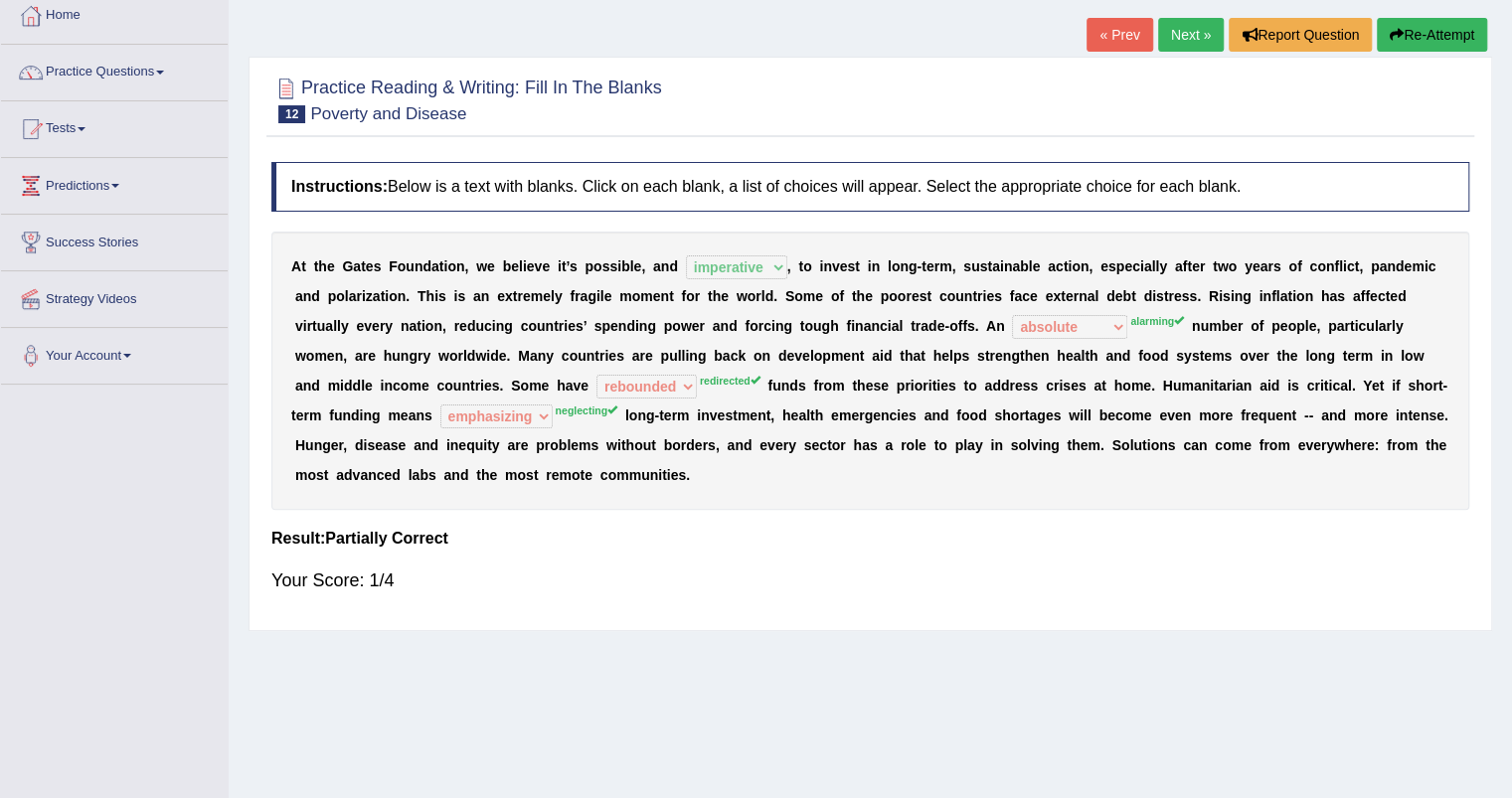 scroll, scrollTop: 0, scrollLeft: 0, axis: both 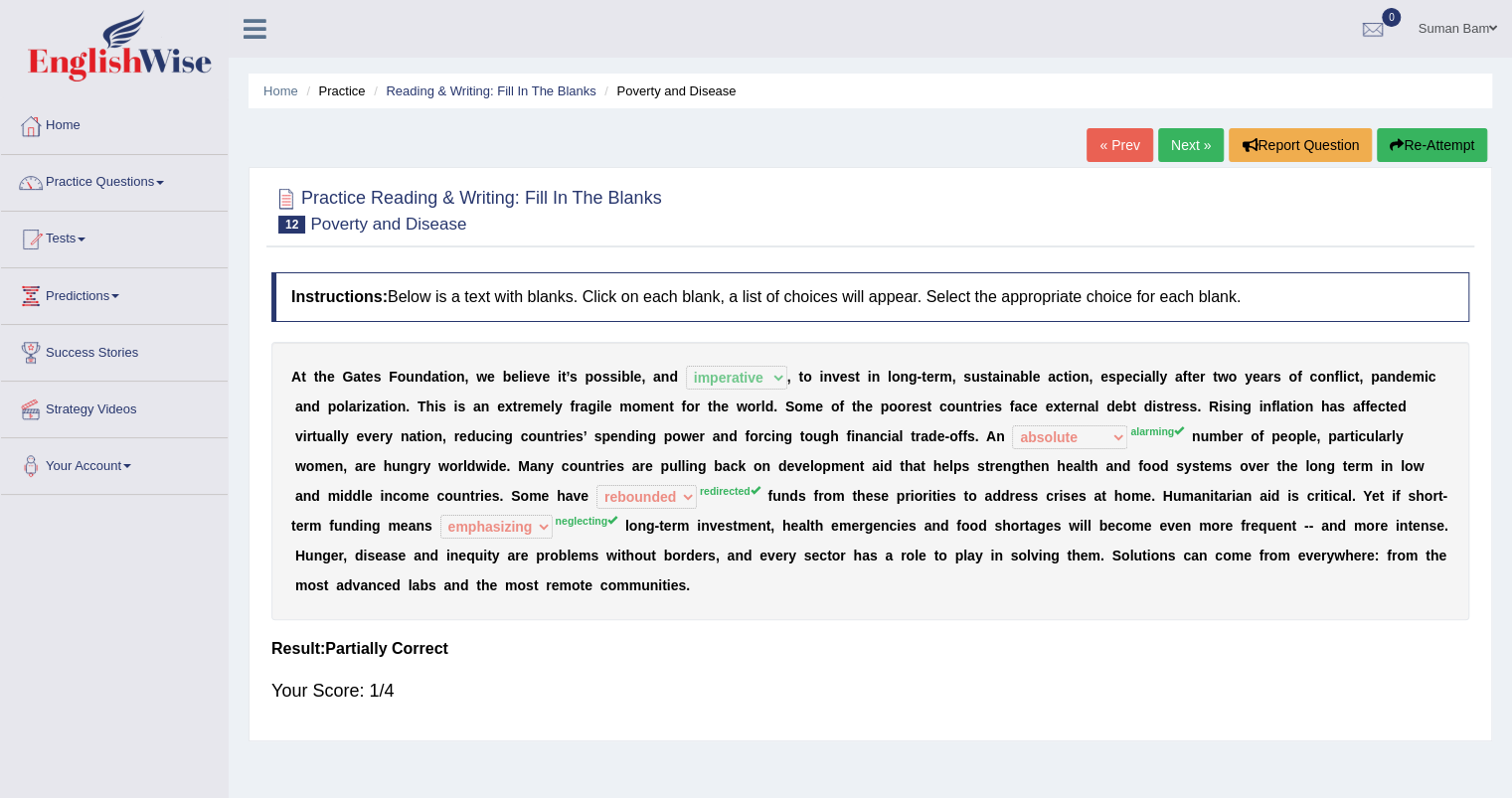 click on "Next »" at bounding box center (1191, 145) 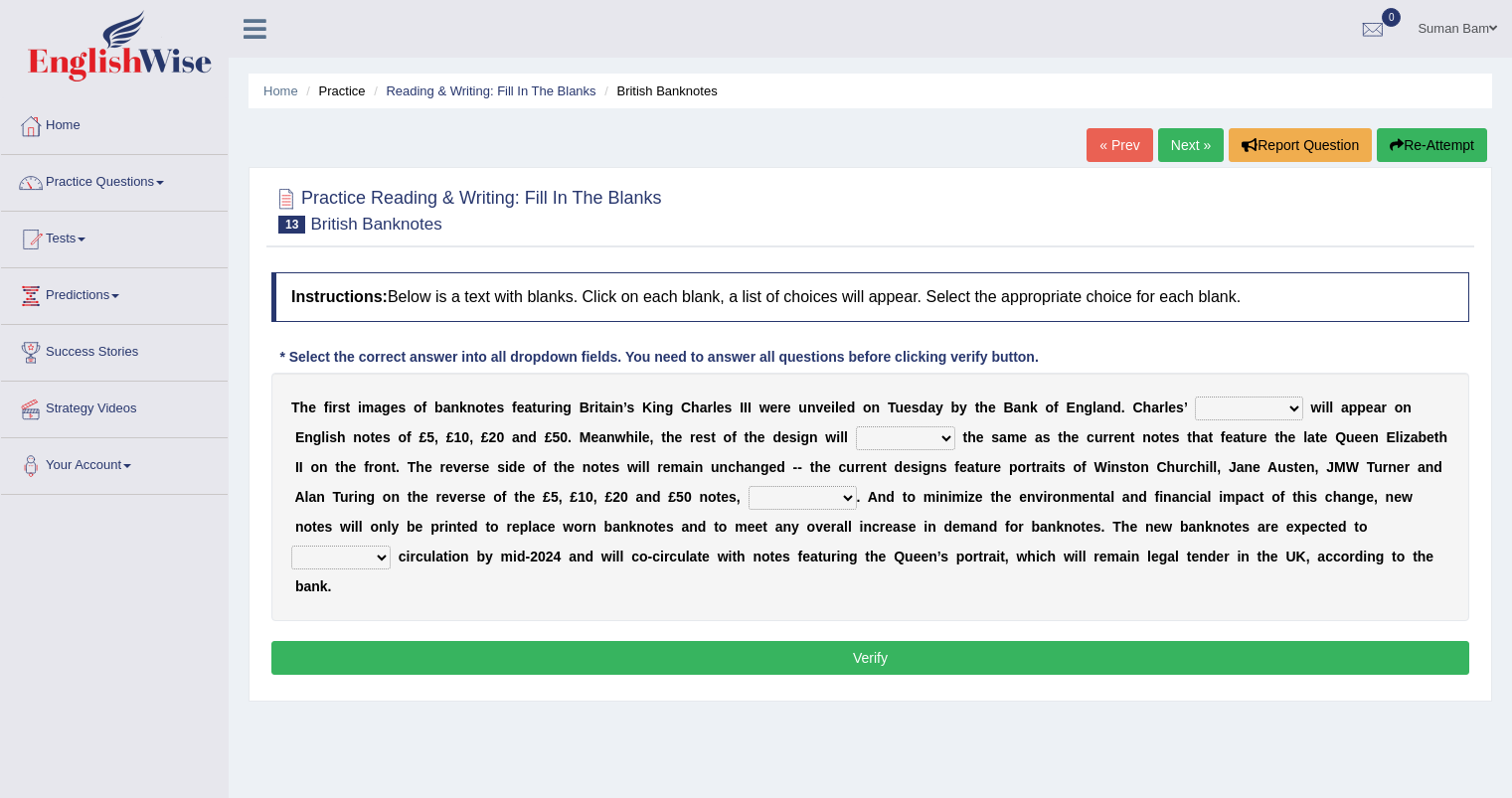 scroll, scrollTop: 0, scrollLeft: 0, axis: both 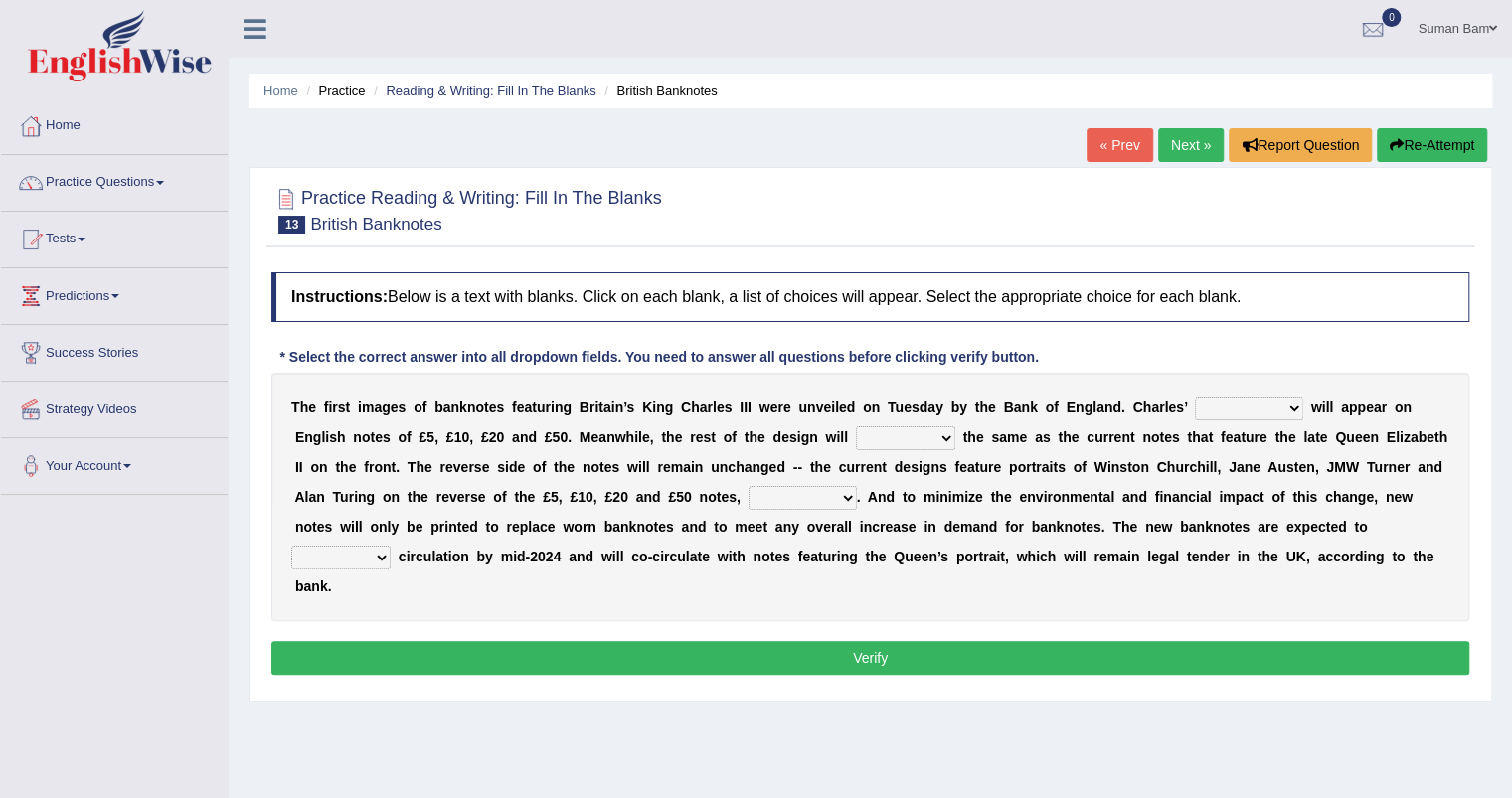 click on "cornerstone portion plagiarism portrait" at bounding box center [1249, 408] 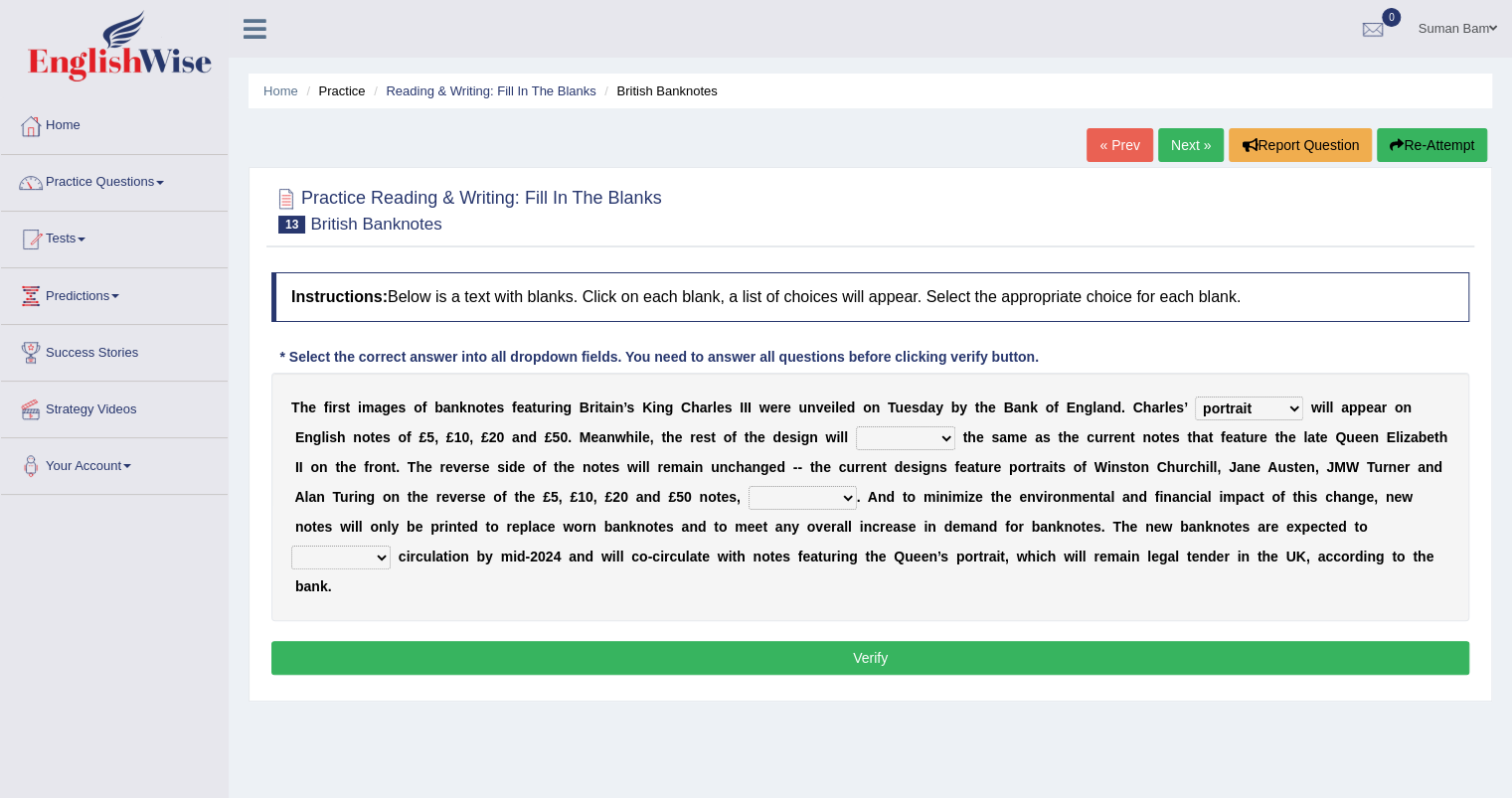 click on "cornerstone portion plagiarism portrait" at bounding box center [1249, 408] 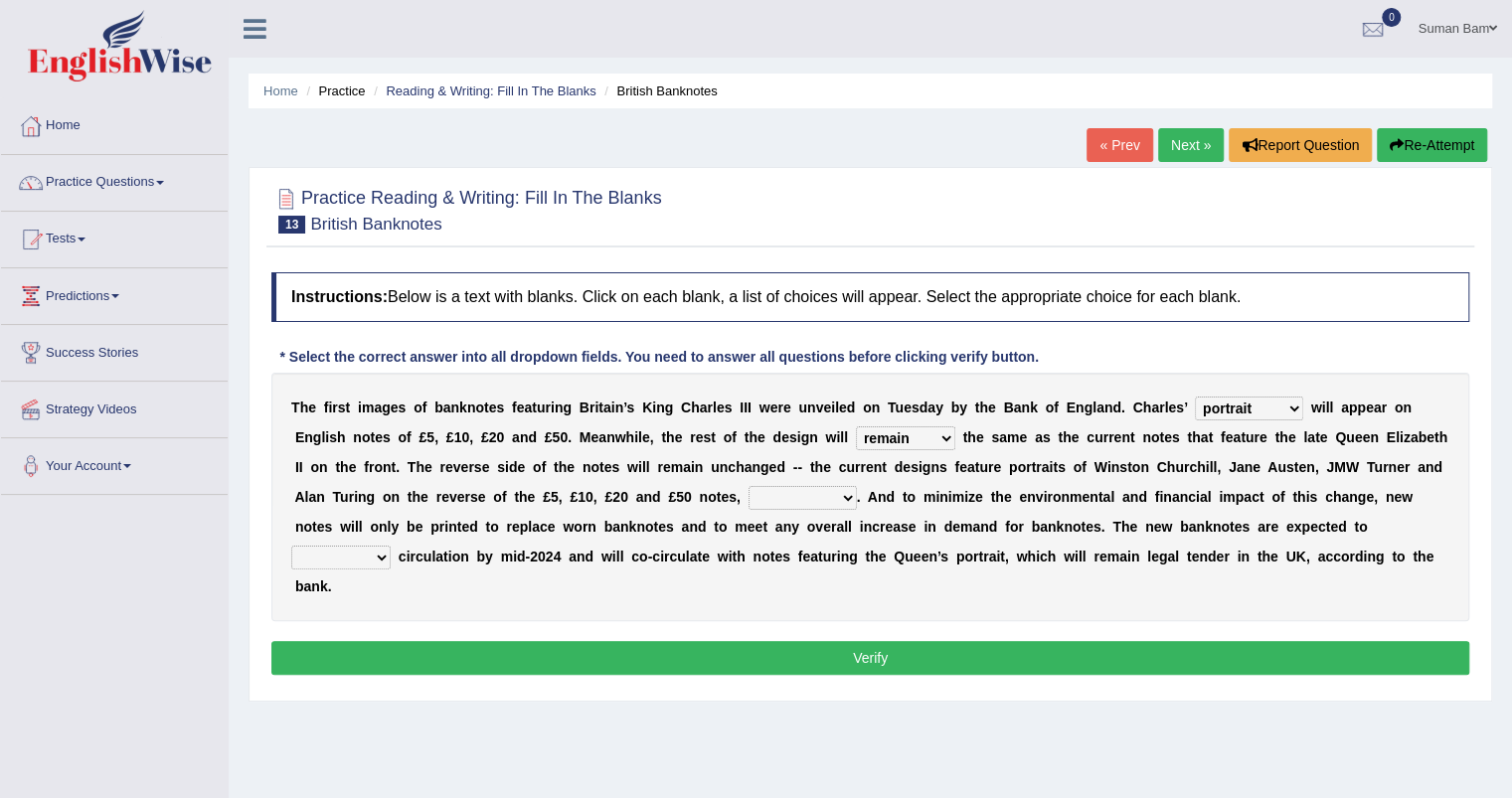 click on "remain surpass signify replicate" at bounding box center [906, 438] 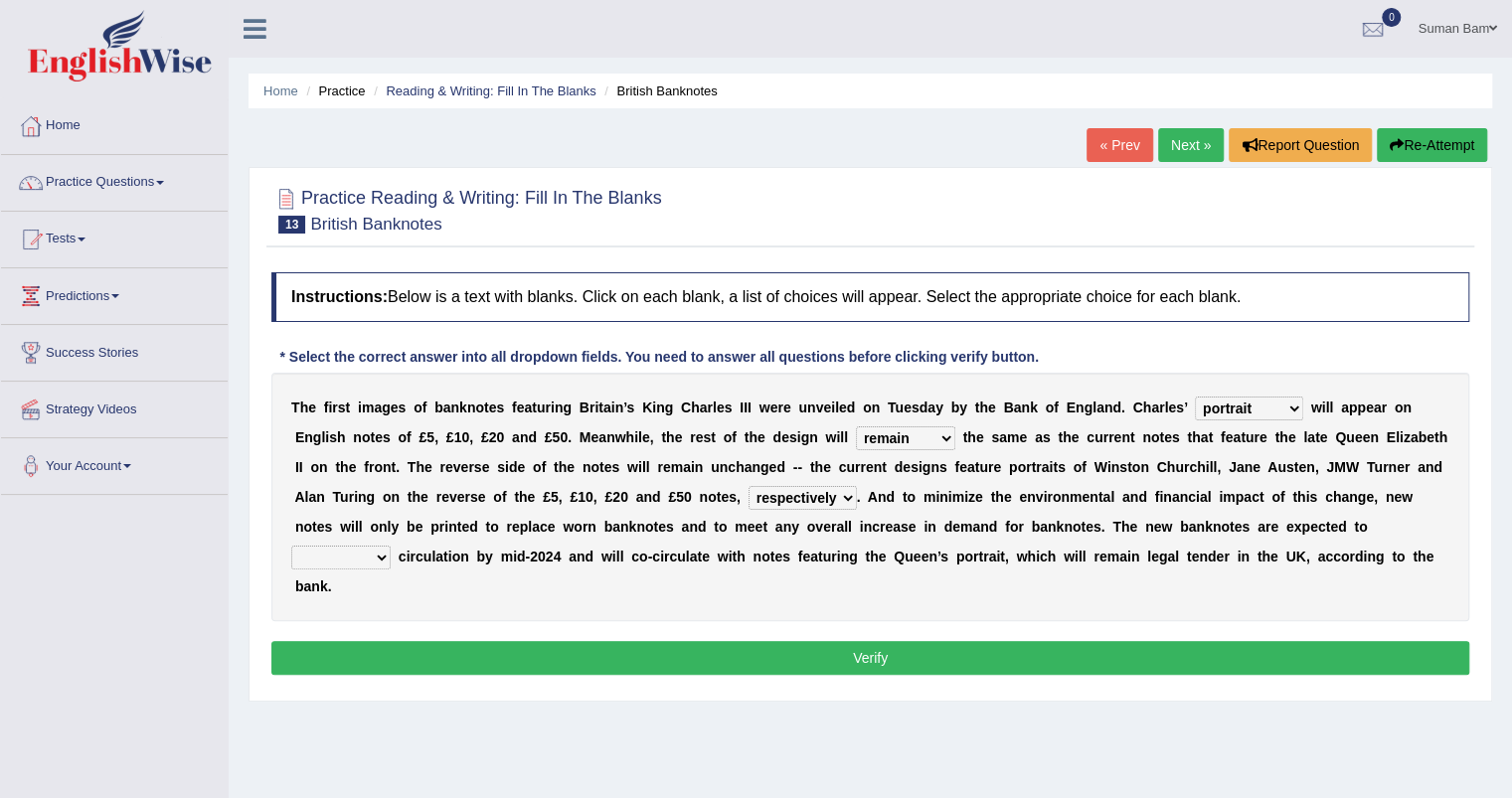 click on "pervasively variously audaciously respectively" at bounding box center [802, 498] 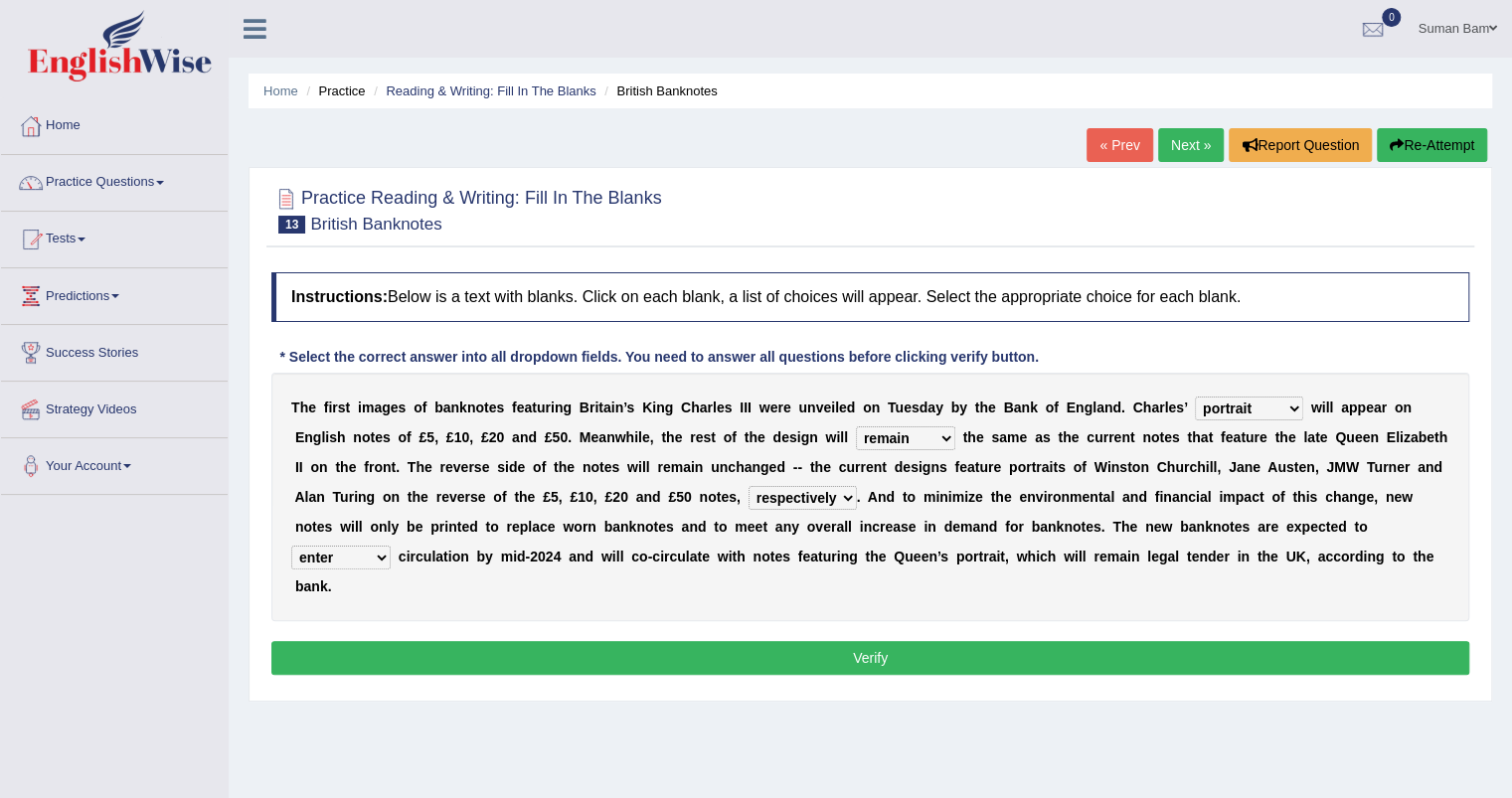 click on "hinge divert enter inoculate" at bounding box center [341, 558] 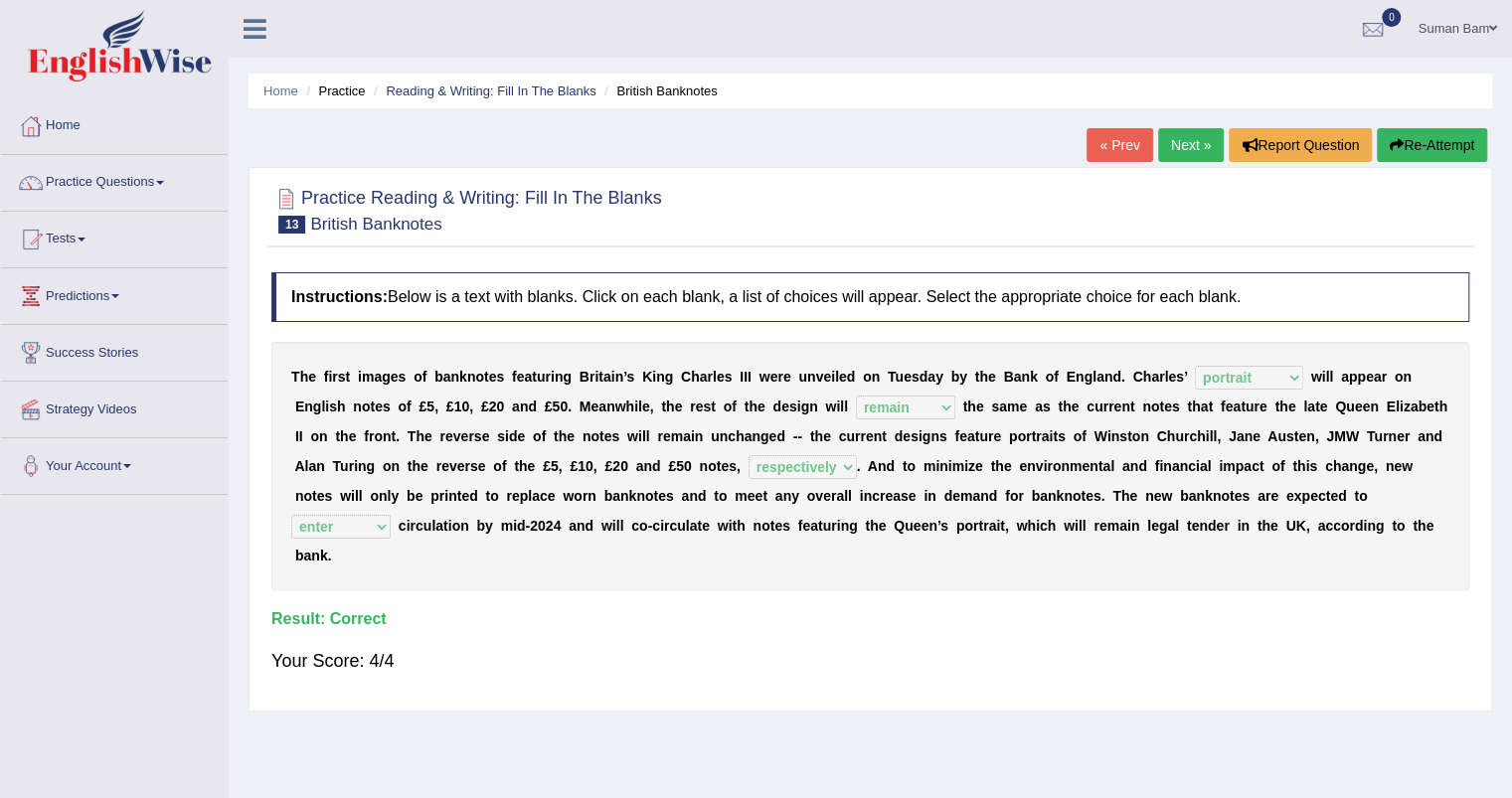 click on "Next »" at bounding box center [1191, 145] 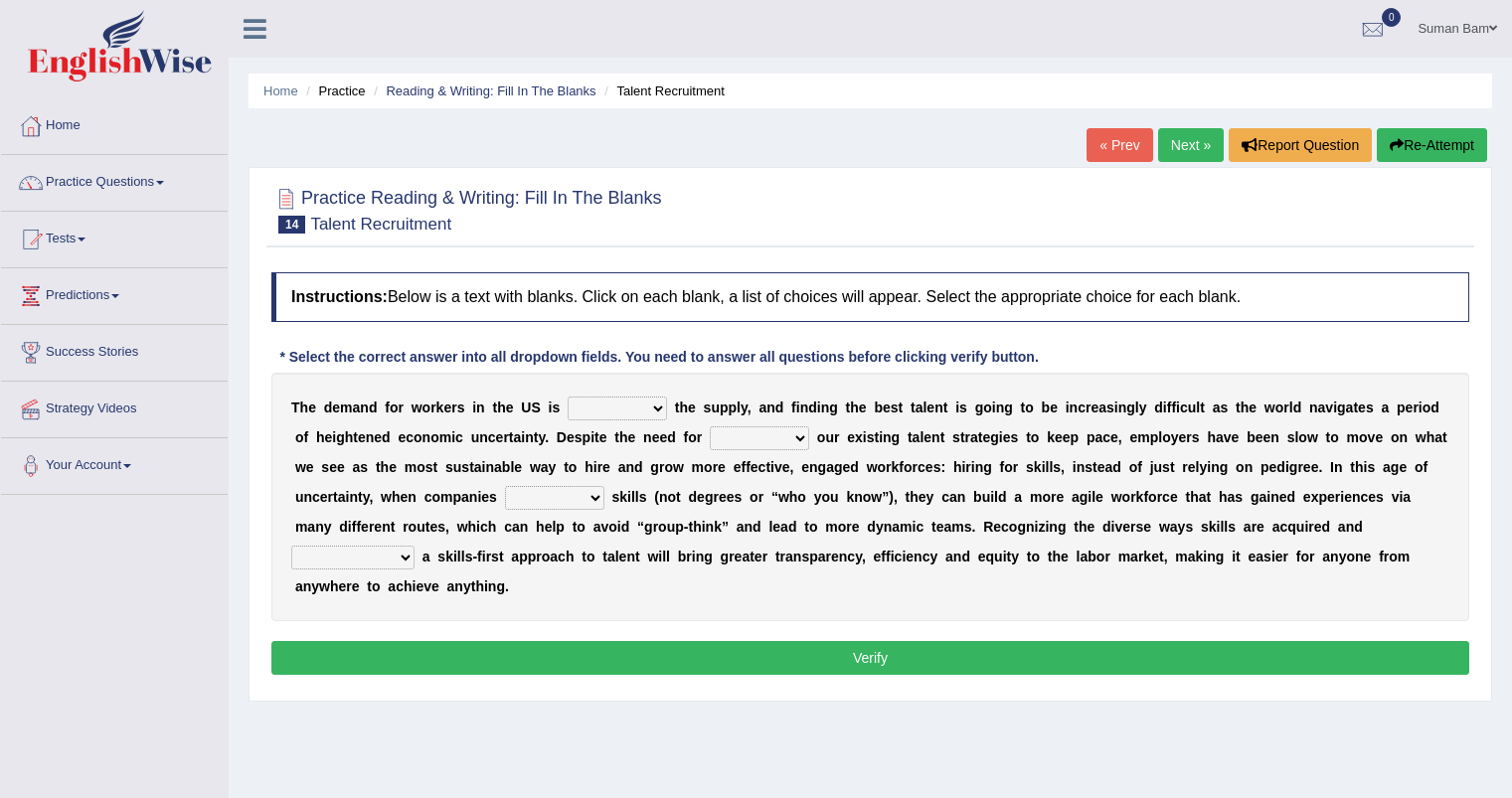 scroll, scrollTop: 0, scrollLeft: 0, axis: both 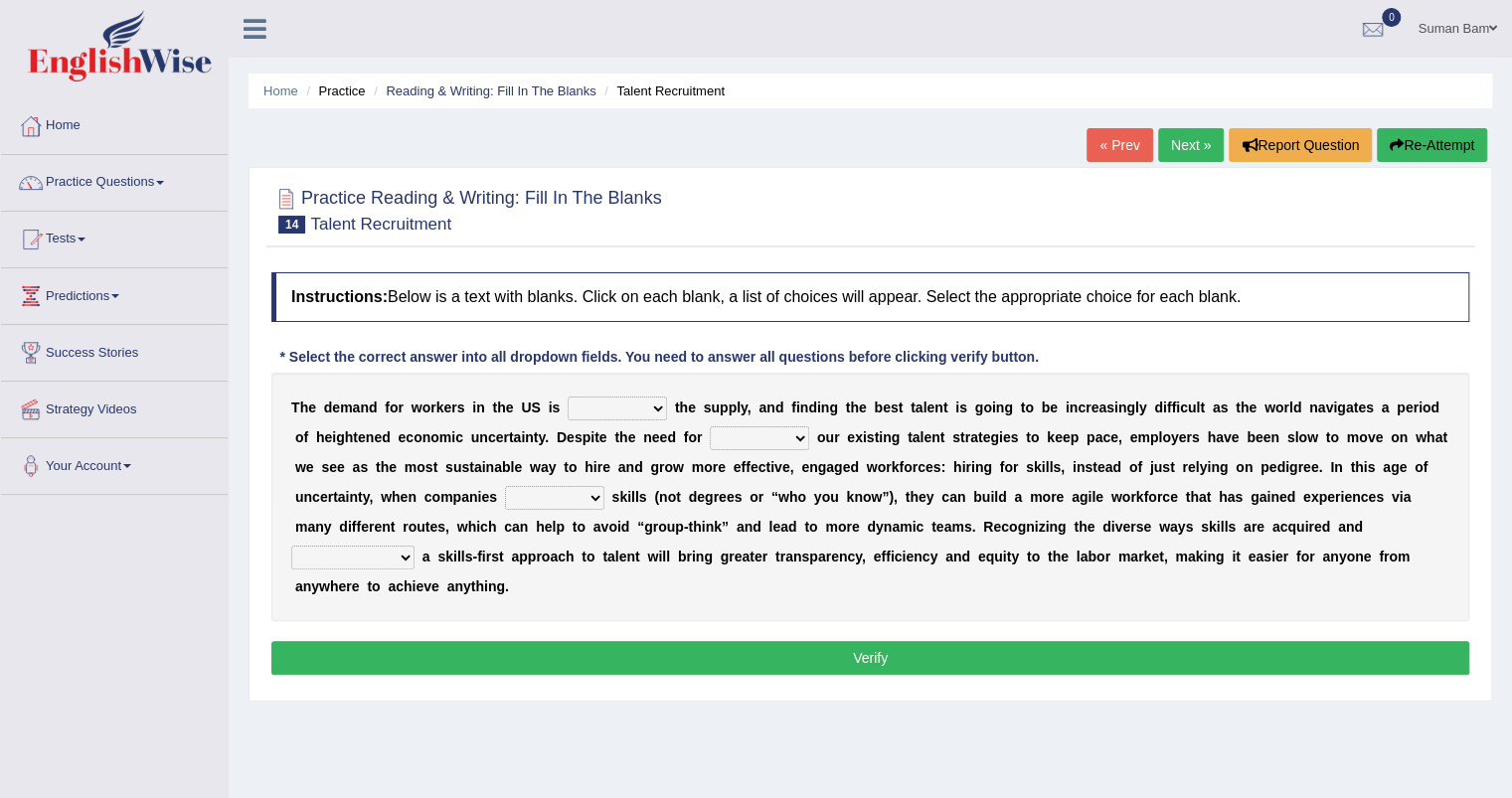 click on "outpacing falling flipping irrigating" at bounding box center (617, 408) 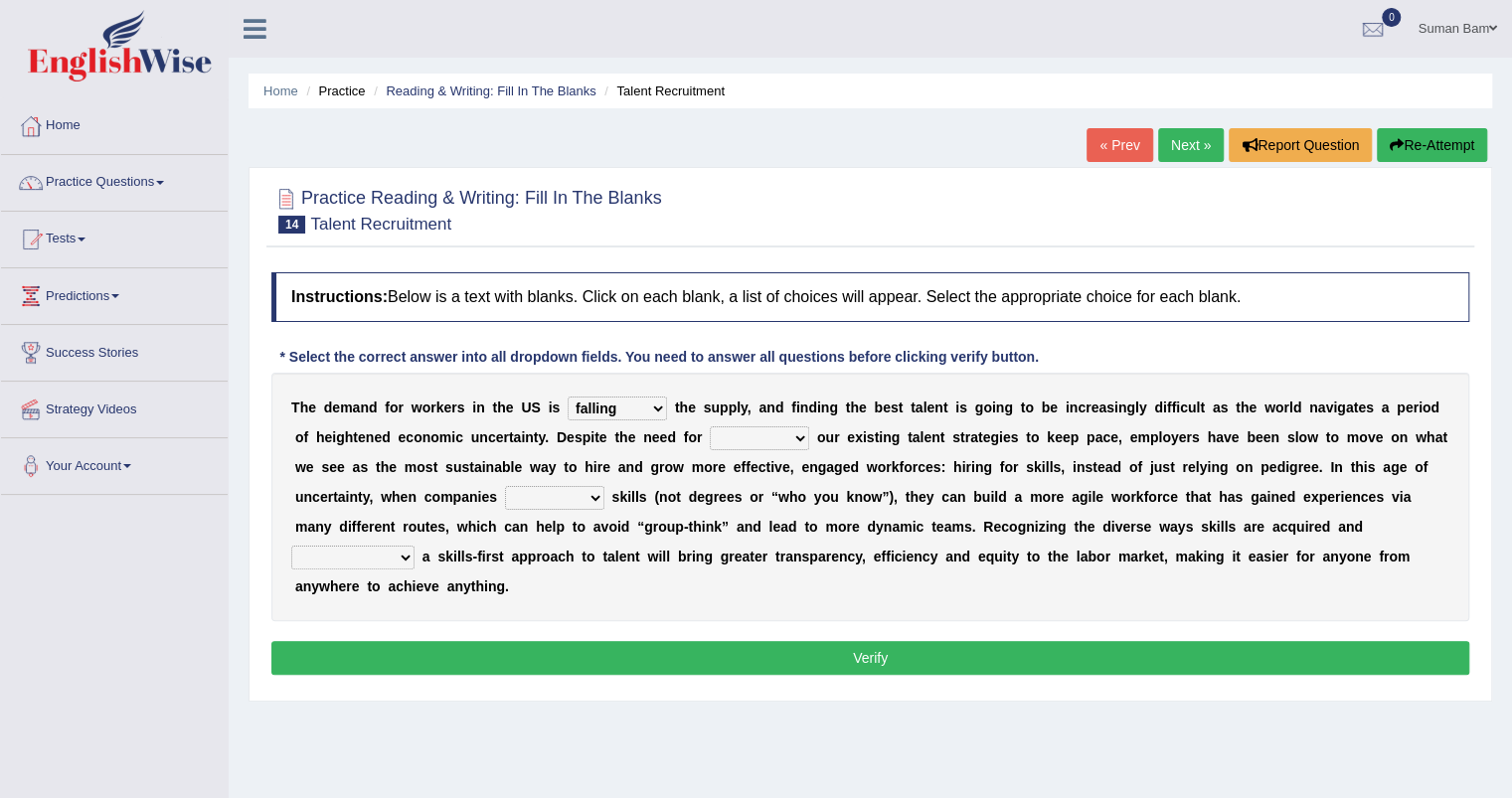 click on "outpacing falling flipping irrigating" at bounding box center (617, 408) 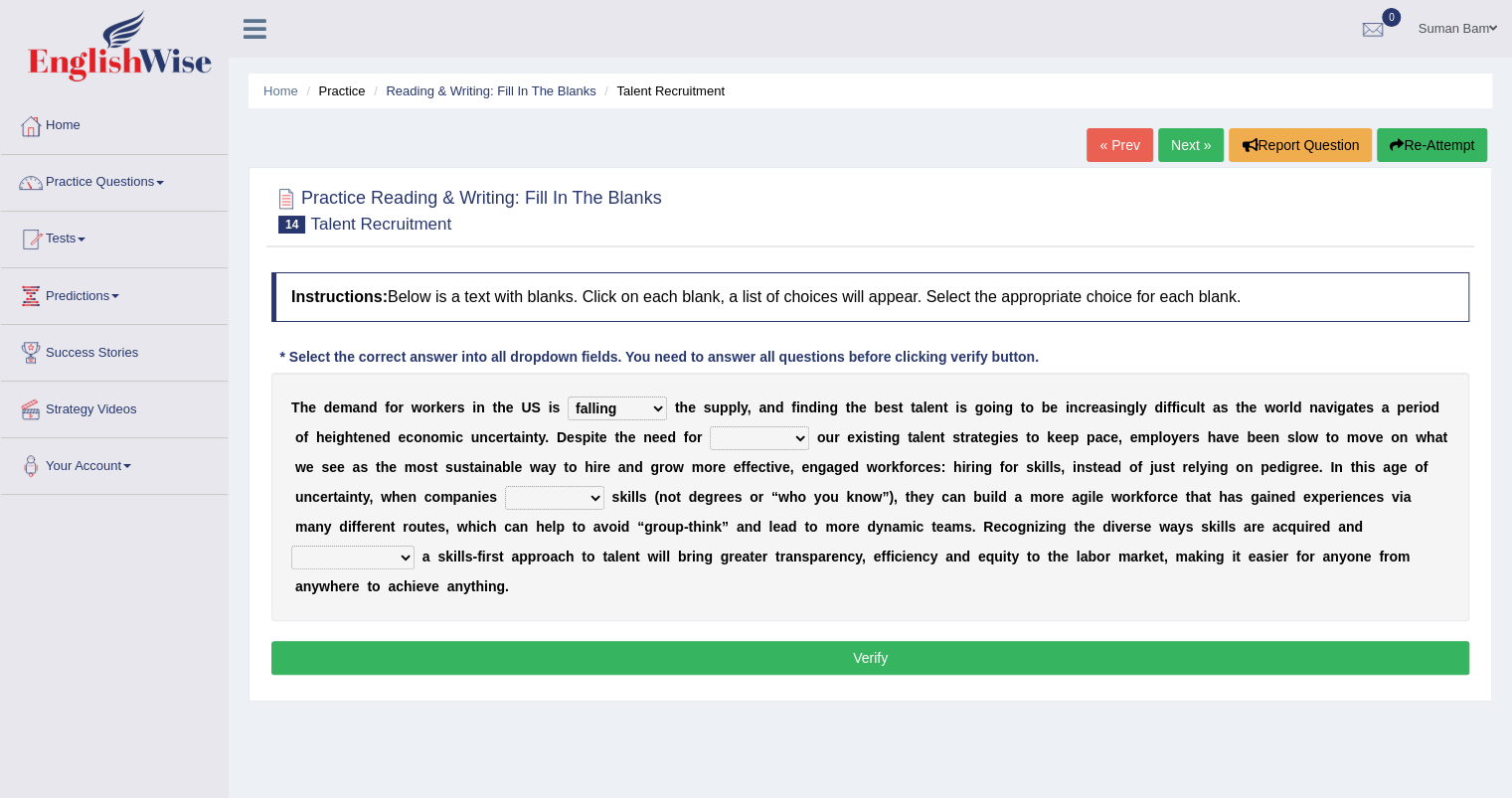 click on "reveling reflecting revamping inverting" at bounding box center [759, 438] 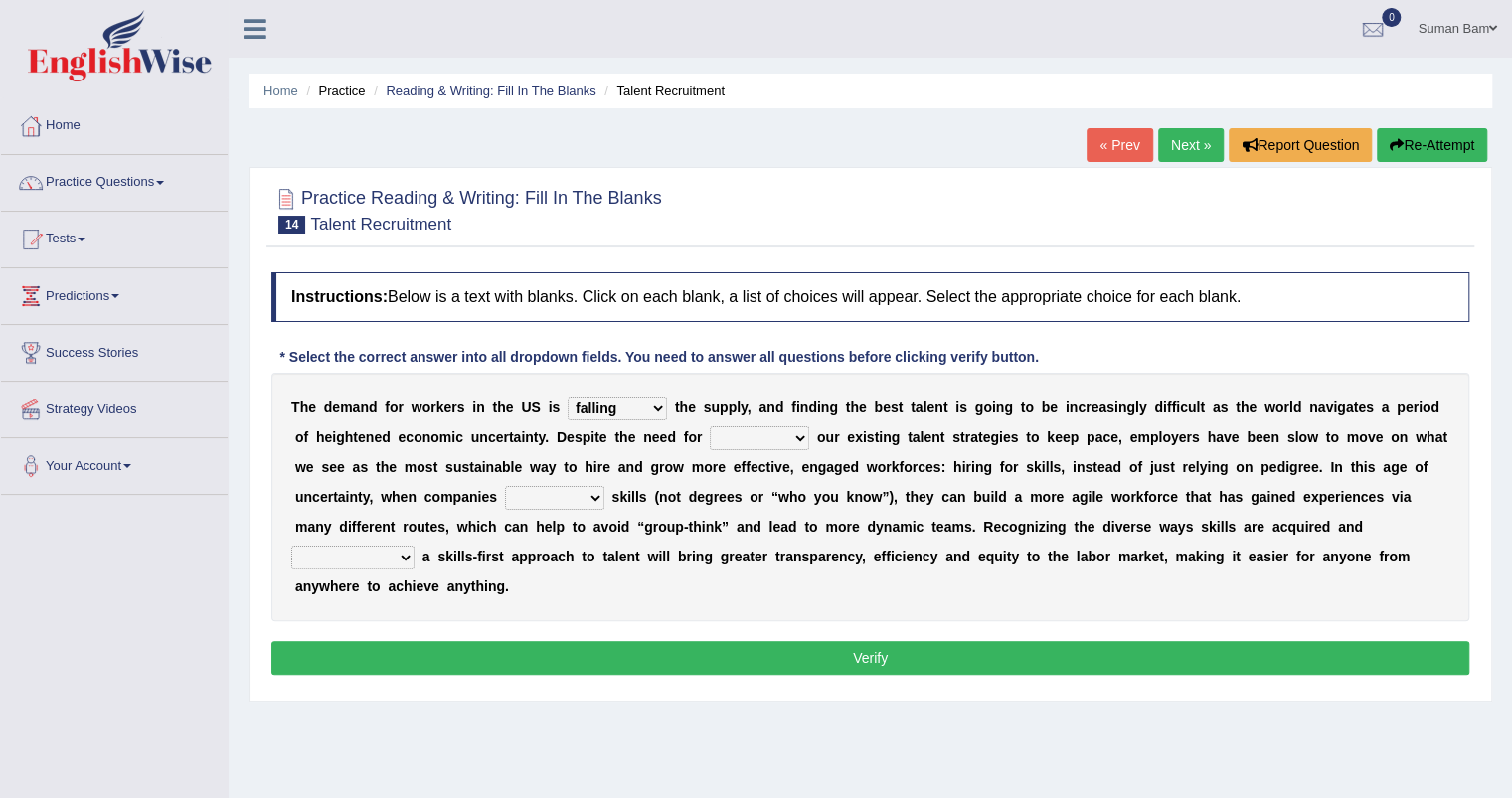 select on "reveling" 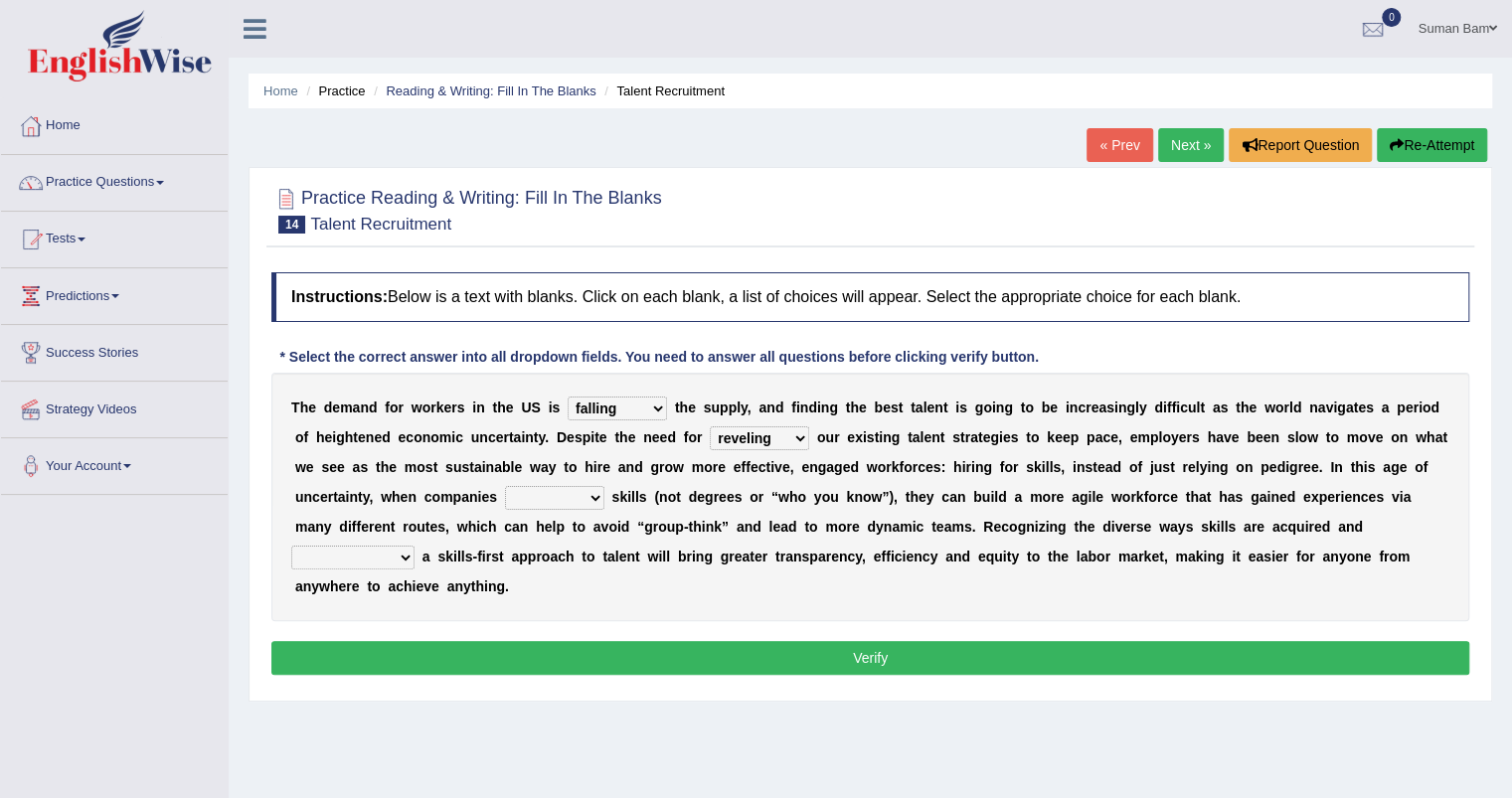 click on "reveling reflecting revamping inverting" at bounding box center (759, 438) 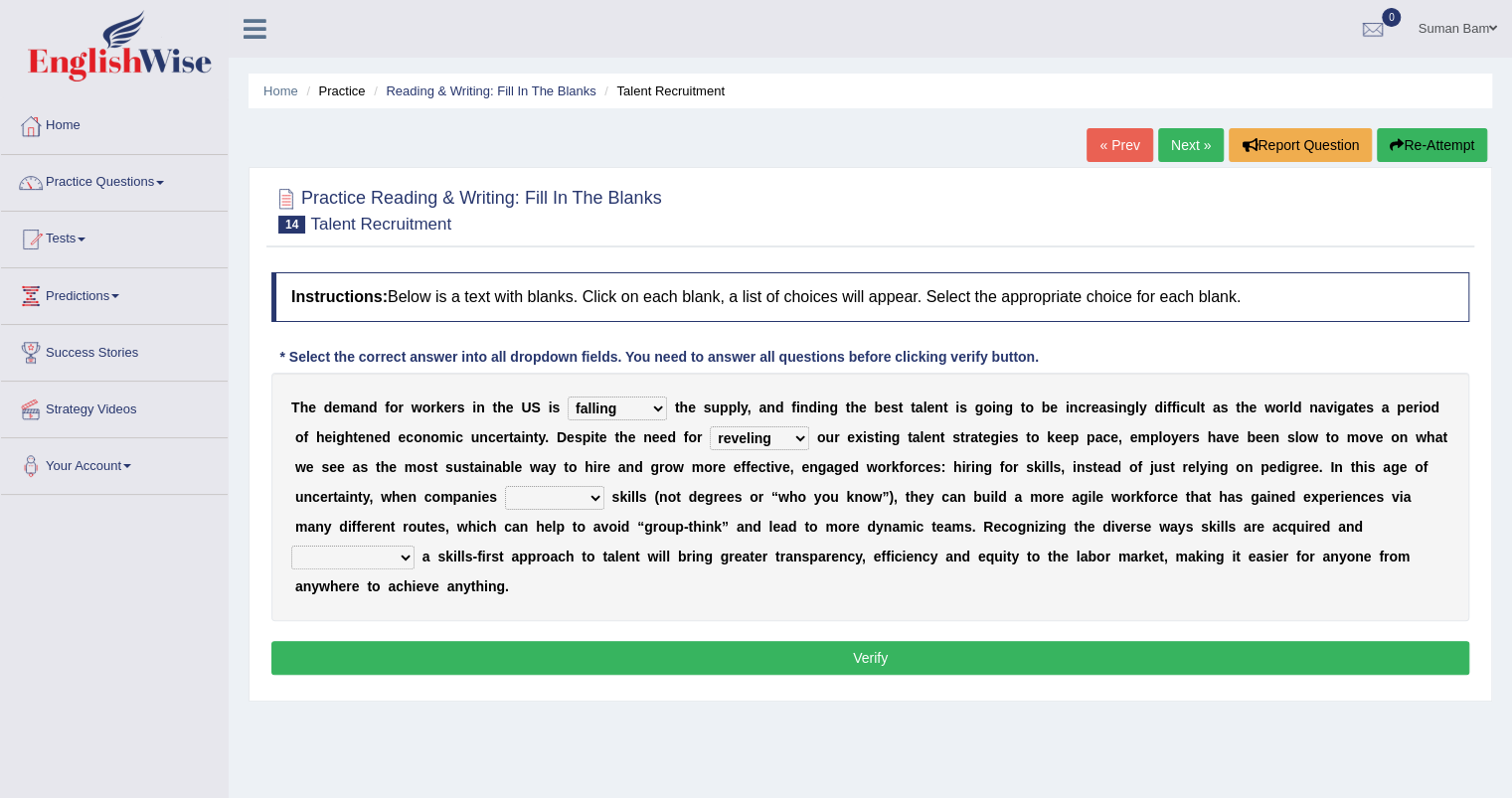 click on "neglect prioritize worsen alleviate" at bounding box center [555, 498] 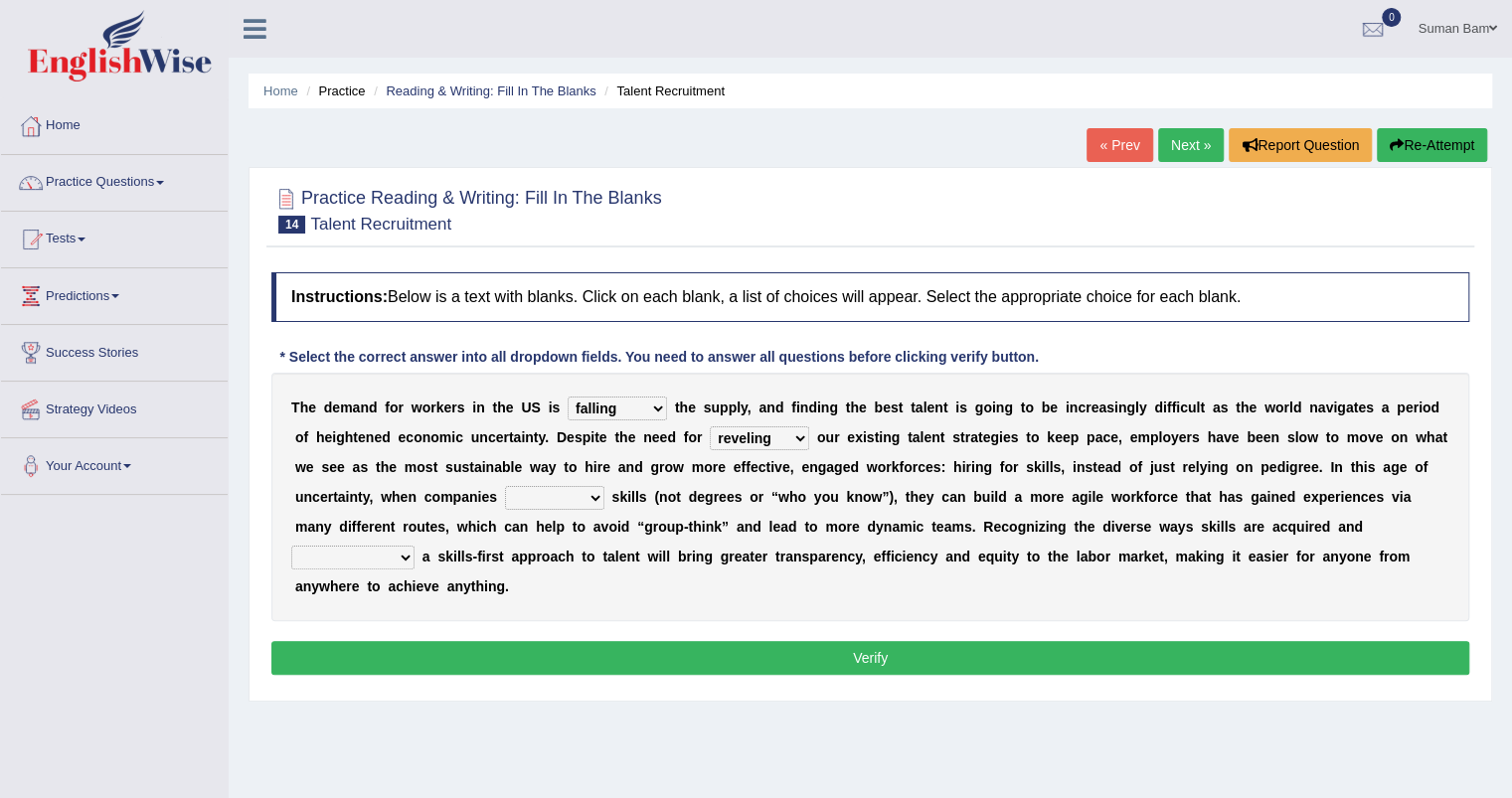 select on "alleviate" 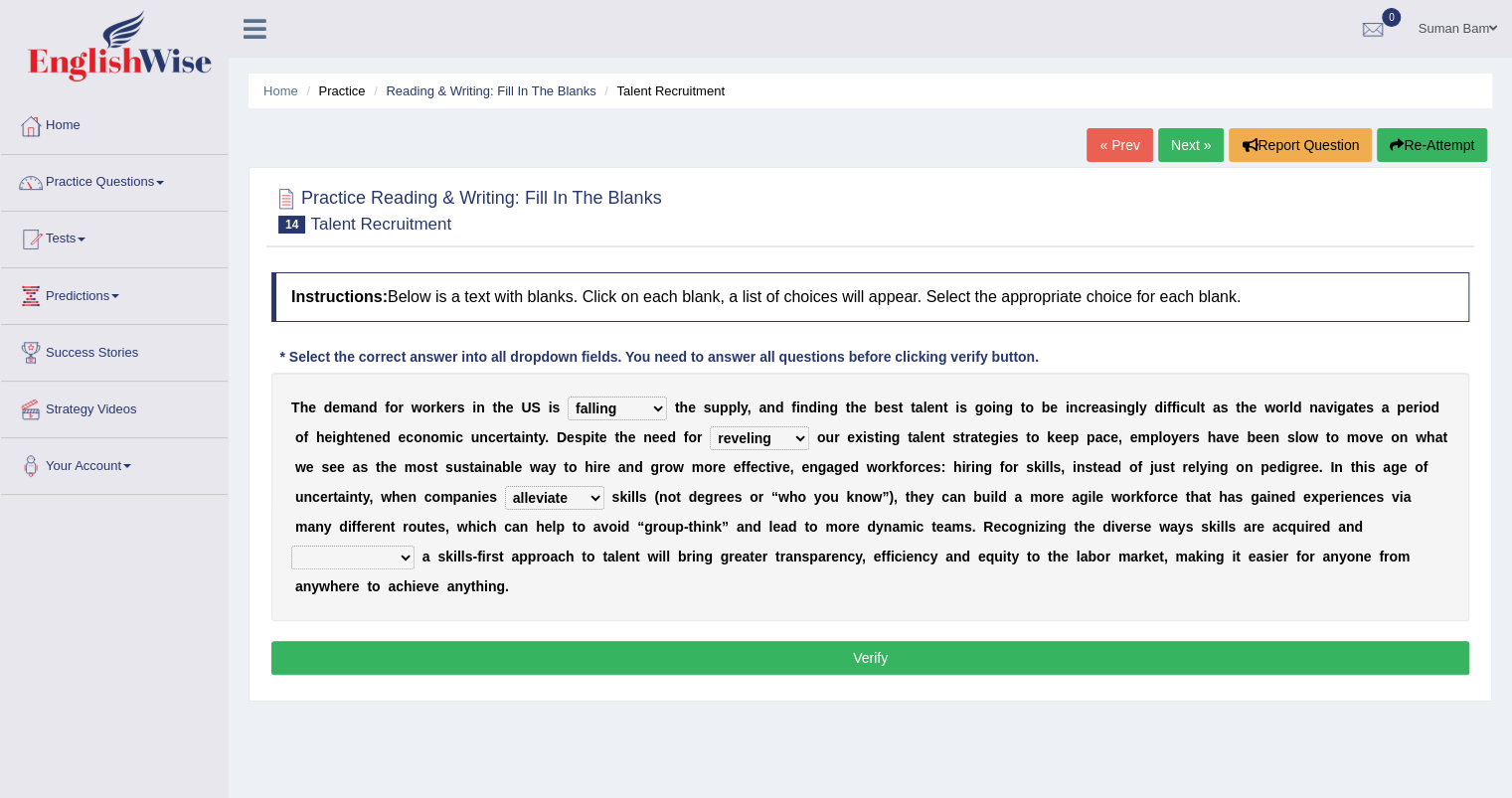 click on "neglect prioritize worsen alleviate" at bounding box center [555, 498] 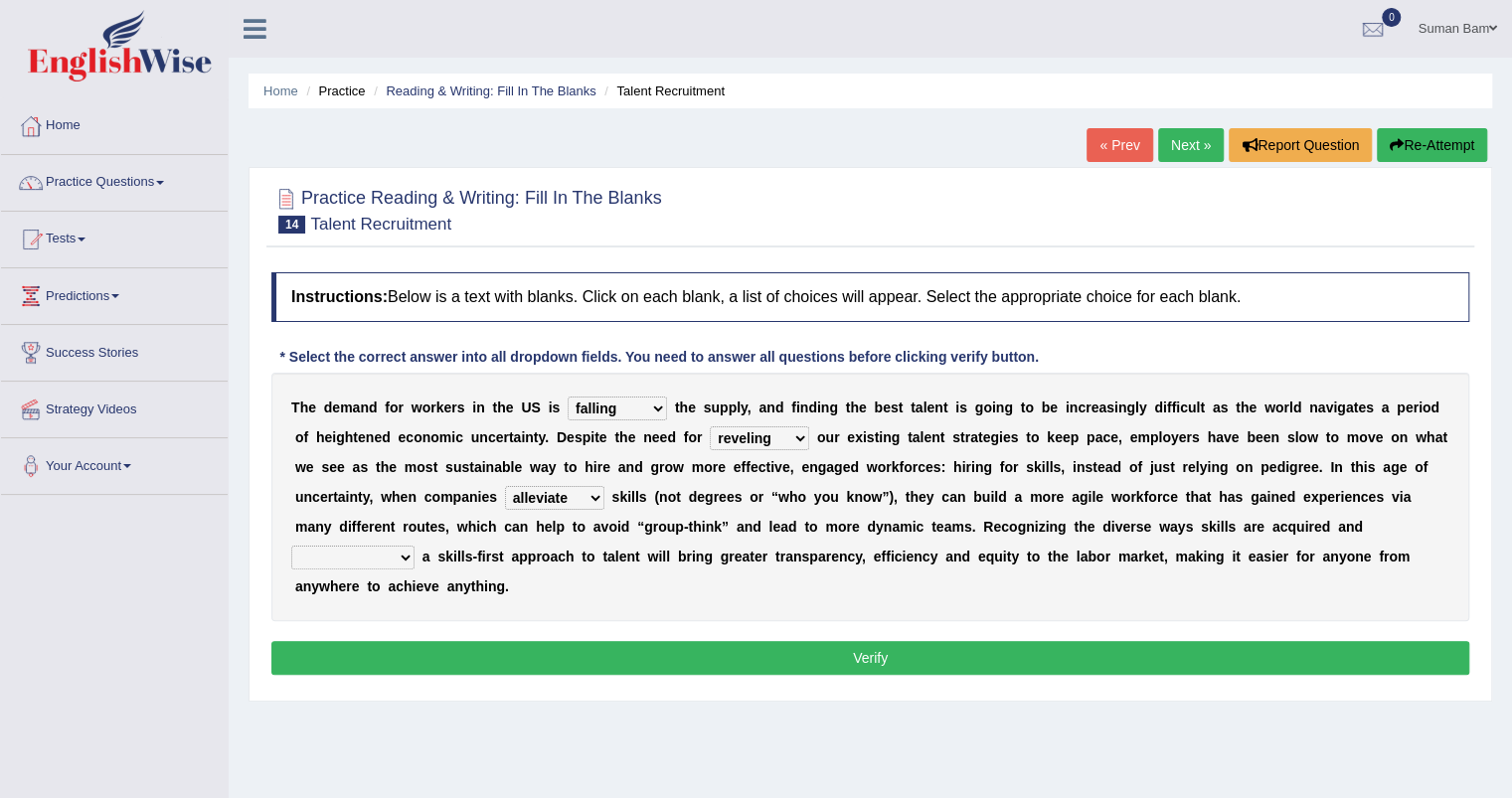 click on "distinguishing digitizing attempting adopting" at bounding box center (353, 558) 